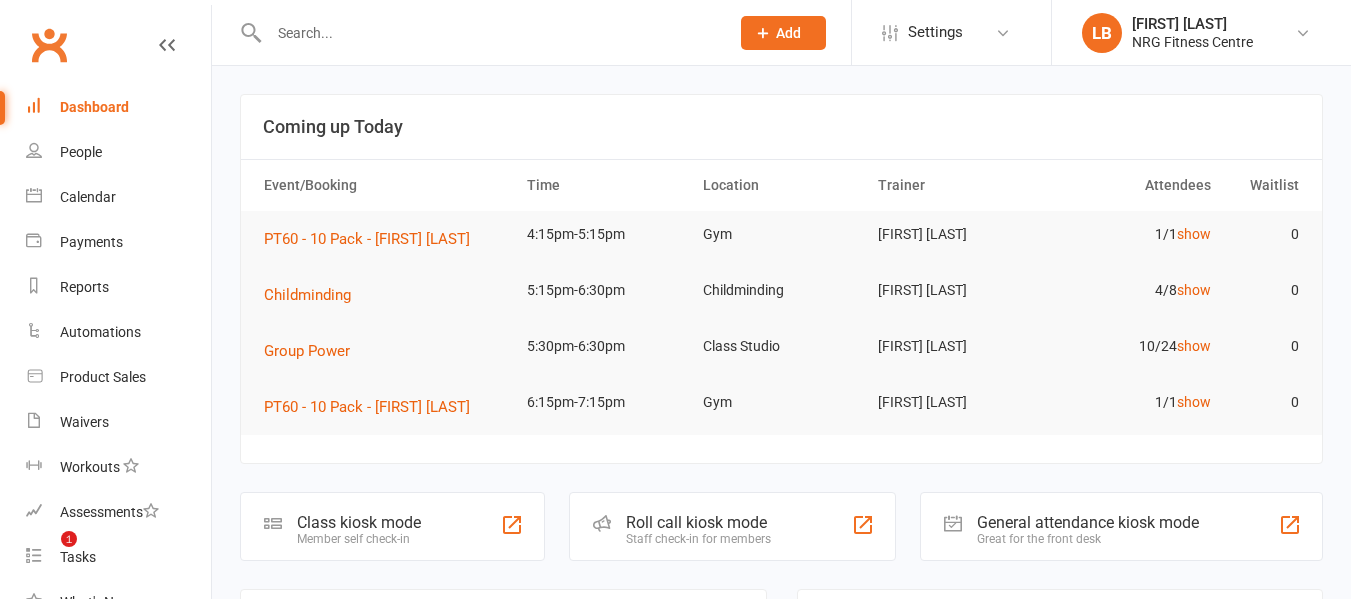 scroll, scrollTop: 0, scrollLeft: 0, axis: both 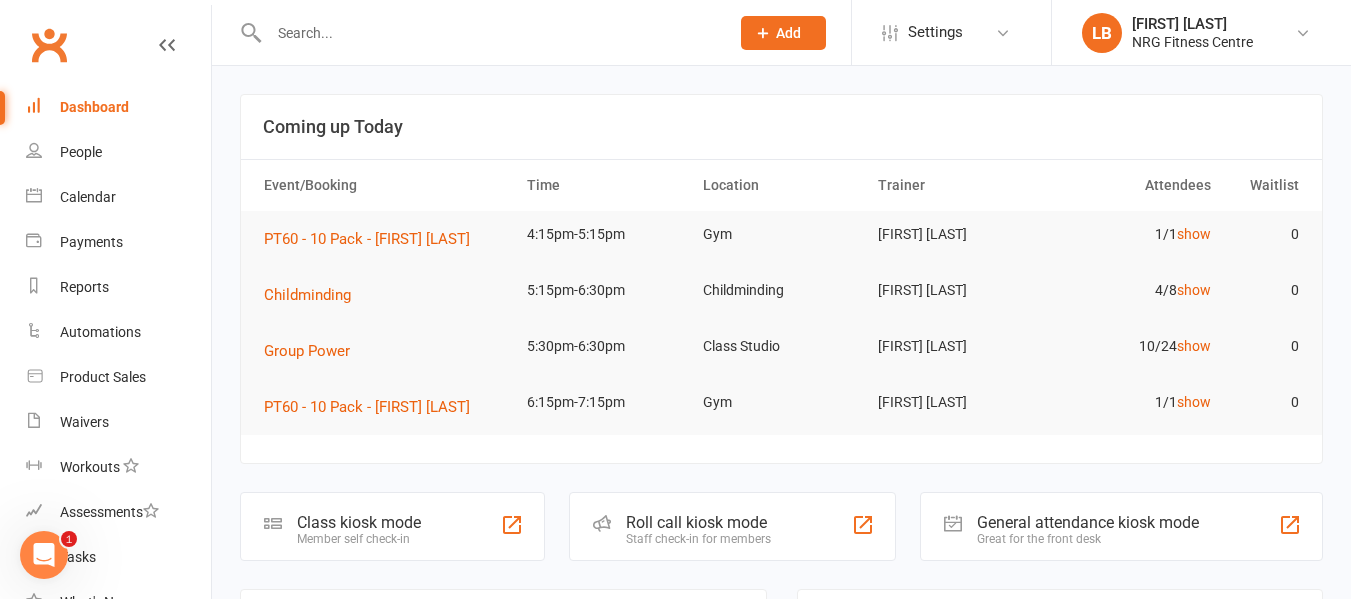 click at bounding box center [489, 33] 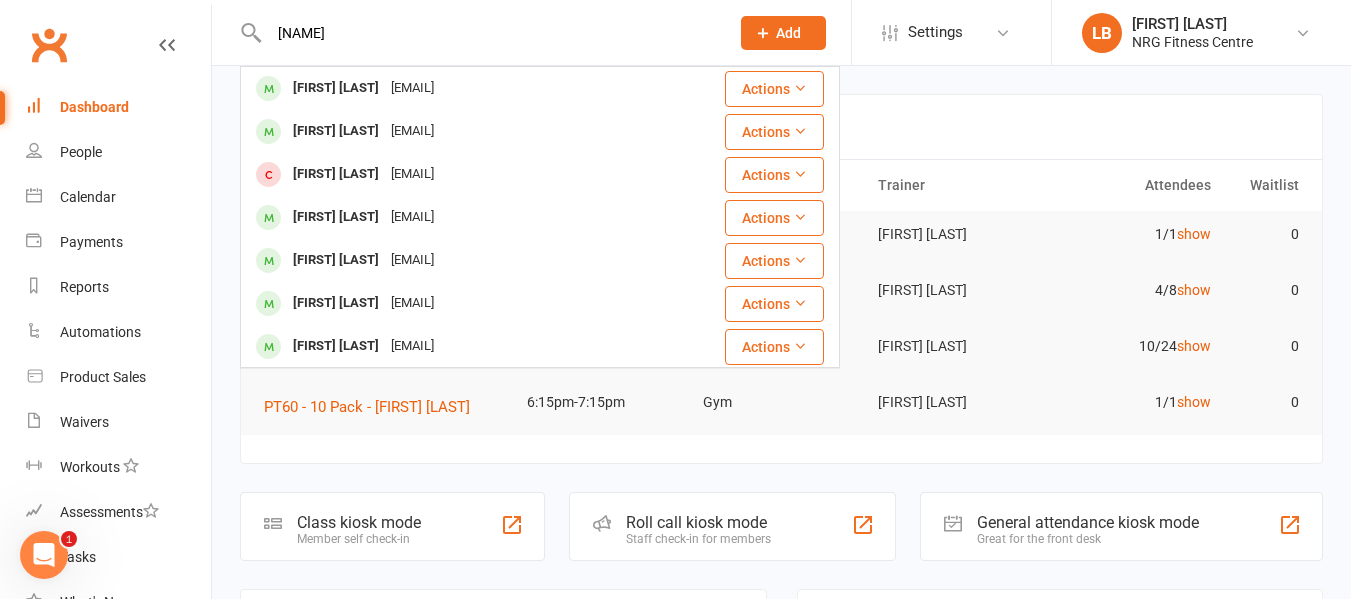 drag, startPoint x: 306, startPoint y: 32, endPoint x: 260, endPoint y: 38, distance: 46.389652 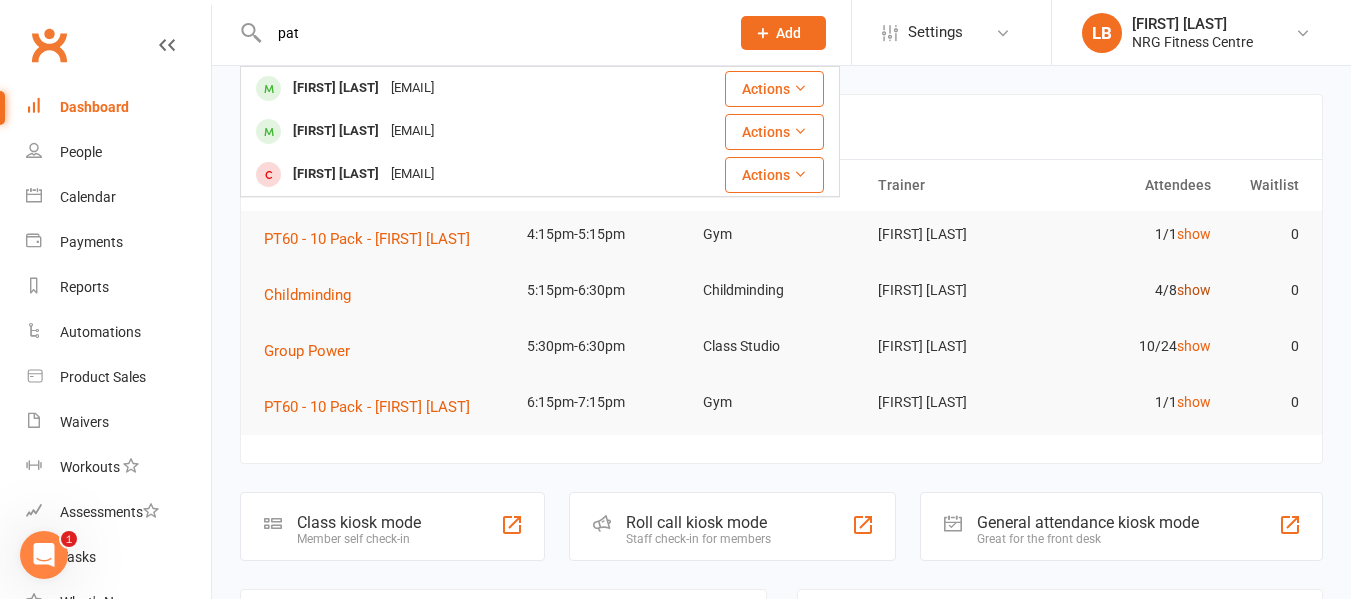 type on "pat" 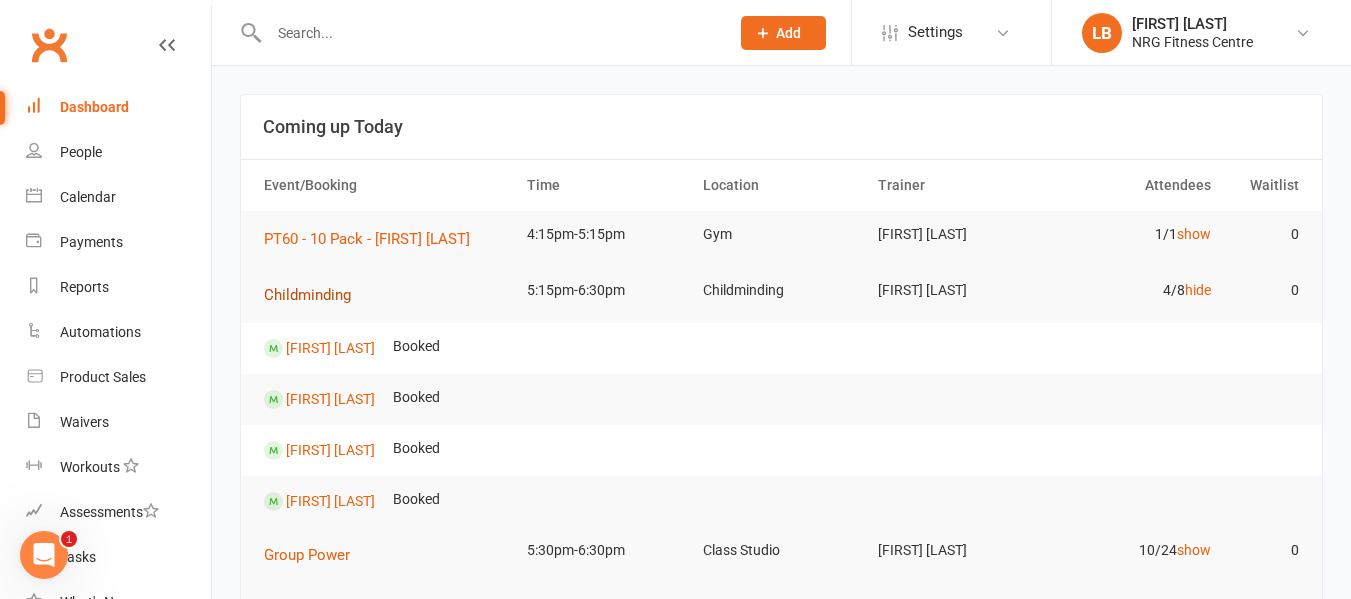 click on "Childminding" at bounding box center (307, 295) 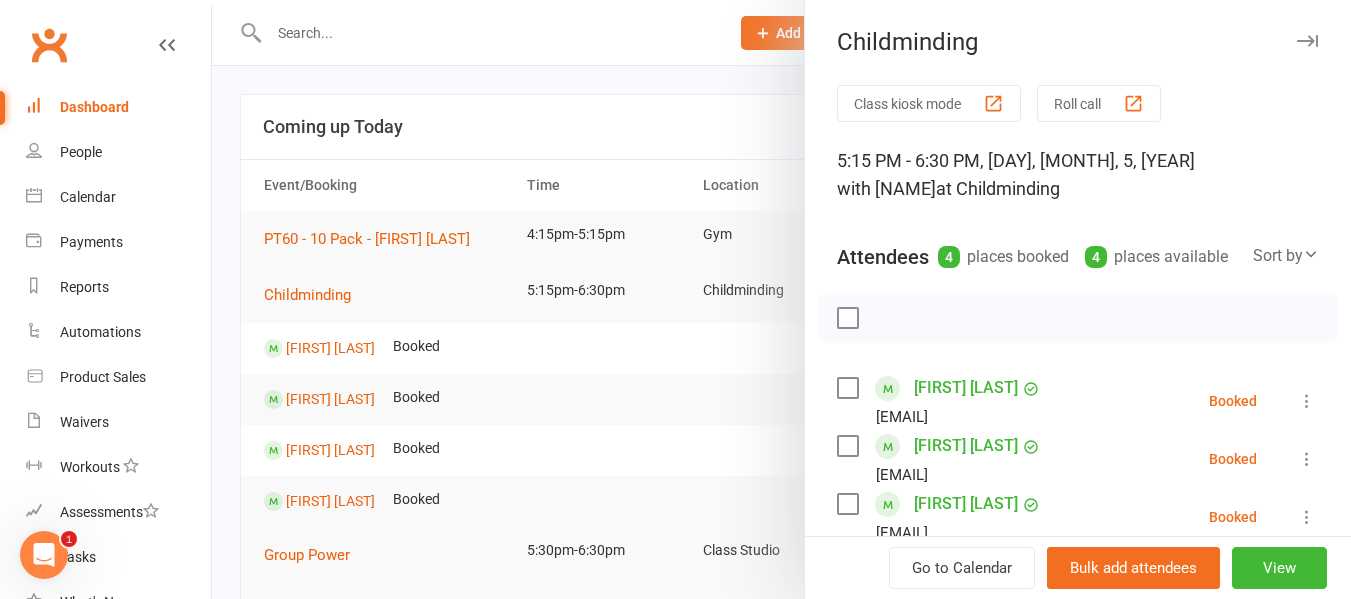 click on "Matilda Death" at bounding box center (966, 446) 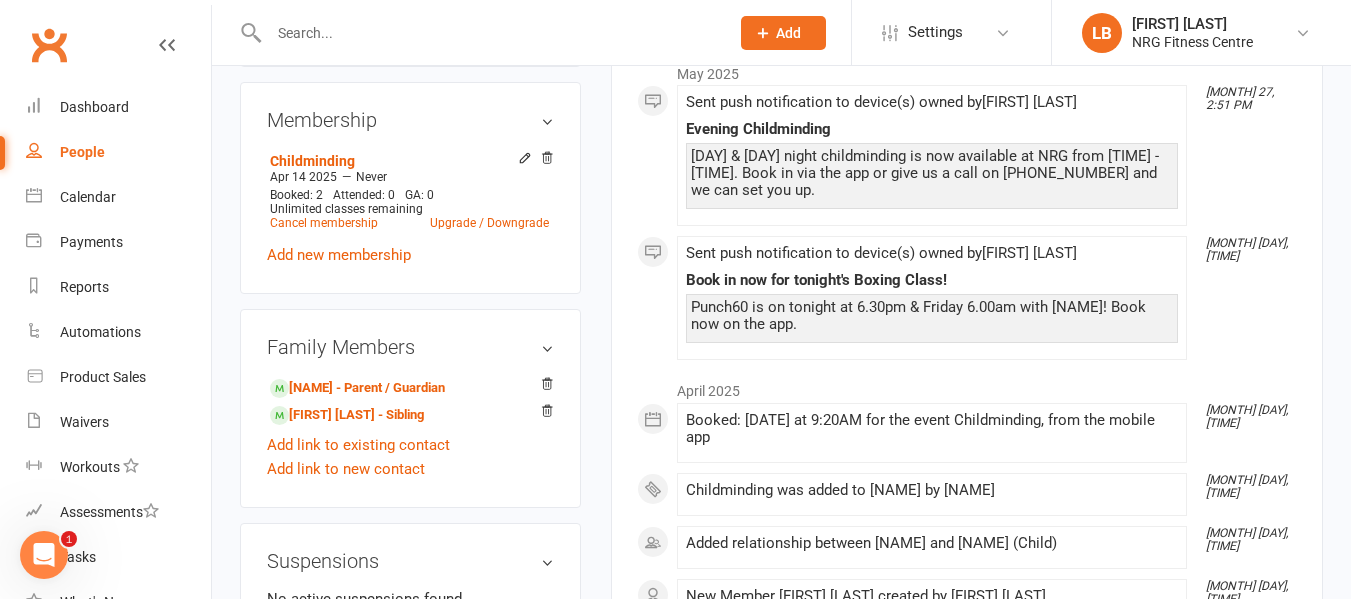 scroll, scrollTop: 900, scrollLeft: 0, axis: vertical 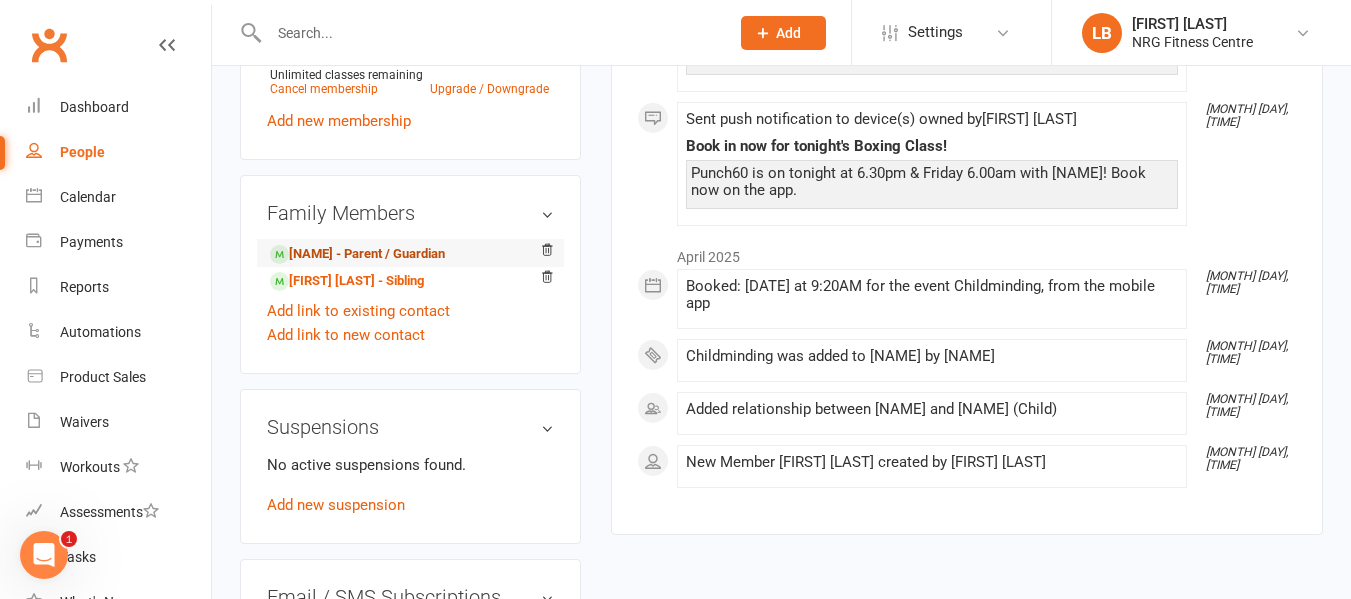 click on "Courtney DEATH - Parent / Guardian" at bounding box center [357, 254] 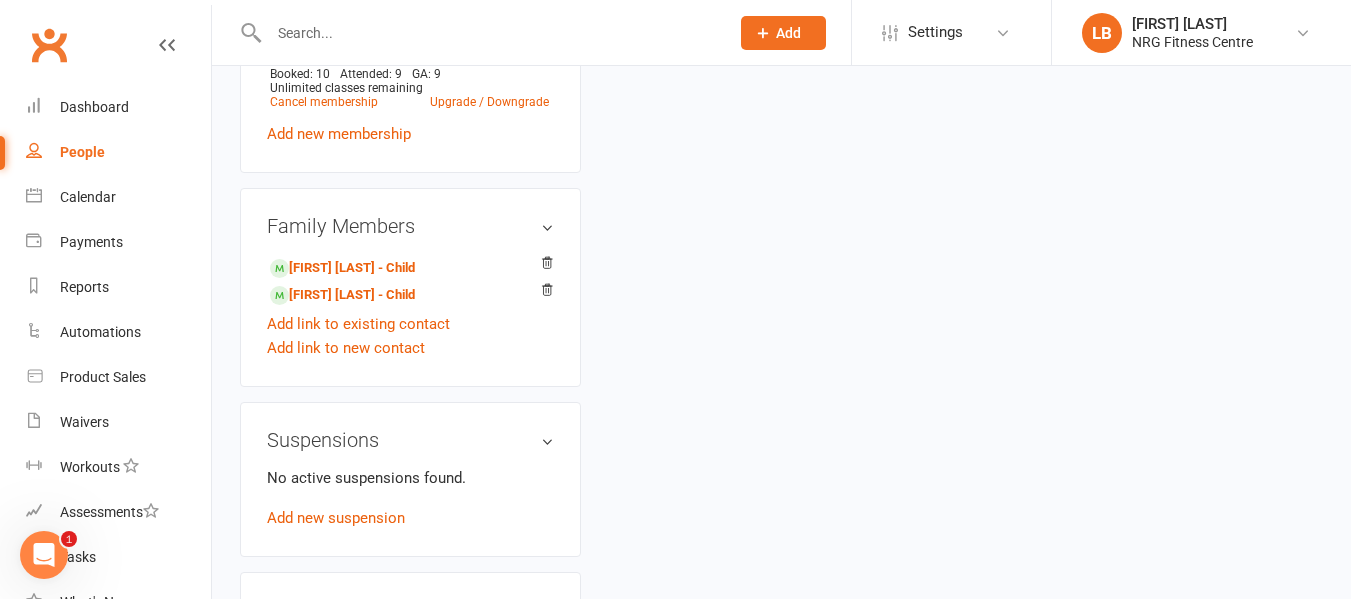 scroll, scrollTop: 0, scrollLeft: 0, axis: both 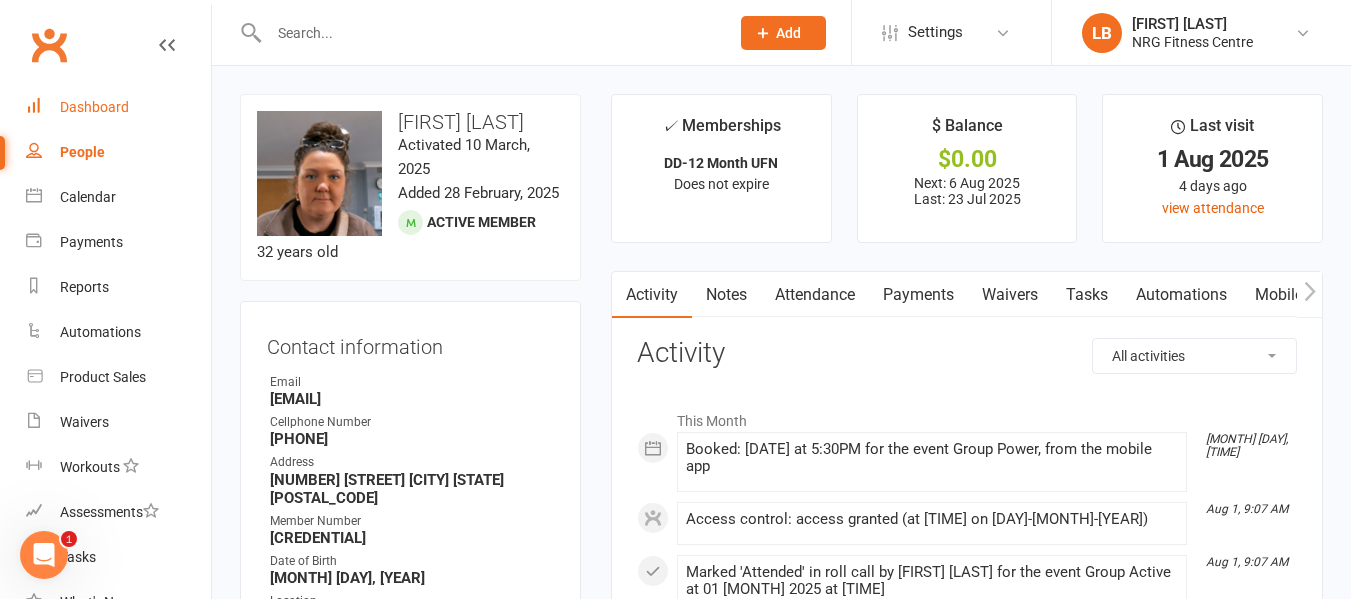 click on "Dashboard" at bounding box center (118, 107) 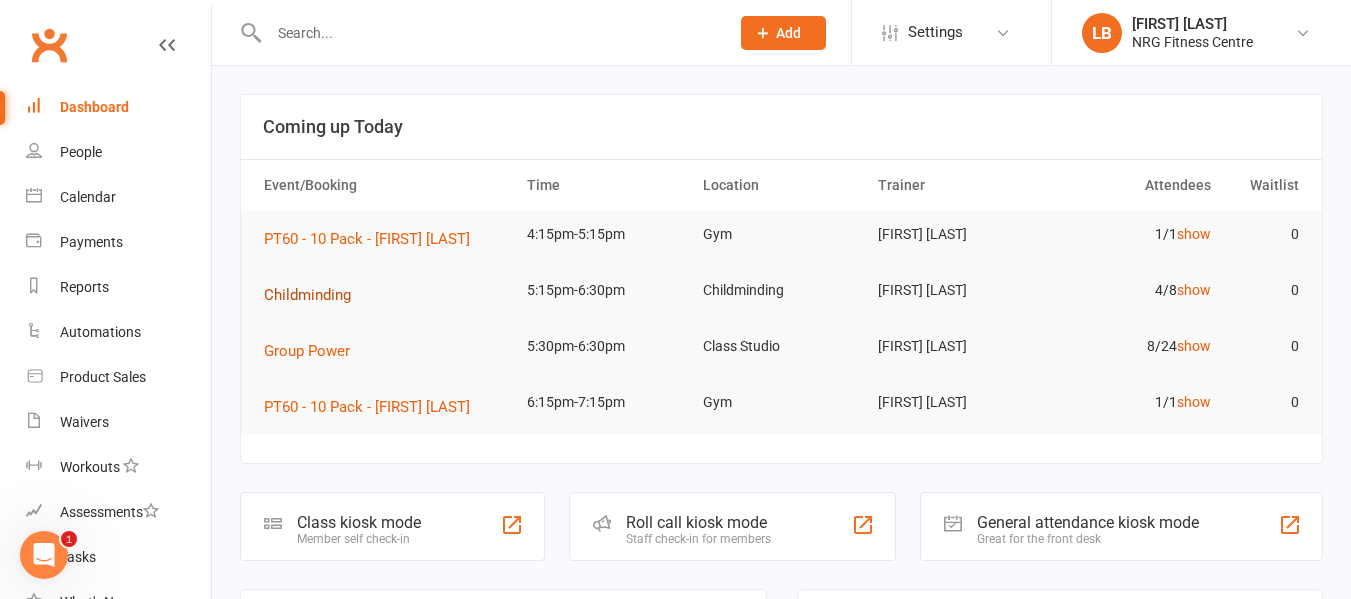 click on "Childminding" at bounding box center (307, 295) 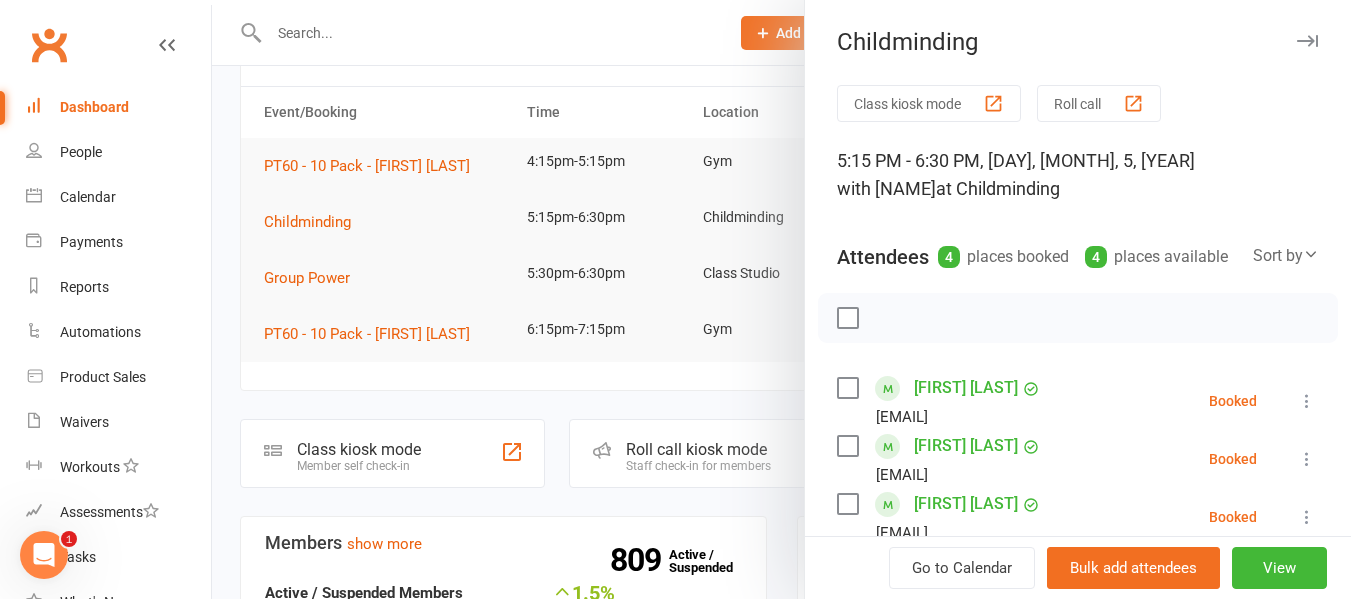 scroll, scrollTop: 100, scrollLeft: 0, axis: vertical 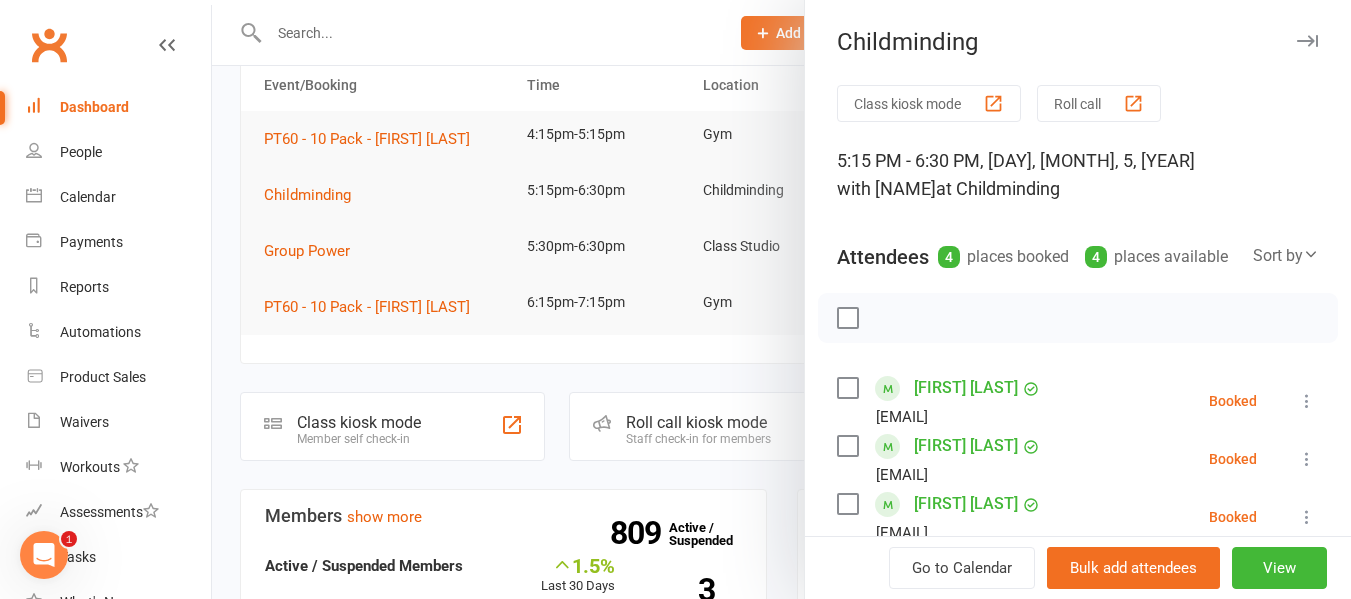 click on "George Death" at bounding box center (966, 388) 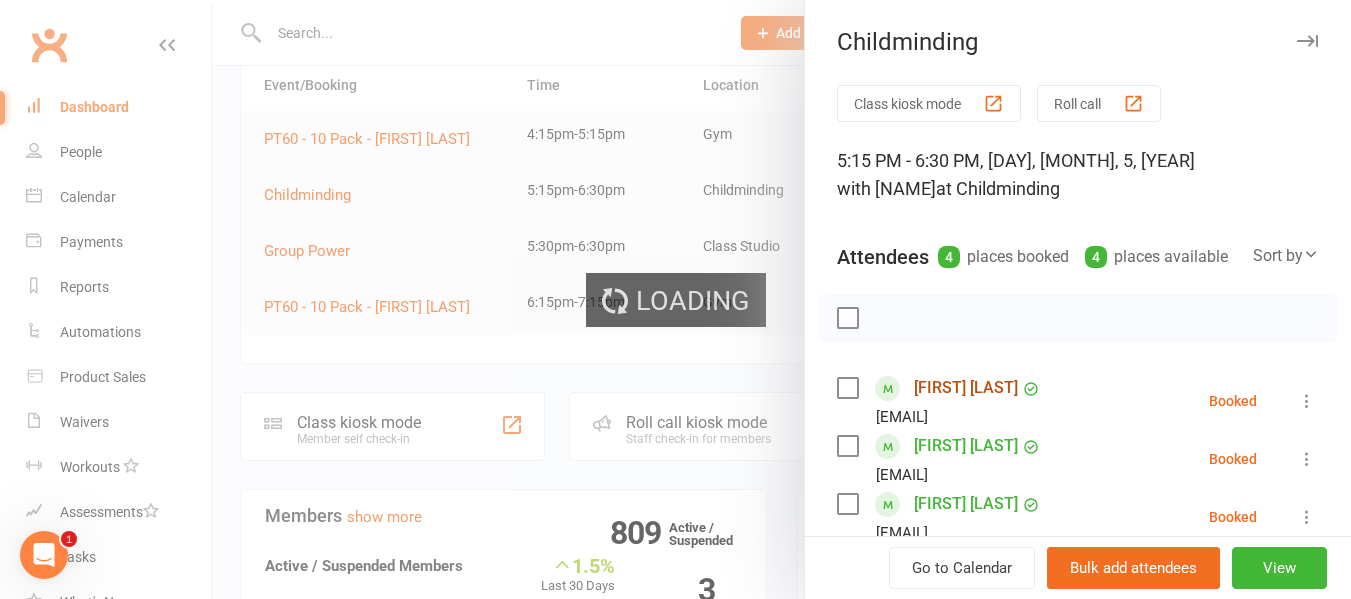 scroll, scrollTop: 0, scrollLeft: 0, axis: both 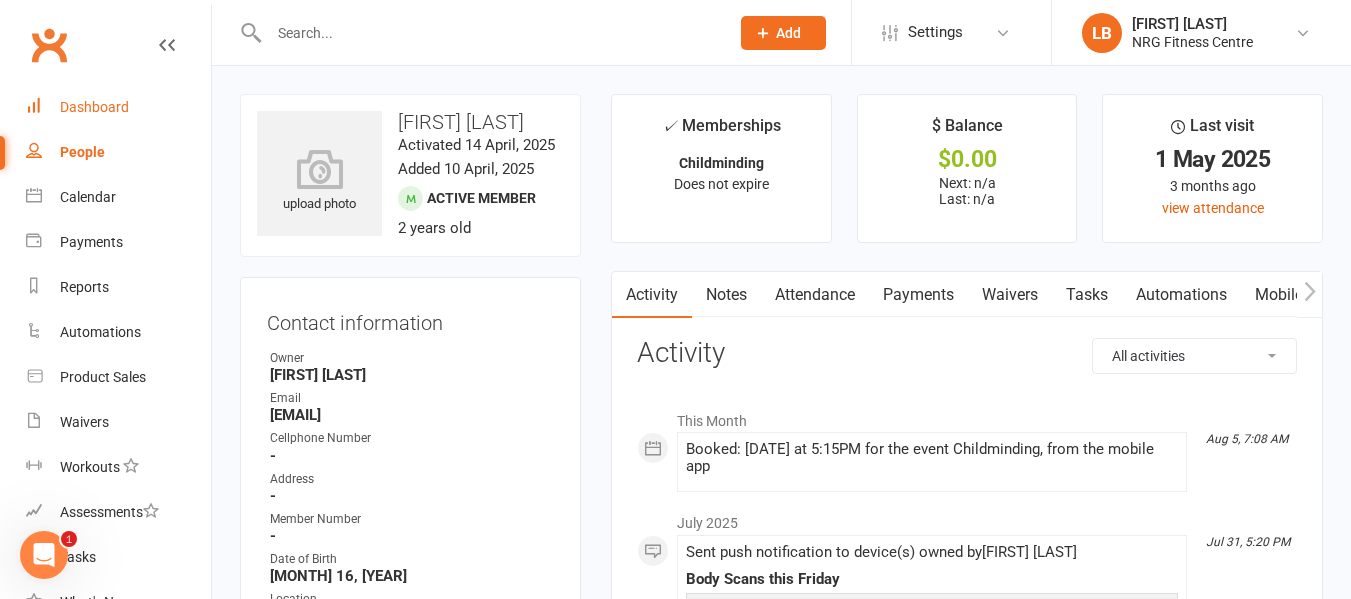 click on "Dashboard" at bounding box center [118, 107] 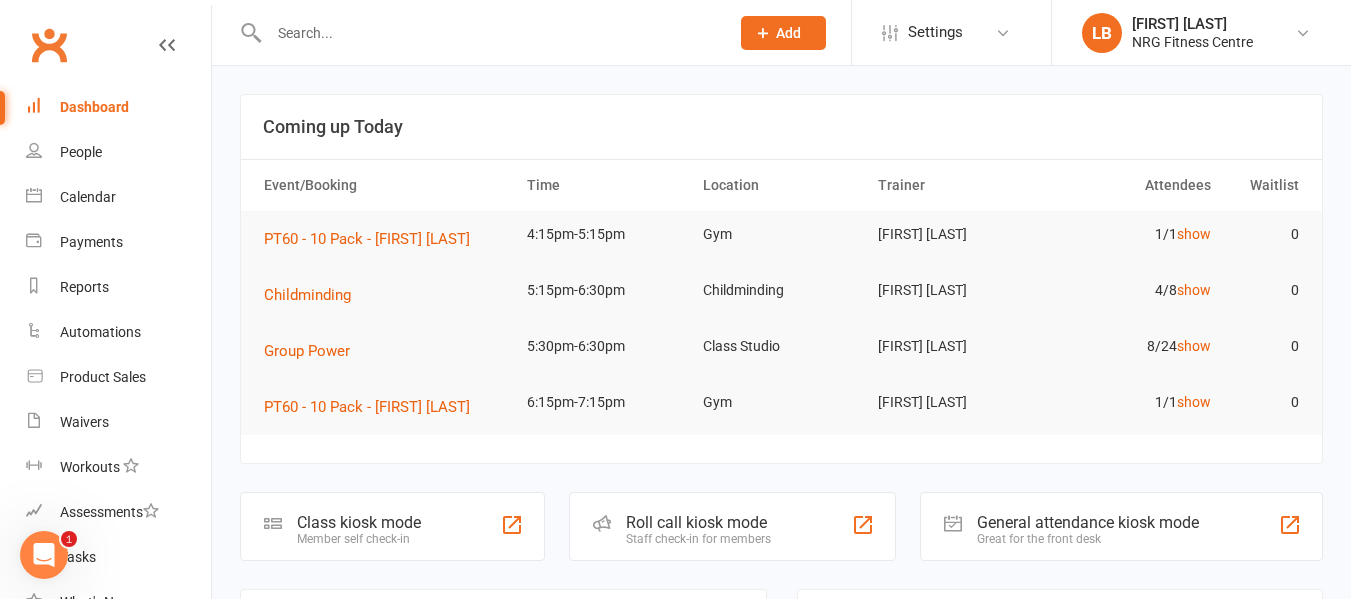 click on "Add" 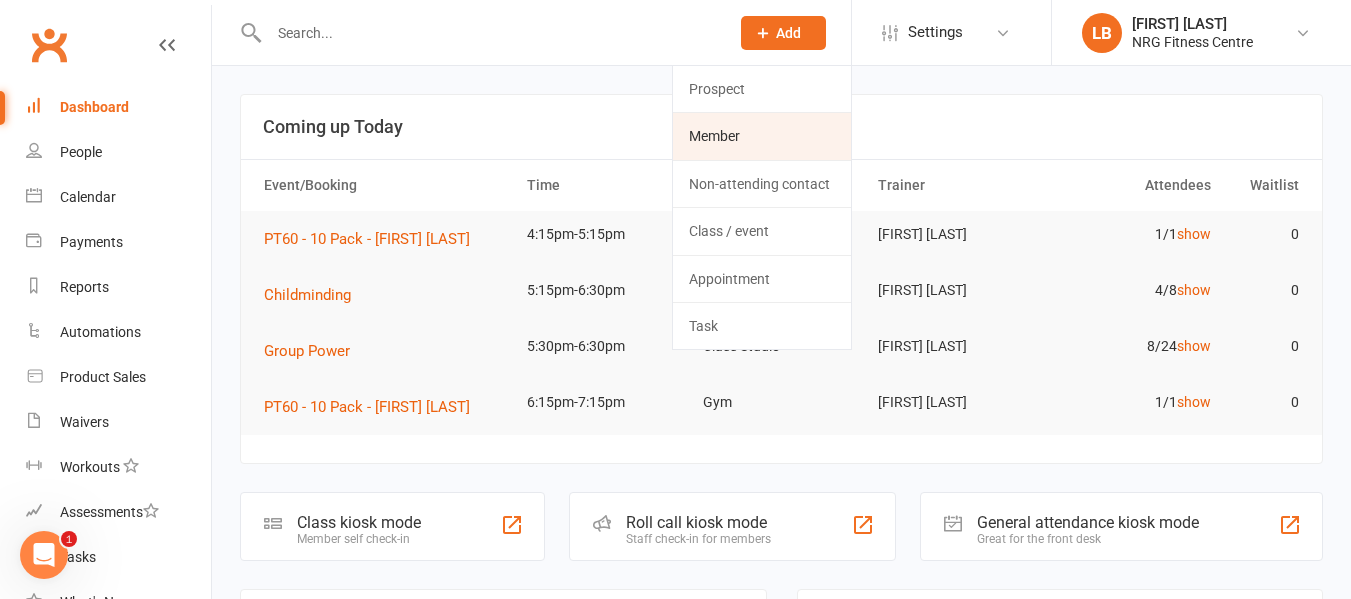 click on "Member" 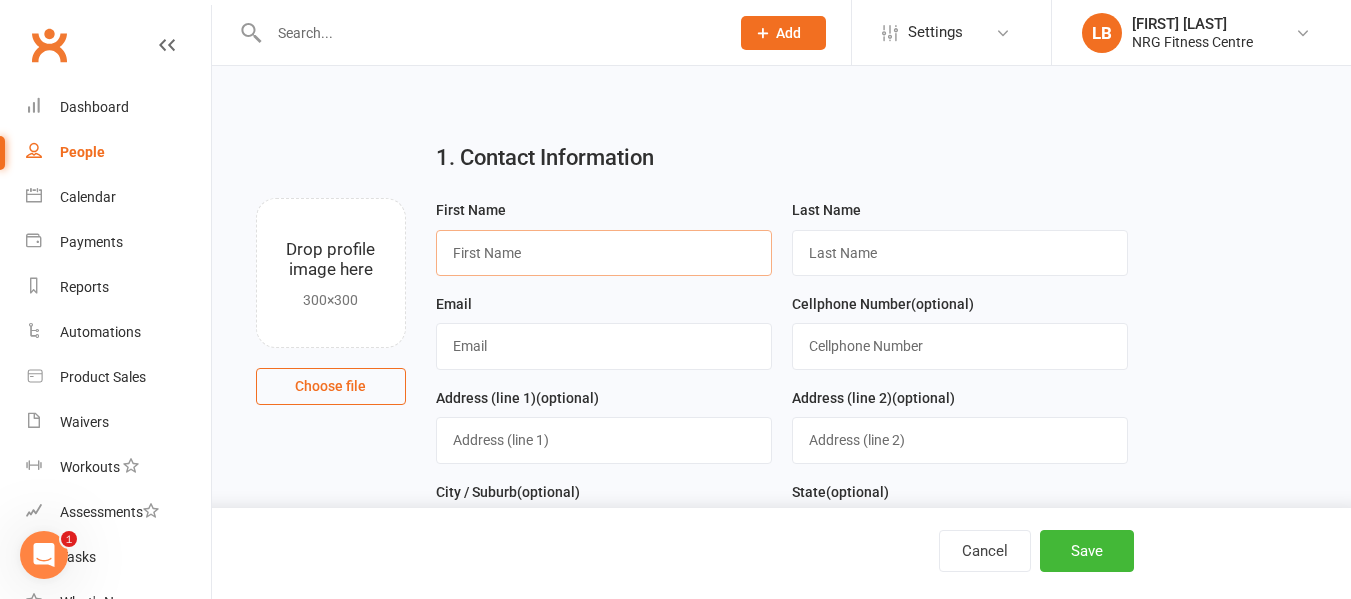 click at bounding box center (604, 253) 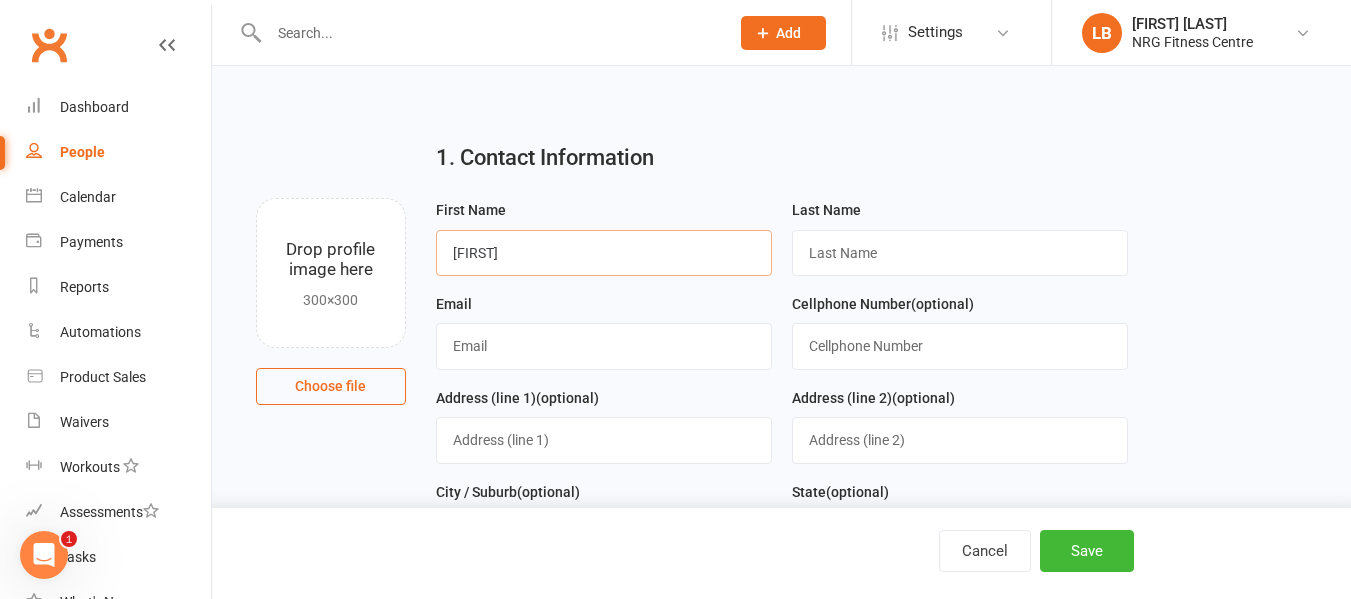 type on "Mark" 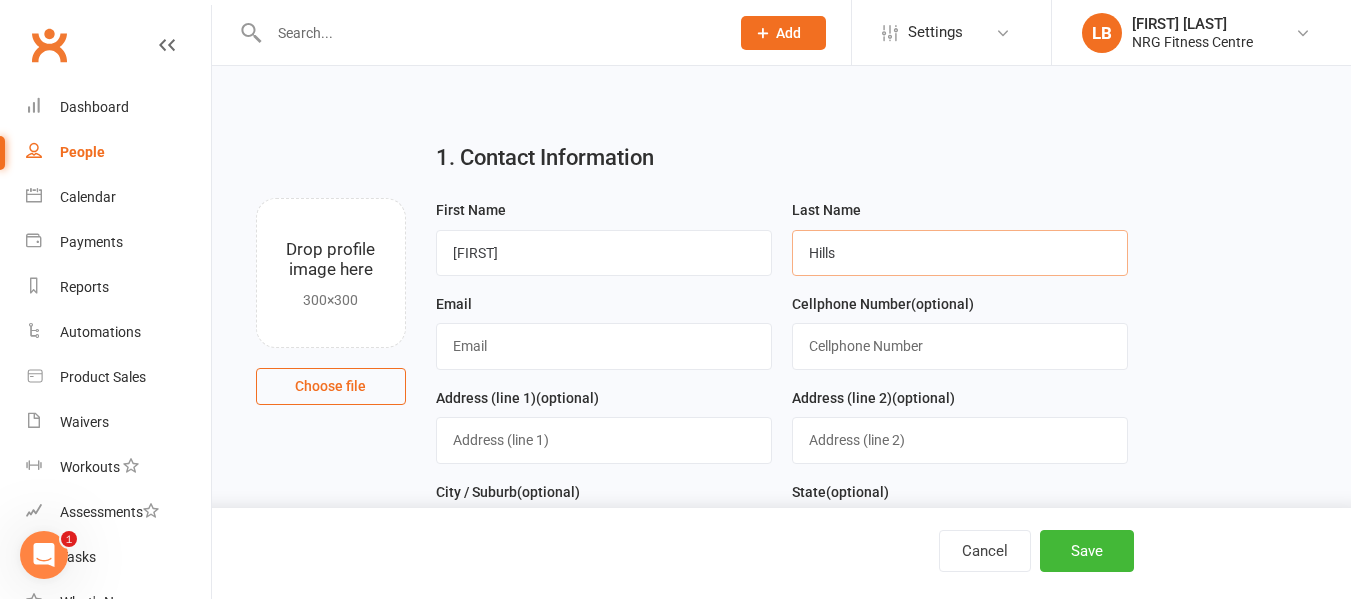 type on "Hills" 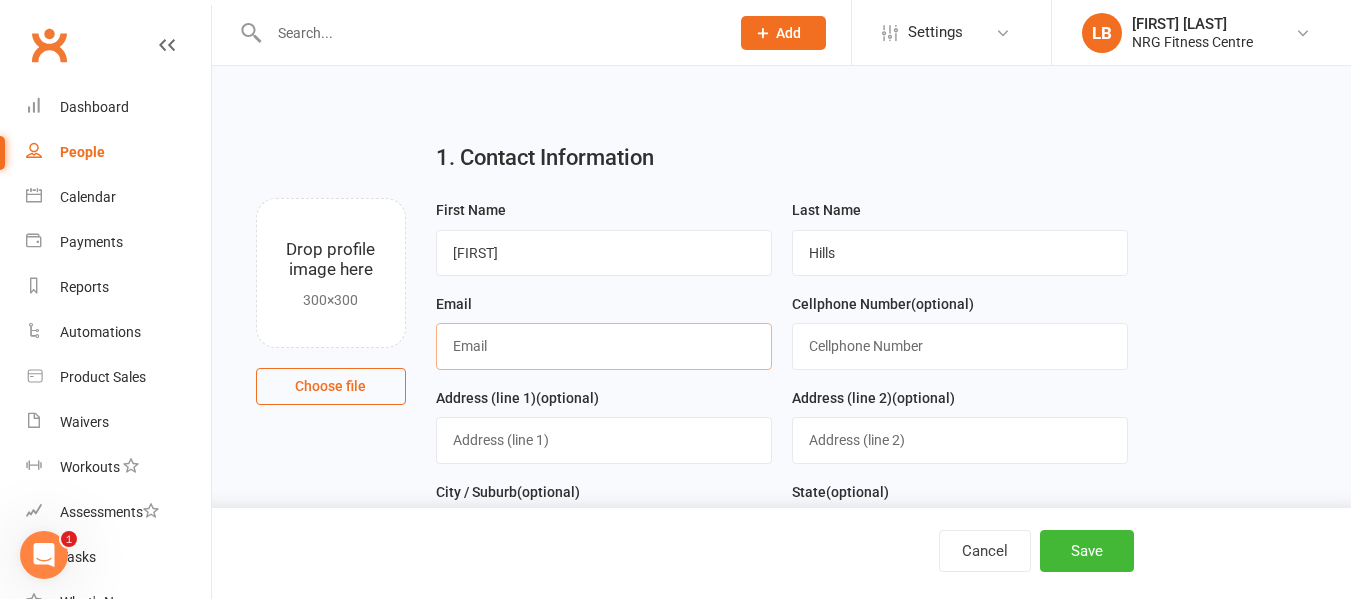 click at bounding box center [604, 346] 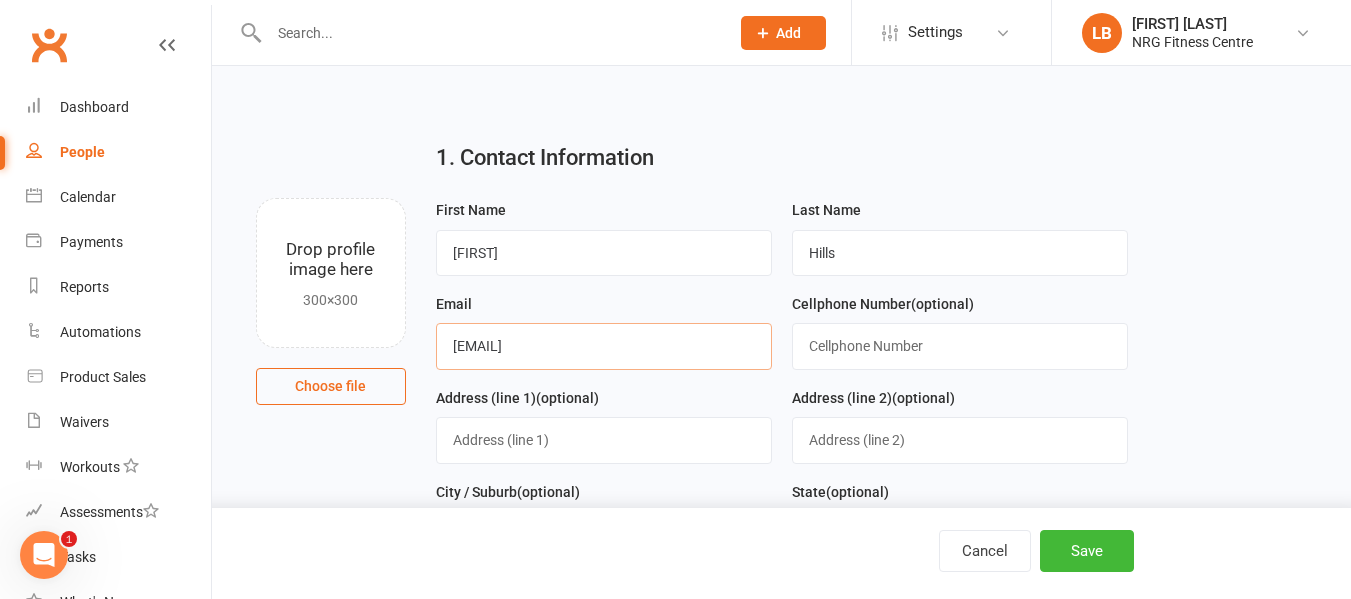 type on "markhills_07@icloud.com" 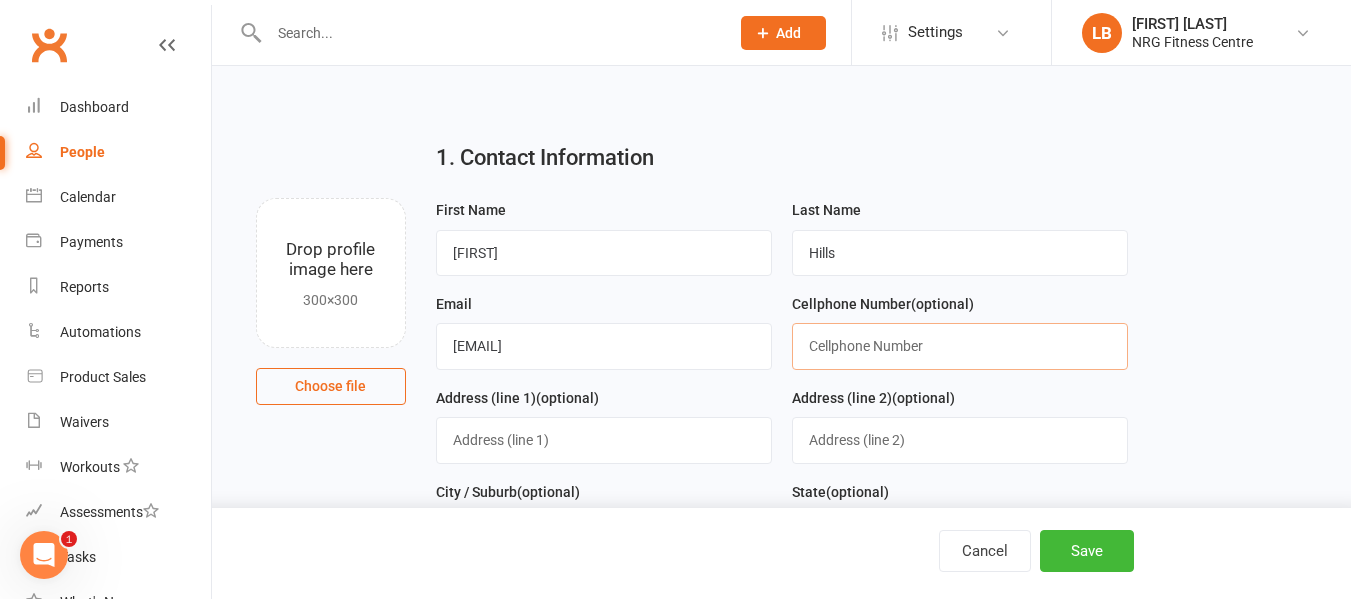 click at bounding box center (960, 346) 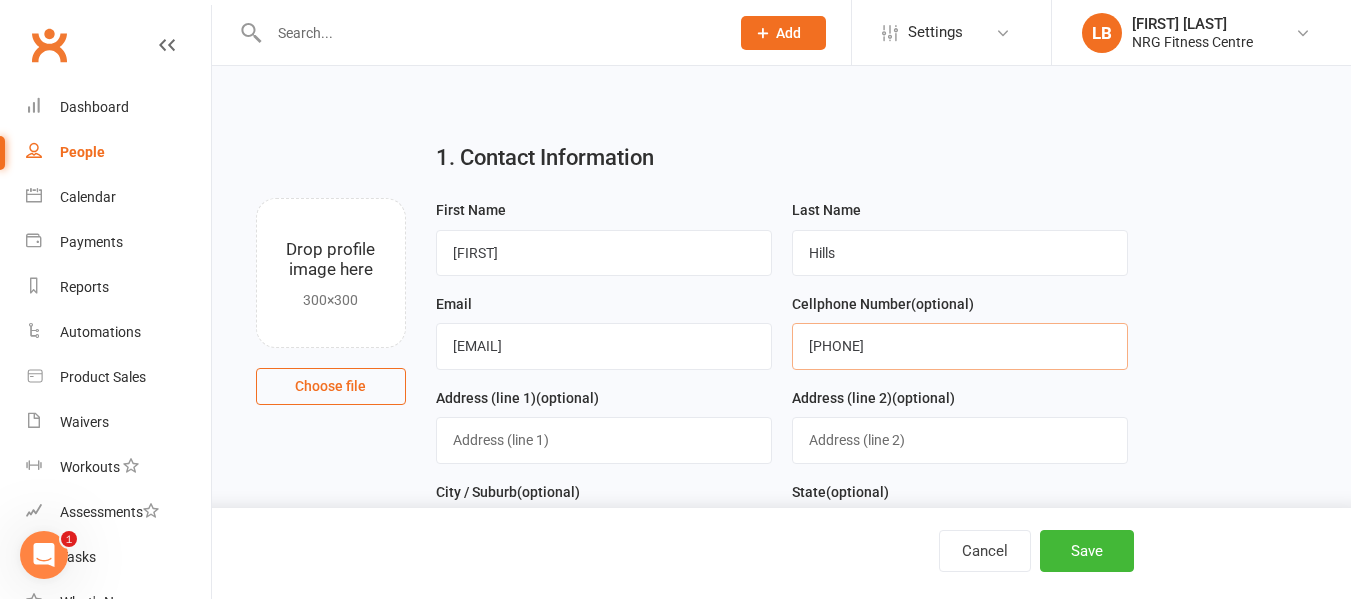 scroll, scrollTop: 200, scrollLeft: 0, axis: vertical 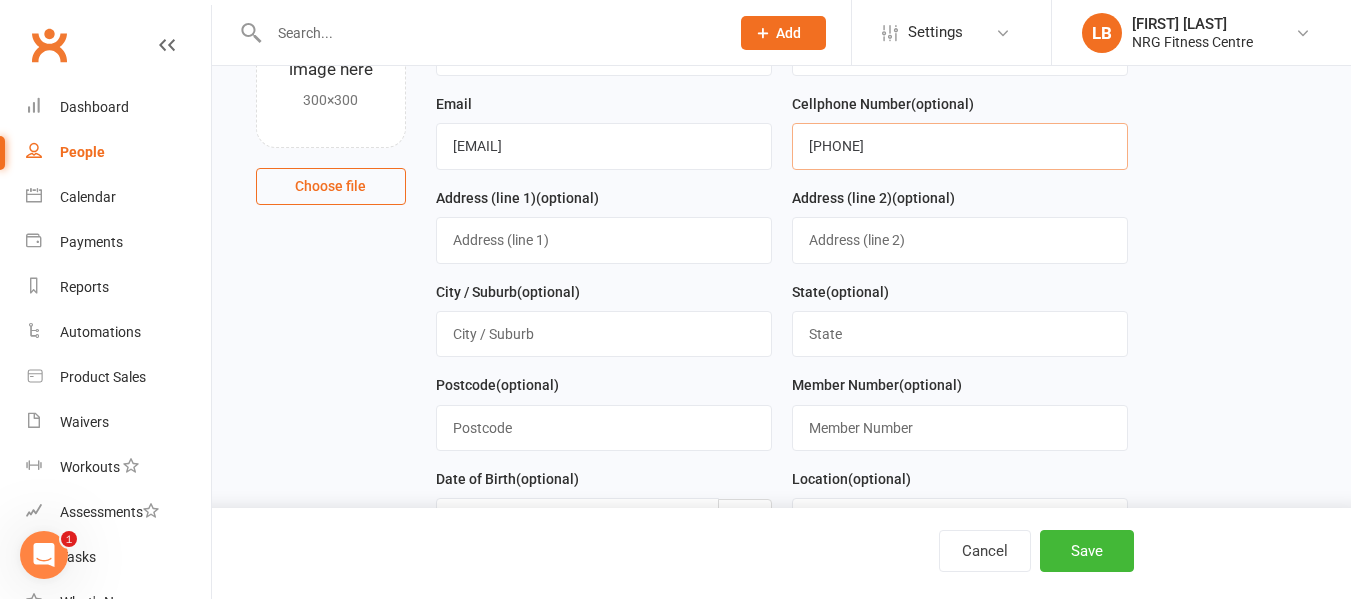 type on "0475863705" 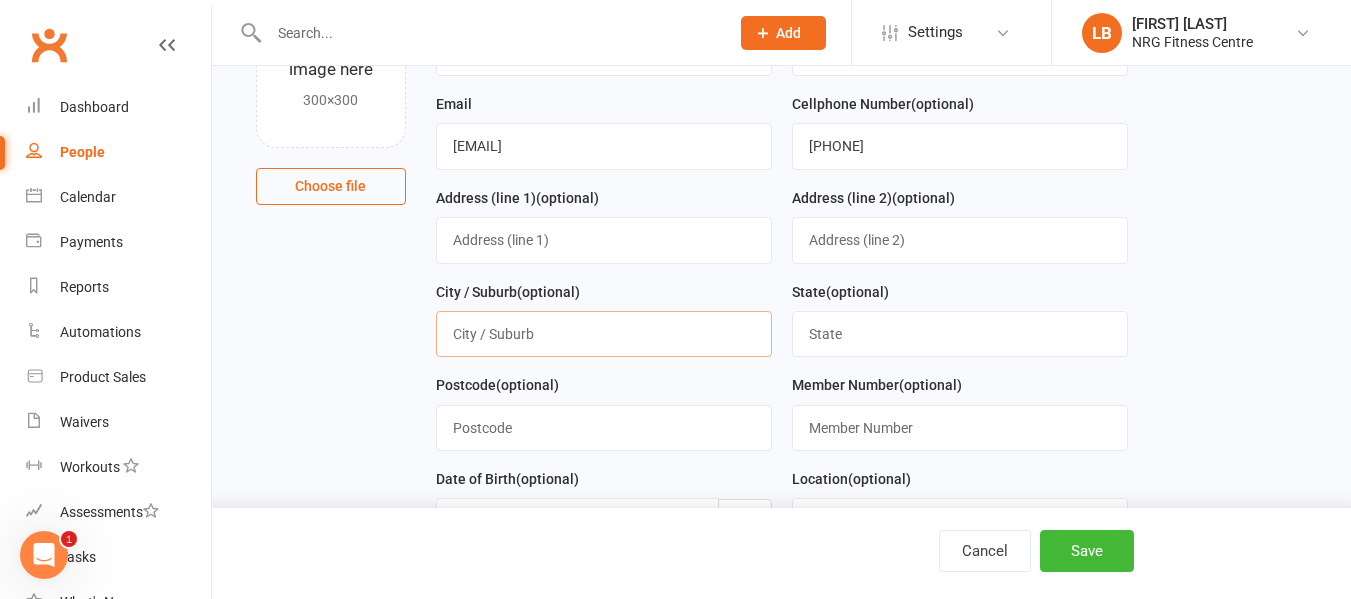 click at bounding box center (604, 334) 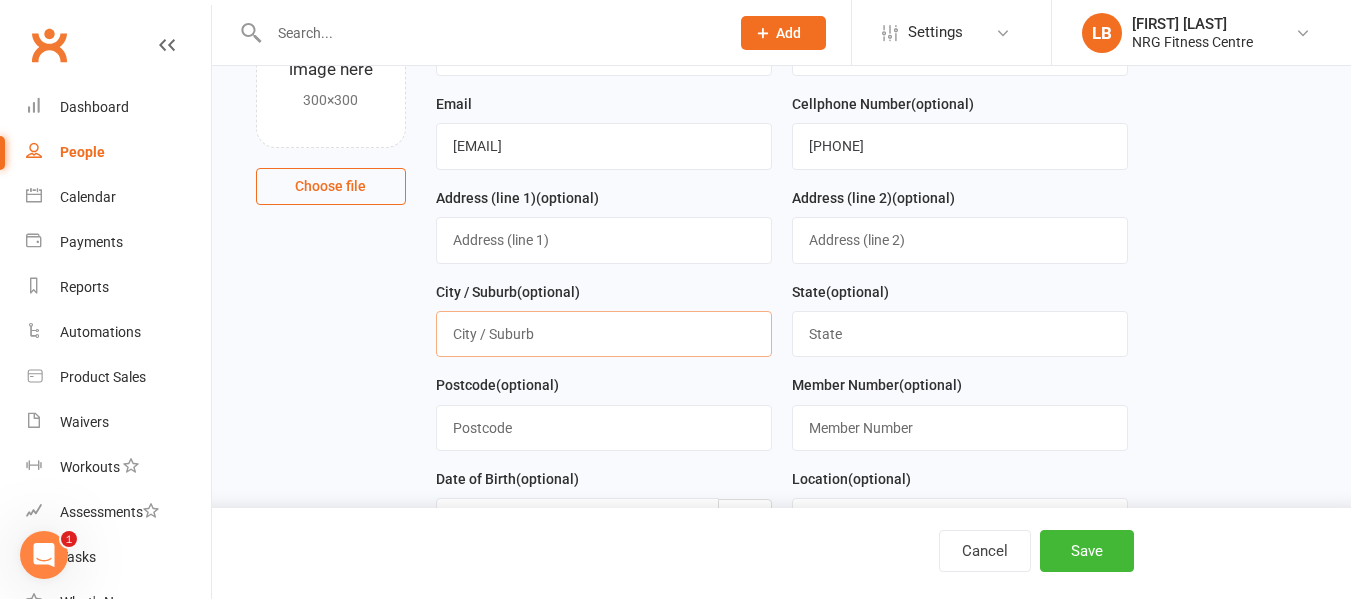 type on "Young" 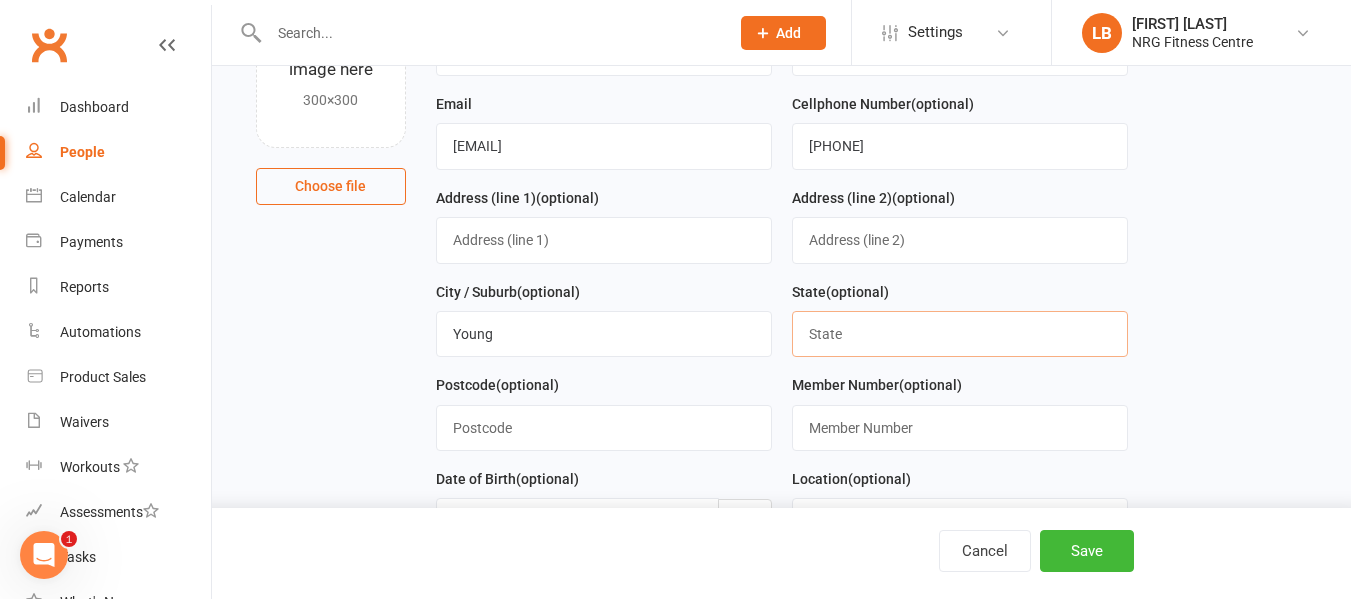 click at bounding box center (960, 334) 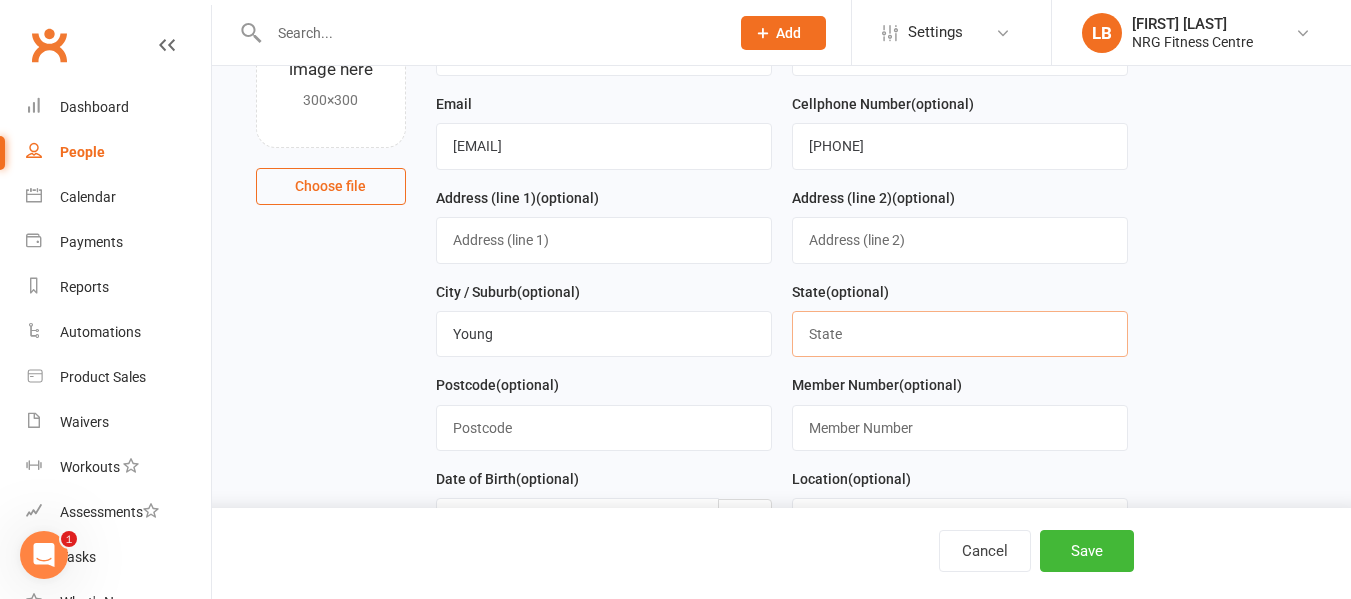 type on "NSW" 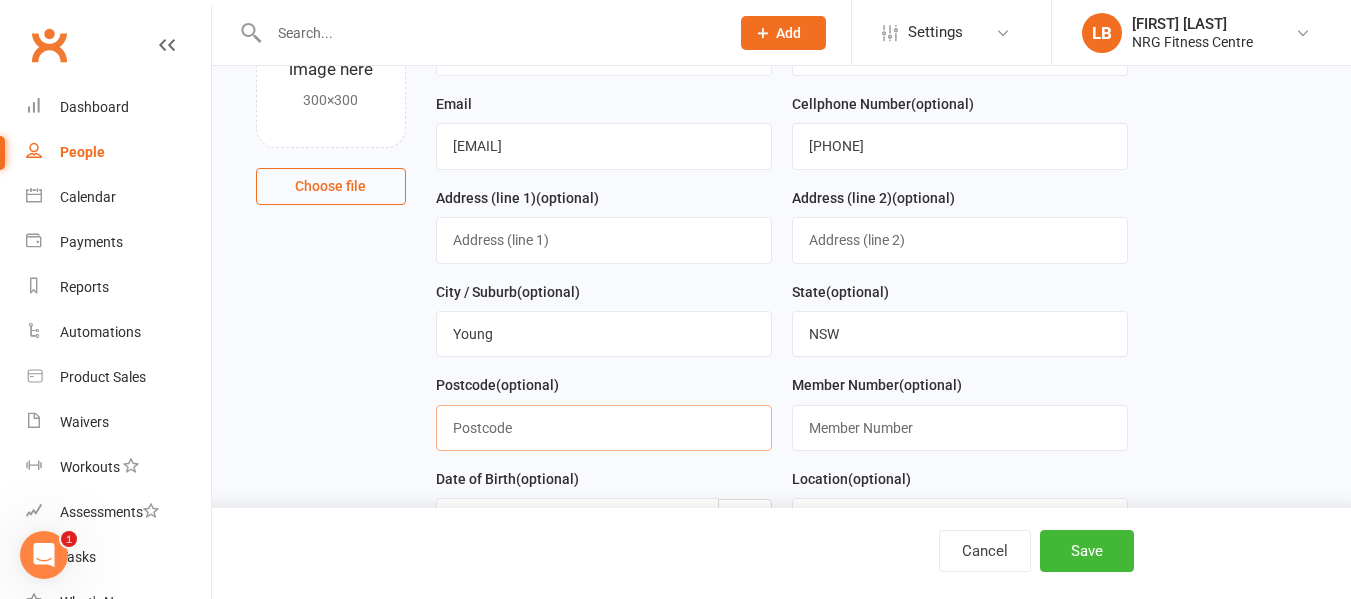 click at bounding box center (604, 428) 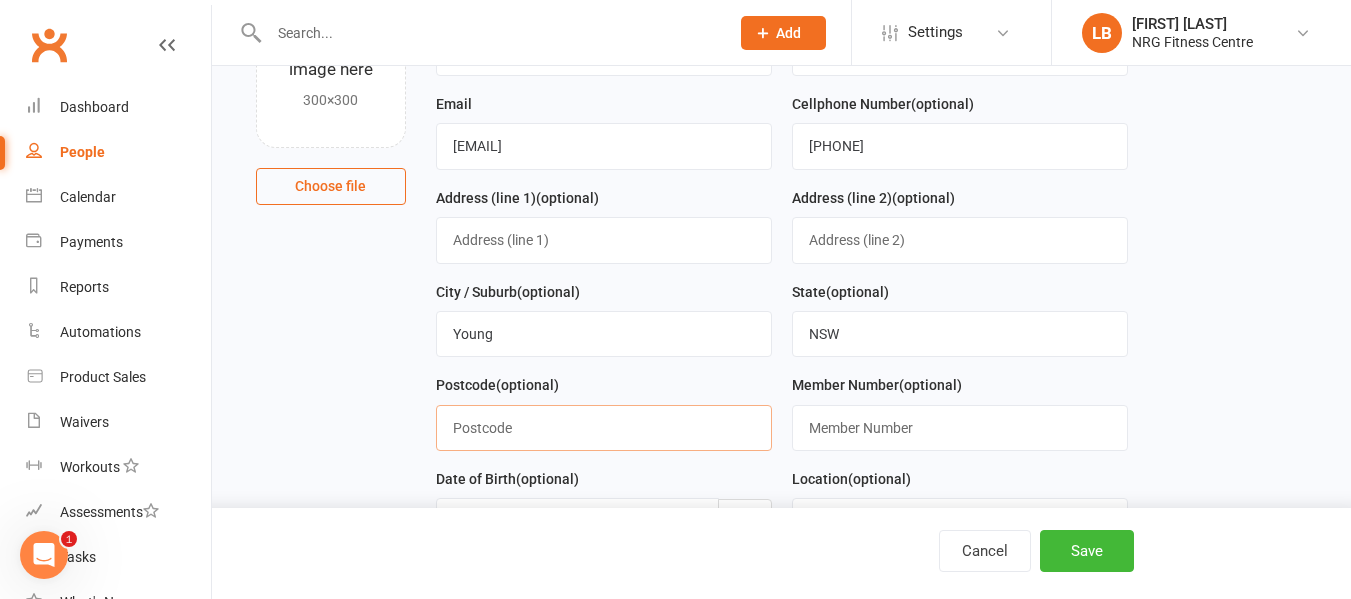 type on "2594" 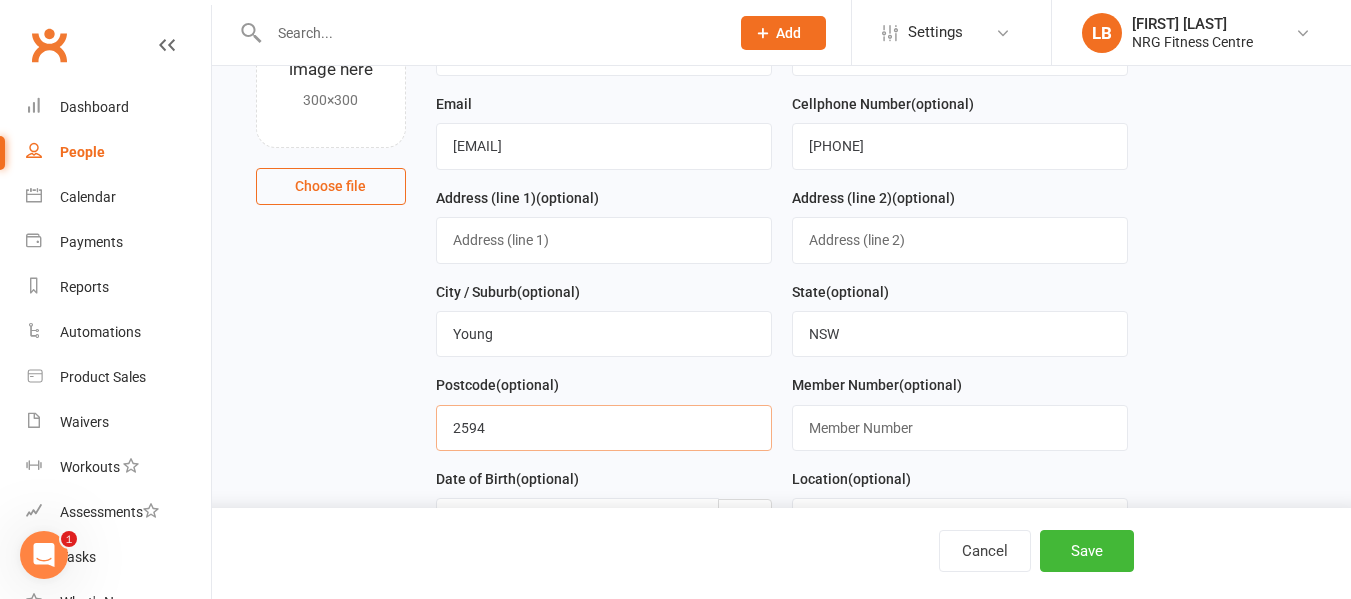 scroll, scrollTop: 300, scrollLeft: 0, axis: vertical 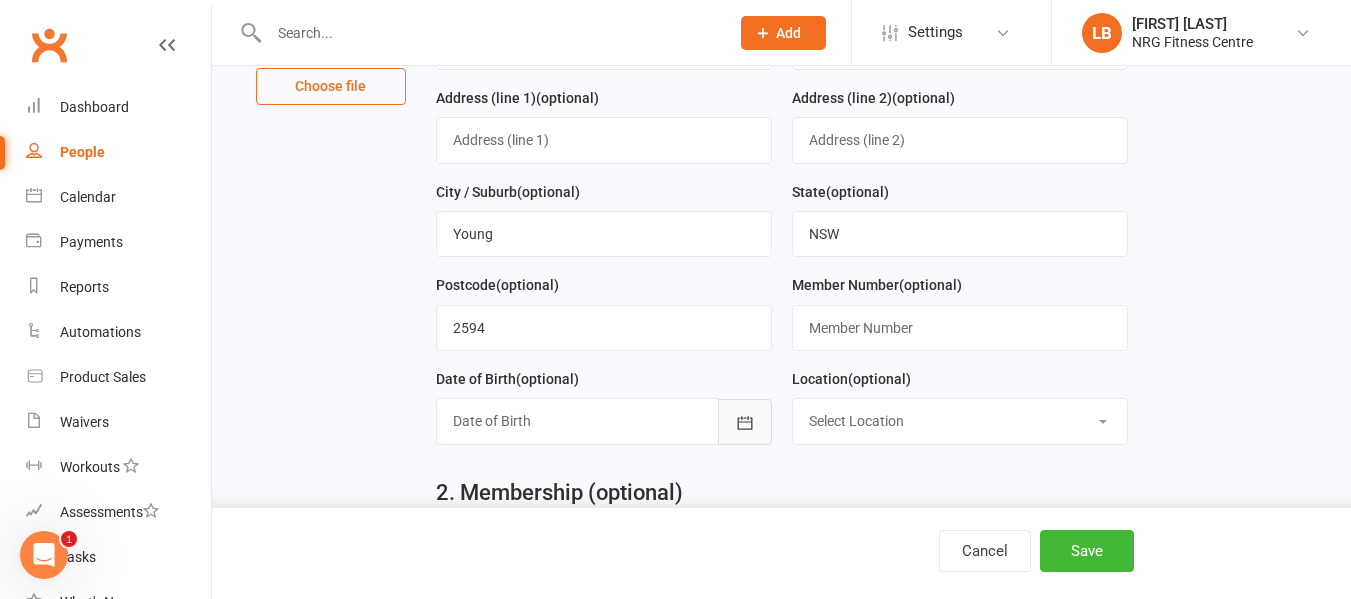 click 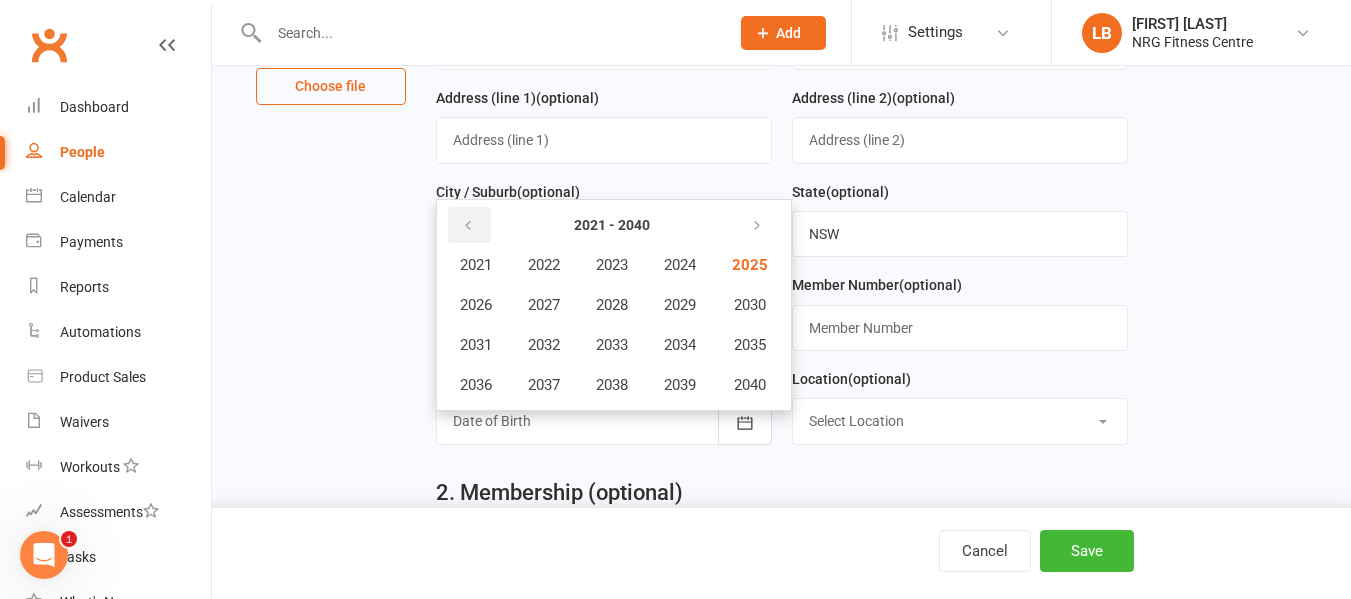 click at bounding box center (468, 226) 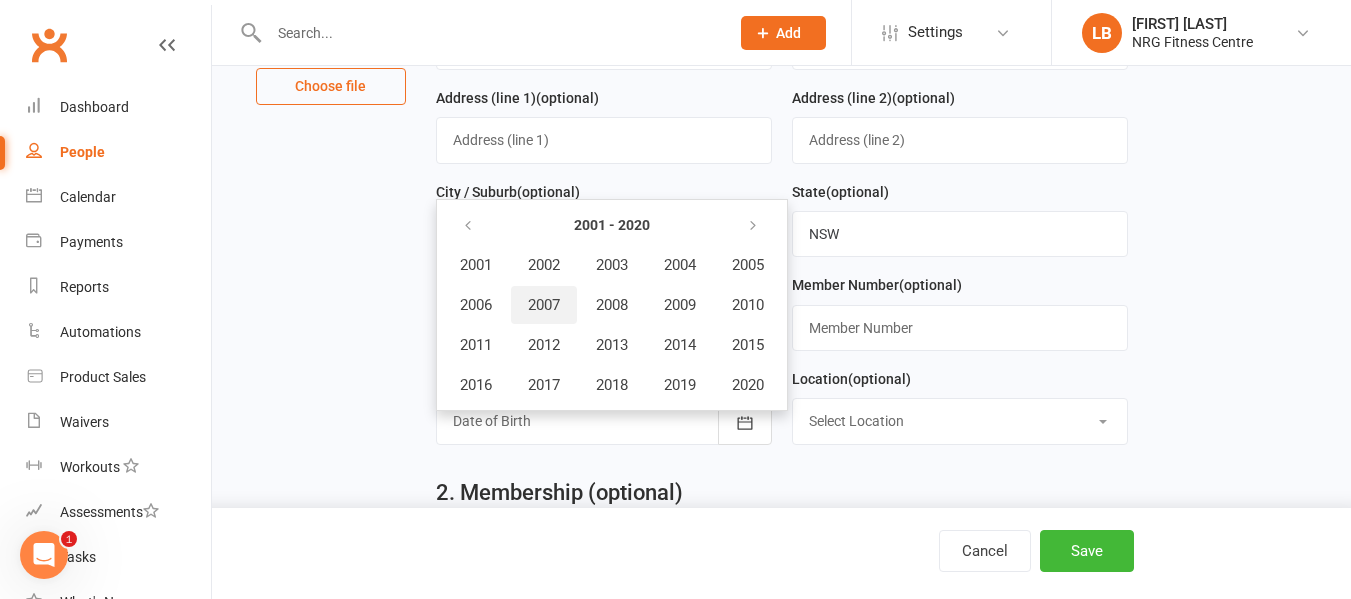 click on "2007" at bounding box center (544, 305) 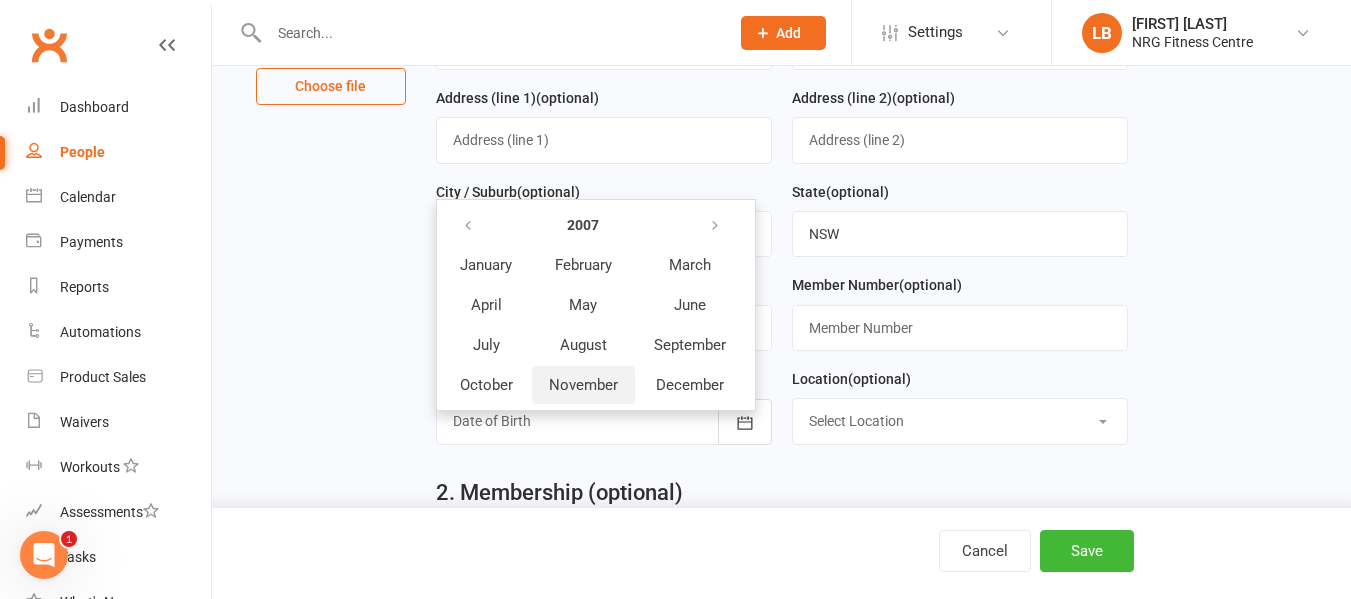 click on "November" at bounding box center [583, 385] 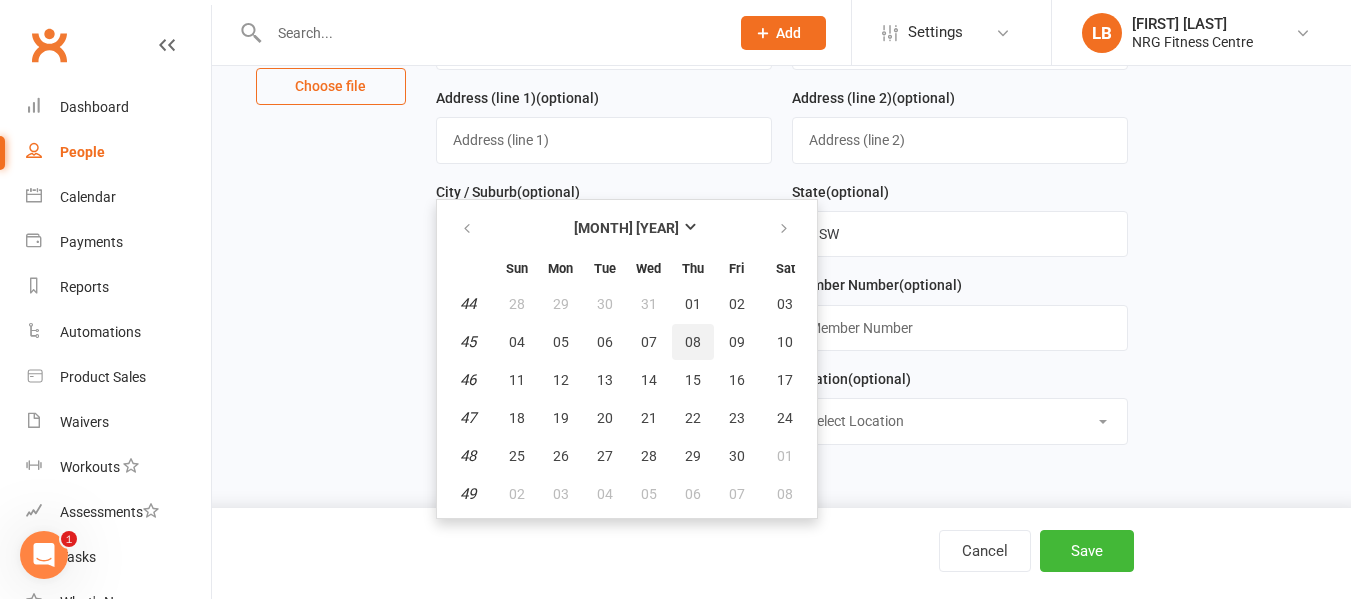 click on "08" at bounding box center [693, 342] 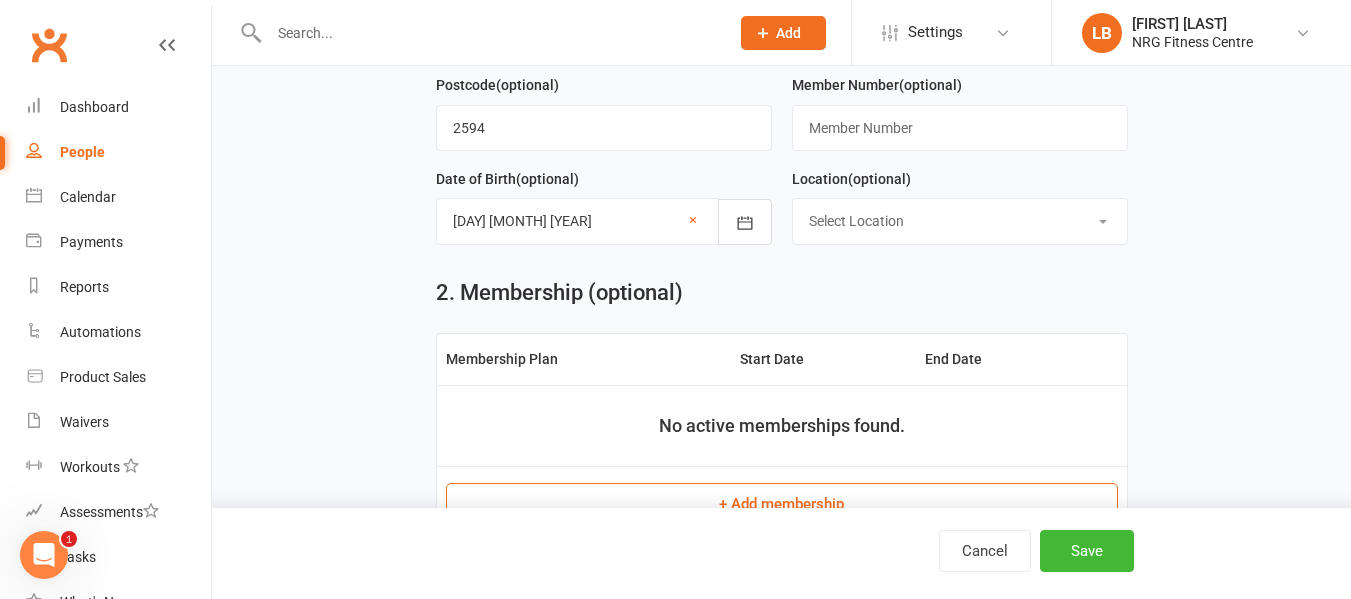 scroll, scrollTop: 600, scrollLeft: 0, axis: vertical 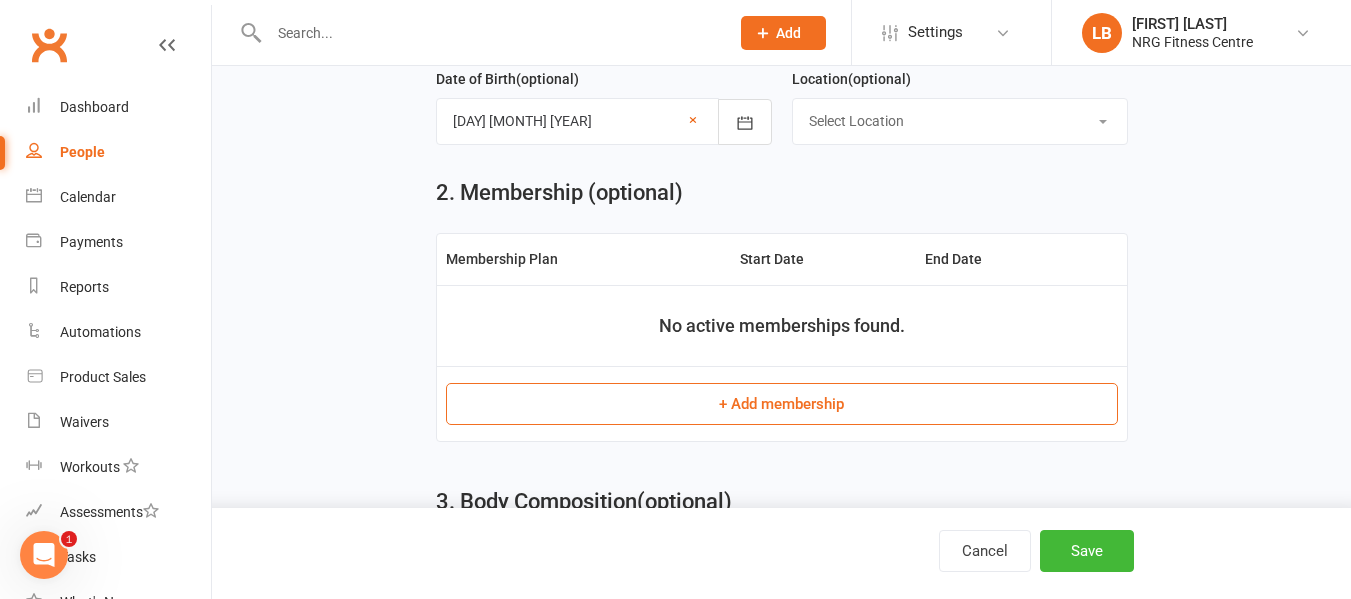 click on "+ Add membership" at bounding box center [782, 404] 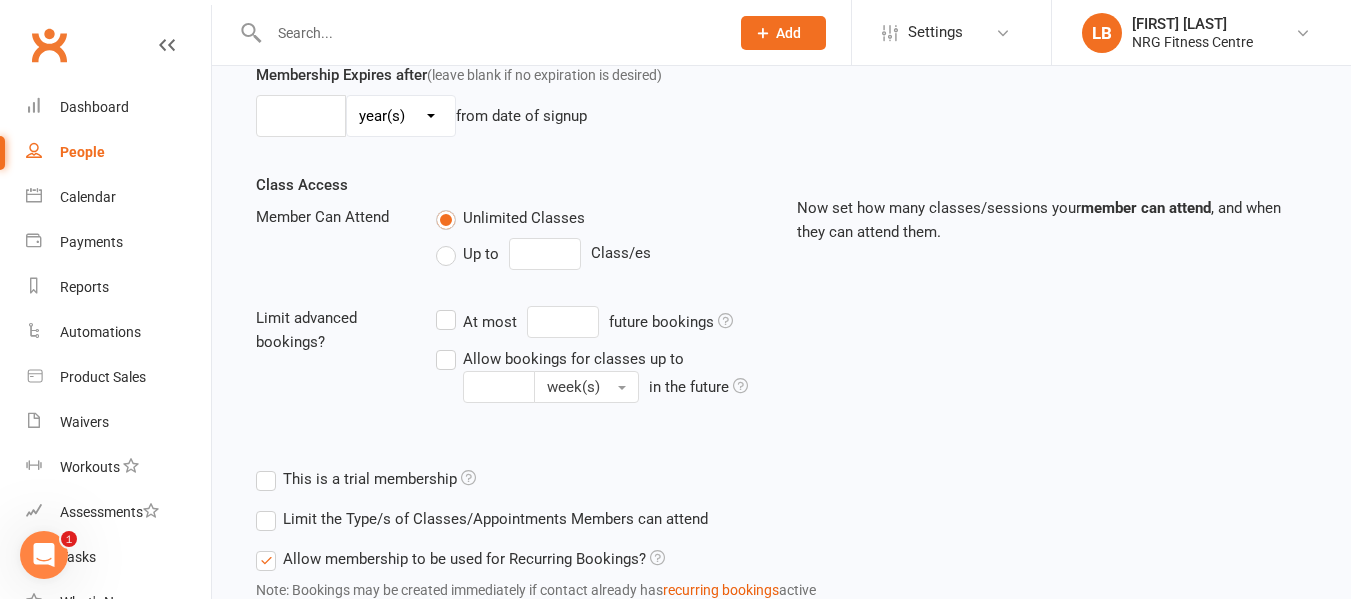 scroll, scrollTop: 0, scrollLeft: 0, axis: both 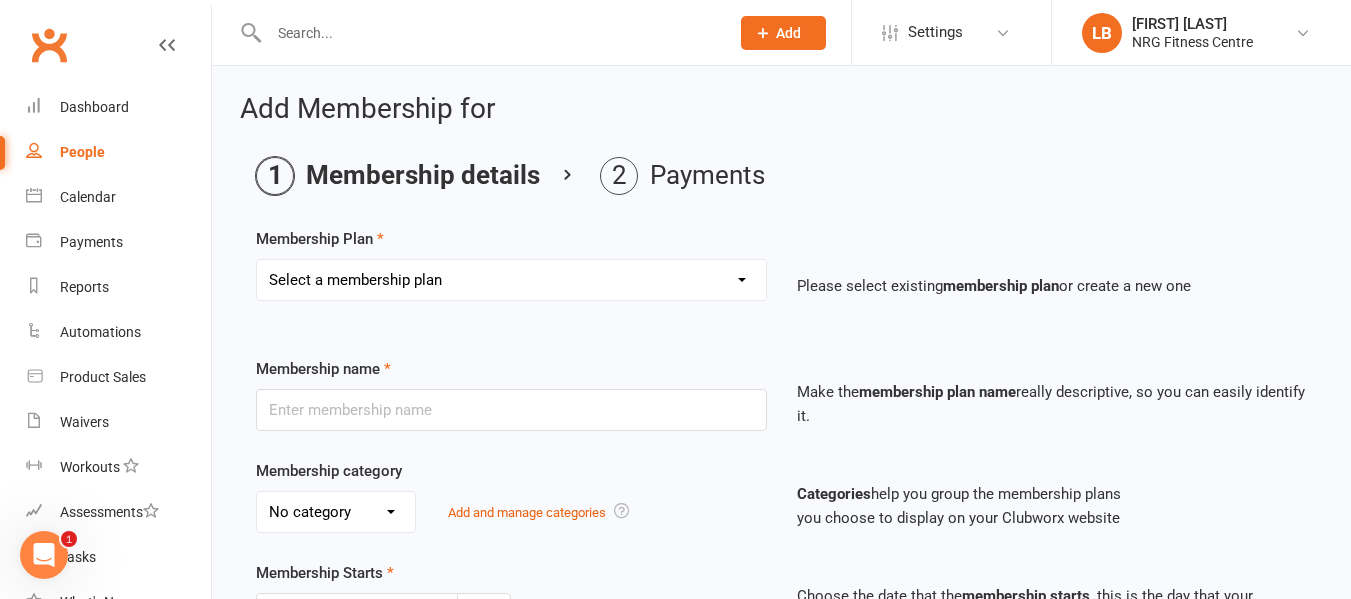 click on "Select a membership plan 1 Week Trial DD-12 Month UFN DD-12 Month UFN - JUNIOR DD-12 Month Fixed DD-12 Month Fixed - JUNIOR DD-No Fixed Term DD-No Fixed Term - JUNIOR 12 Month Upfront 12 Month Upfront - JUNIOR 6 Month 6 Month - JUNIOR 3 Month 3 Month - Student 2 Month 1 Month 2 Month - Student 1 Month - Student 2 Week 1 Week 10 Visit Pass 10 Visit Pass - Student Fitness Passport Fitness Passport - JUNIOR Family Member - No charge Family Member - No charge - JUNIOR PT 1 hour - 10 Pack PT 45 minute - 10 Pack PT60 - PAYG PT45 - PAYG PT30 - PAYG No Charge PT 30 minute - 10 Pack Childminding Book & Pay - Classes DD-12 Month - Winter Warmer DD-12 Month - Winter Warmer - JUNIOR PT 45 minute - 3 Pack PT 60 minute - 2 Pack PT 60 minute - 6 Pack" at bounding box center [511, 280] 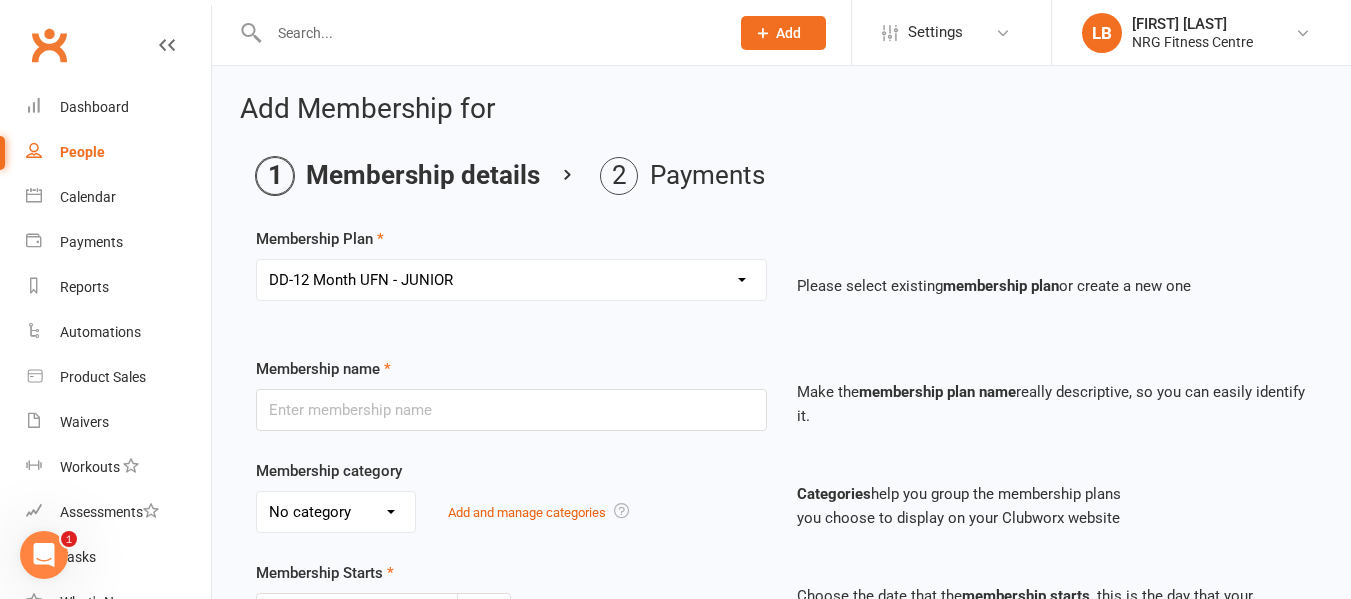 click on "Select a membership plan 1 Week Trial DD-12 Month UFN DD-12 Month UFN - JUNIOR DD-12 Month Fixed DD-12 Month Fixed - JUNIOR DD-No Fixed Term DD-No Fixed Term - JUNIOR 12 Month Upfront 12 Month Upfront - JUNIOR 6 Month 6 Month - JUNIOR 3 Month 3 Month - Student 2 Month 1 Month 2 Month - Student 1 Month - Student 2 Week 1 Week 10 Visit Pass 10 Visit Pass - Student Fitness Passport Fitness Passport - JUNIOR Family Member - No charge Family Member - No charge - JUNIOR PT 1 hour - 10 Pack PT 45 minute - 10 Pack PT60 - PAYG PT45 - PAYG PT30 - PAYG No Charge PT 30 minute - 10 Pack Childminding Book & Pay - Classes DD-12 Month - Winter Warmer DD-12 Month - Winter Warmer - JUNIOR PT 45 minute - 3 Pack PT 60 minute - 2 Pack PT 60 minute - 6 Pack" at bounding box center (511, 280) 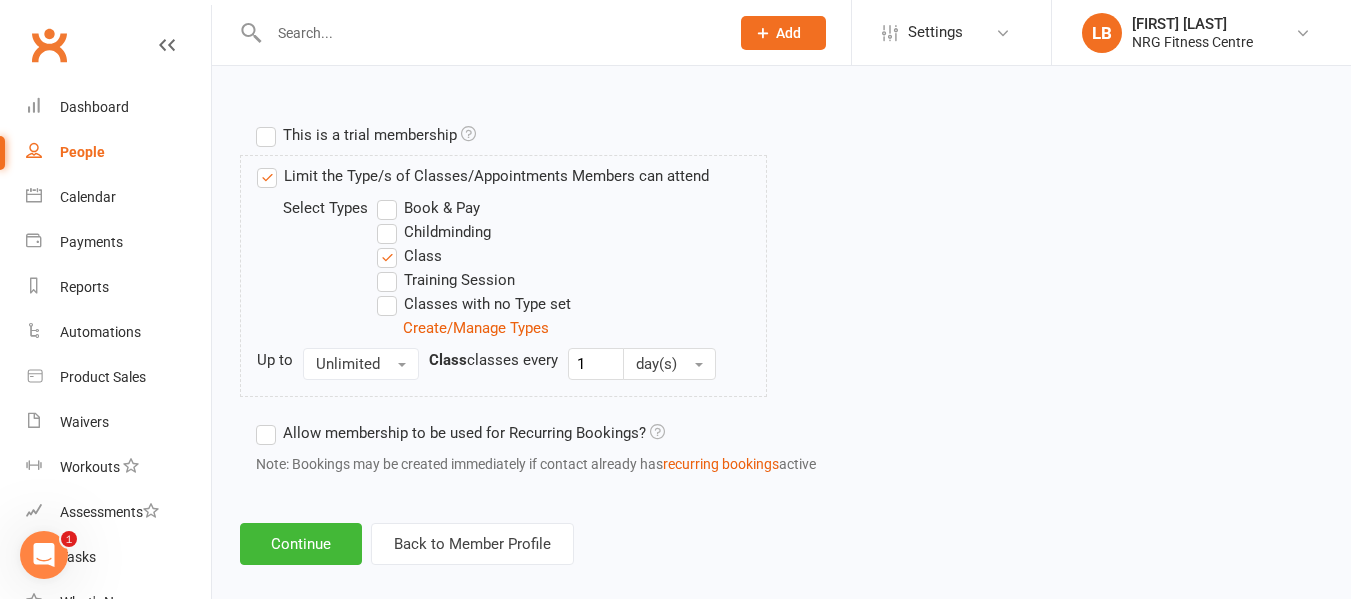 scroll, scrollTop: 968, scrollLeft: 0, axis: vertical 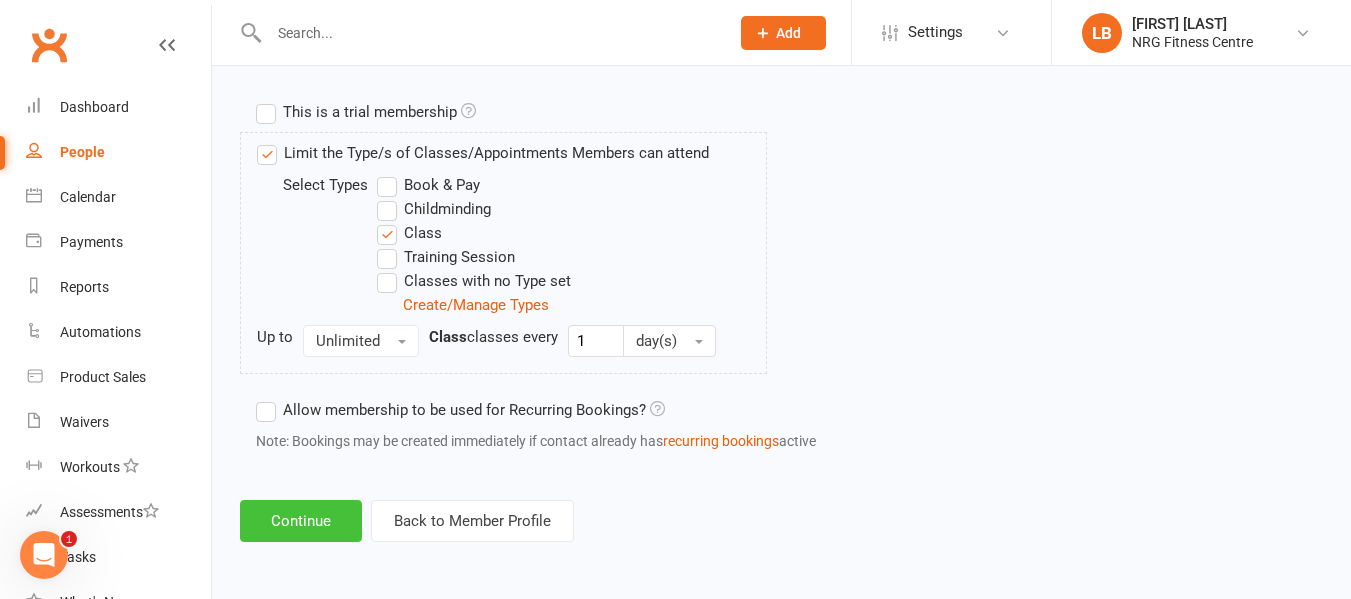 click on "Continue" at bounding box center (301, 521) 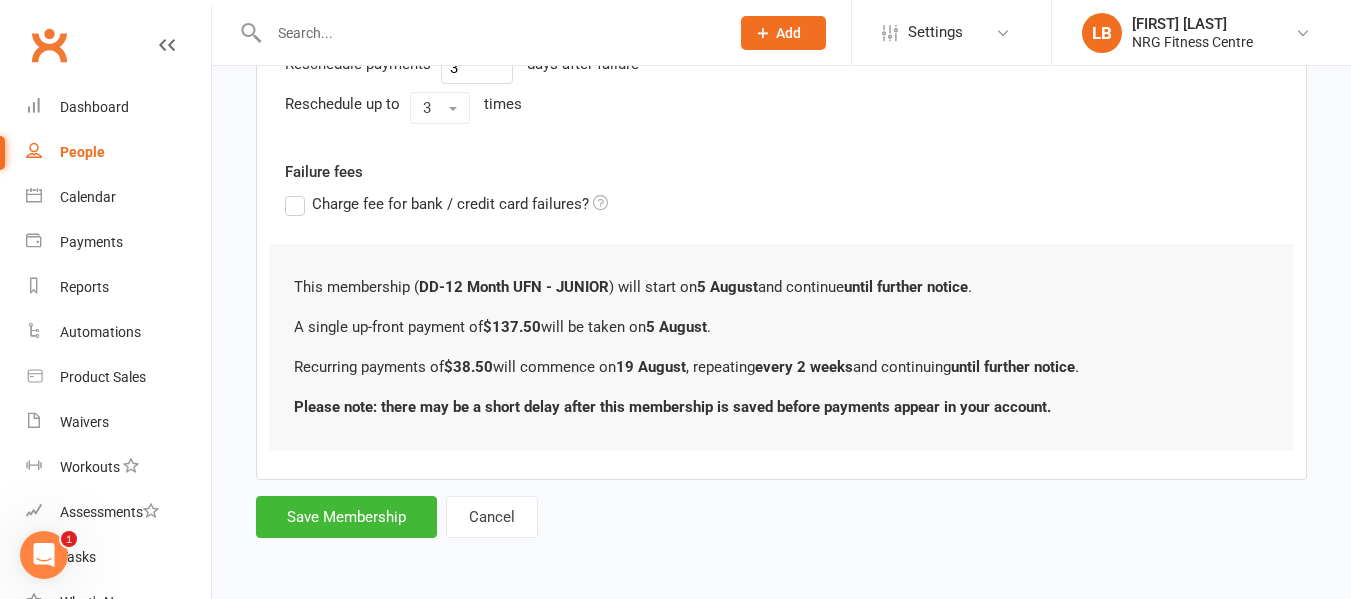 scroll, scrollTop: 0, scrollLeft: 0, axis: both 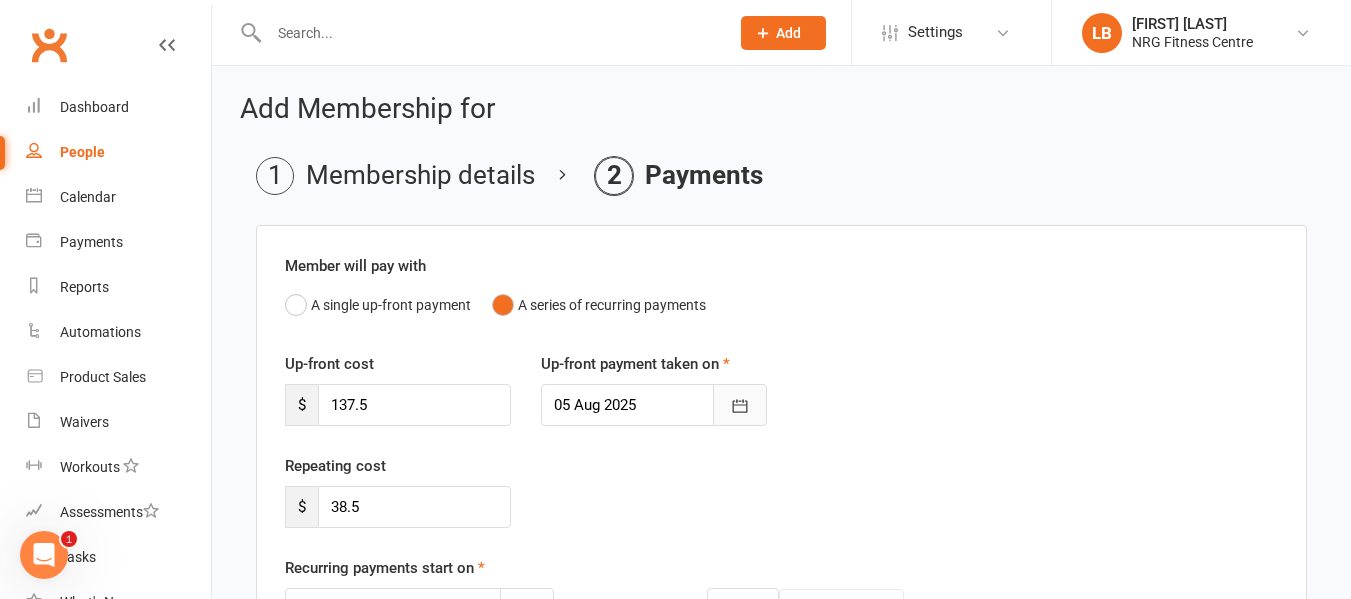 click 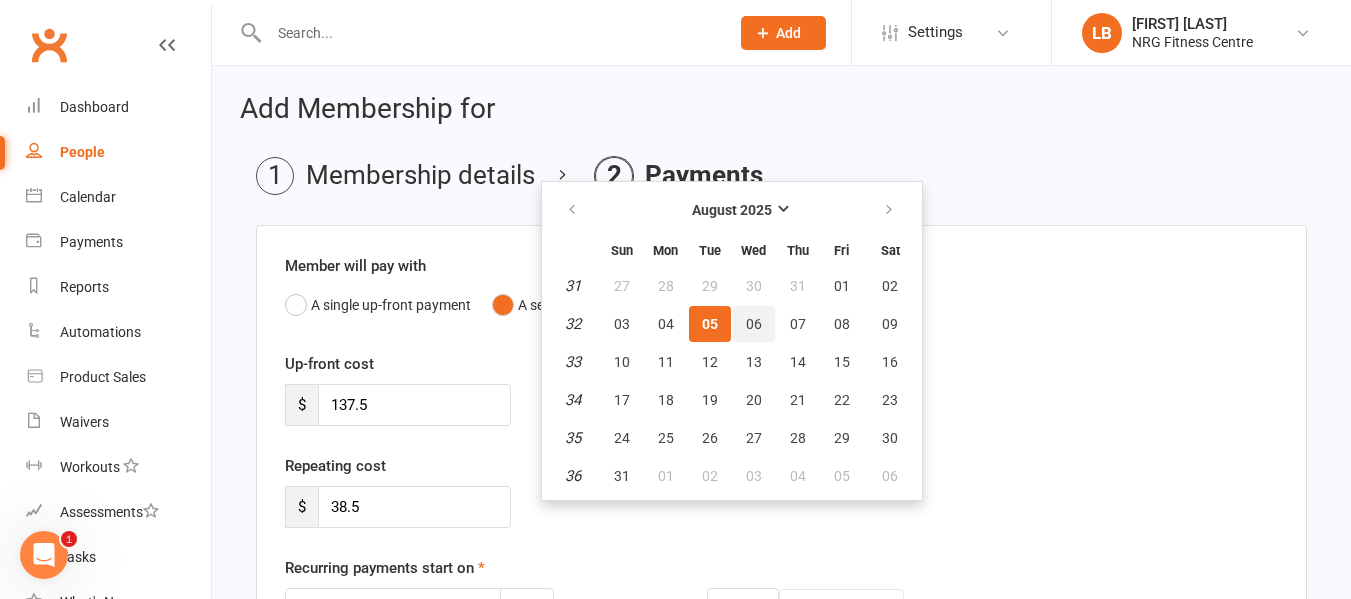 click on "06" at bounding box center [754, 324] 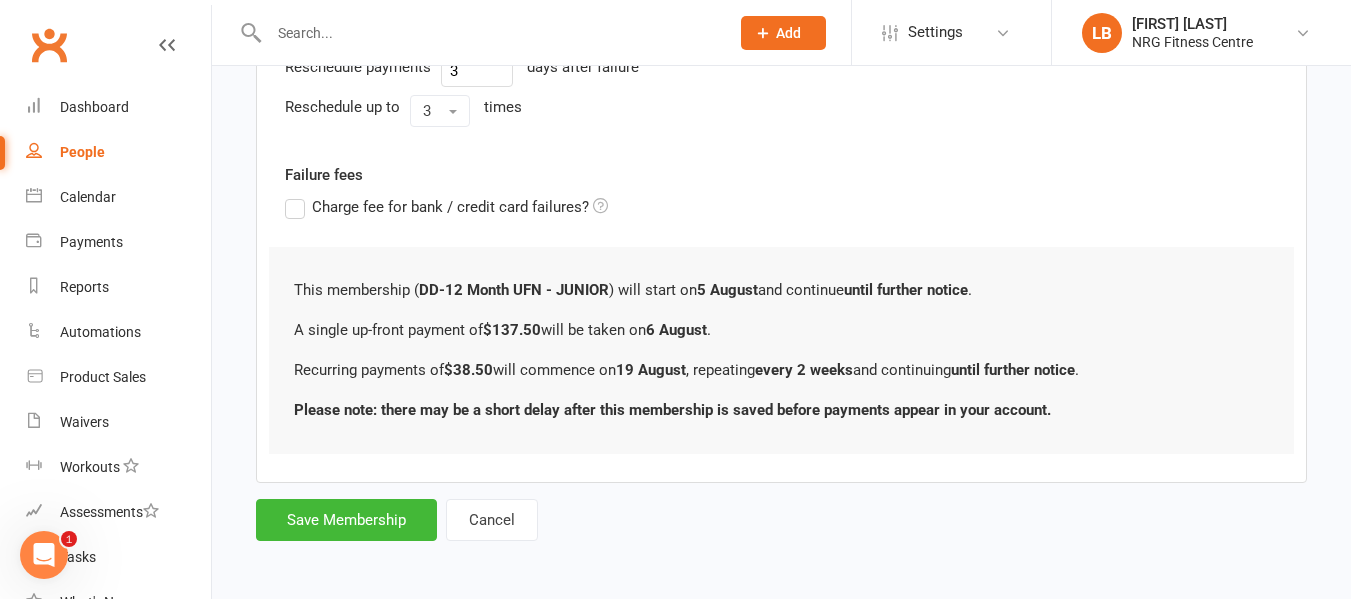 scroll, scrollTop: 815, scrollLeft: 0, axis: vertical 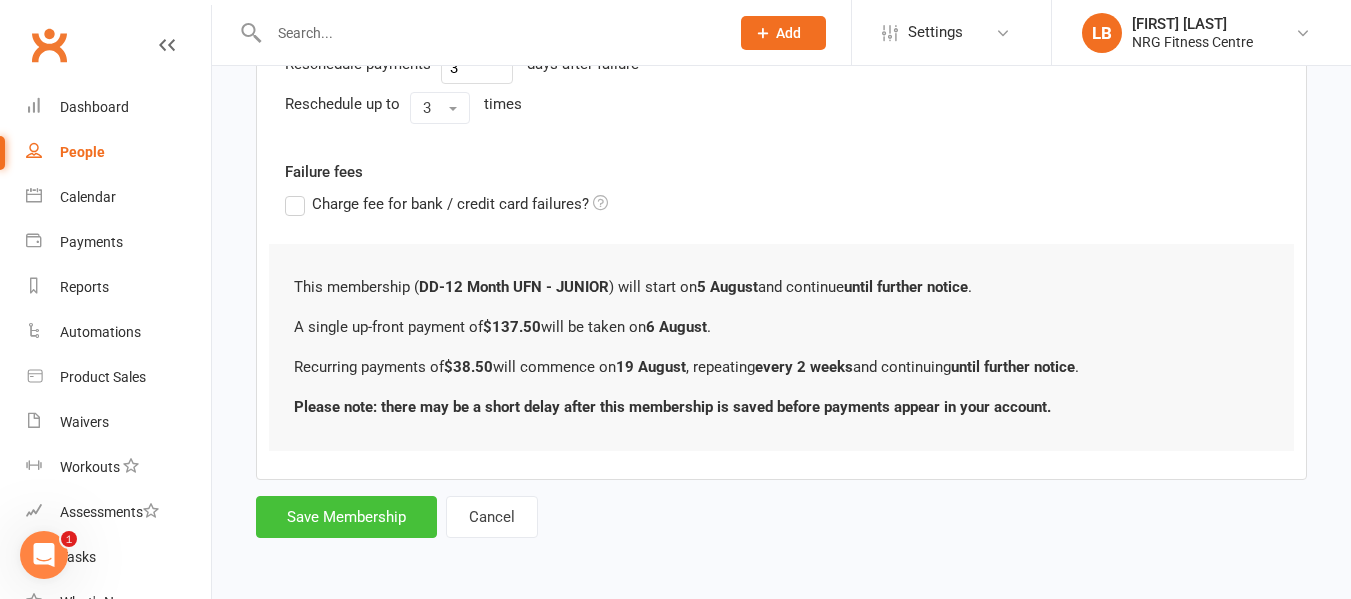 click on "Save Membership" at bounding box center (346, 517) 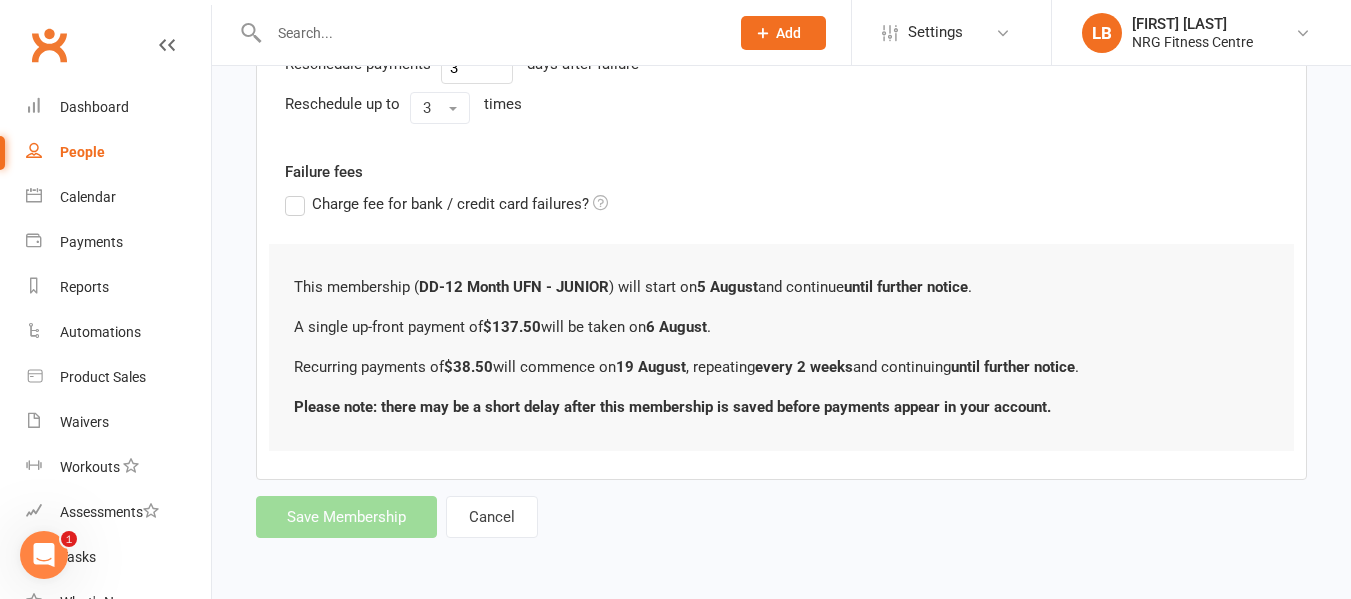scroll, scrollTop: 767, scrollLeft: 0, axis: vertical 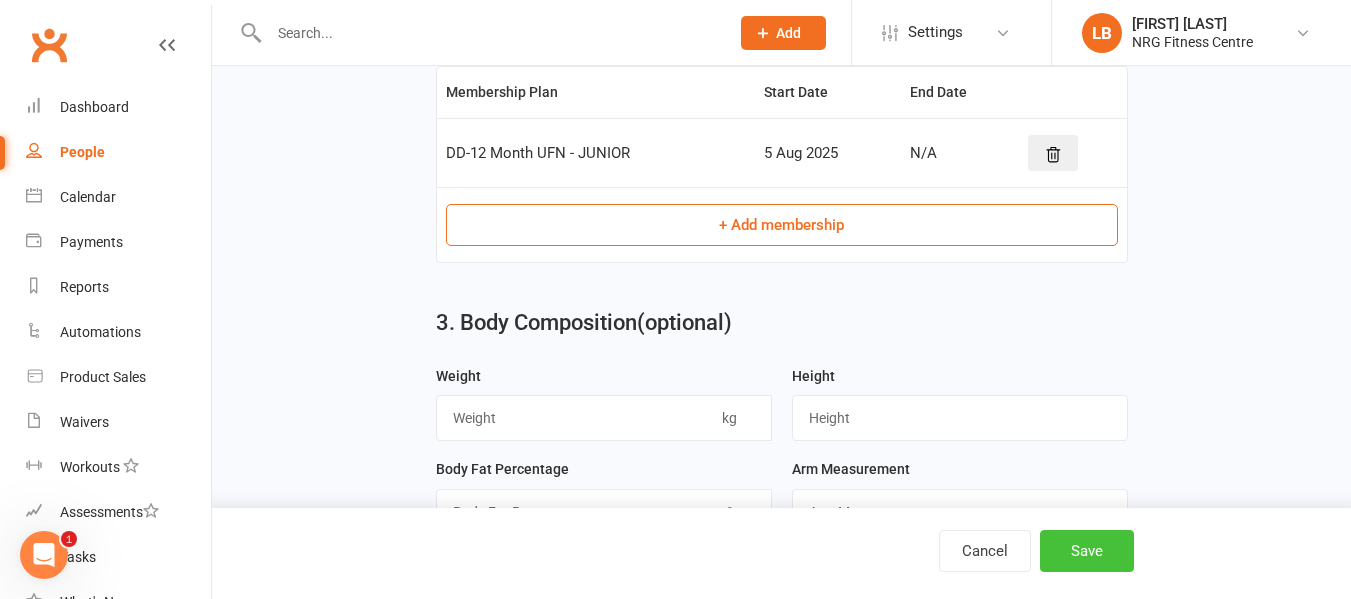 click on "Save" at bounding box center [1087, 551] 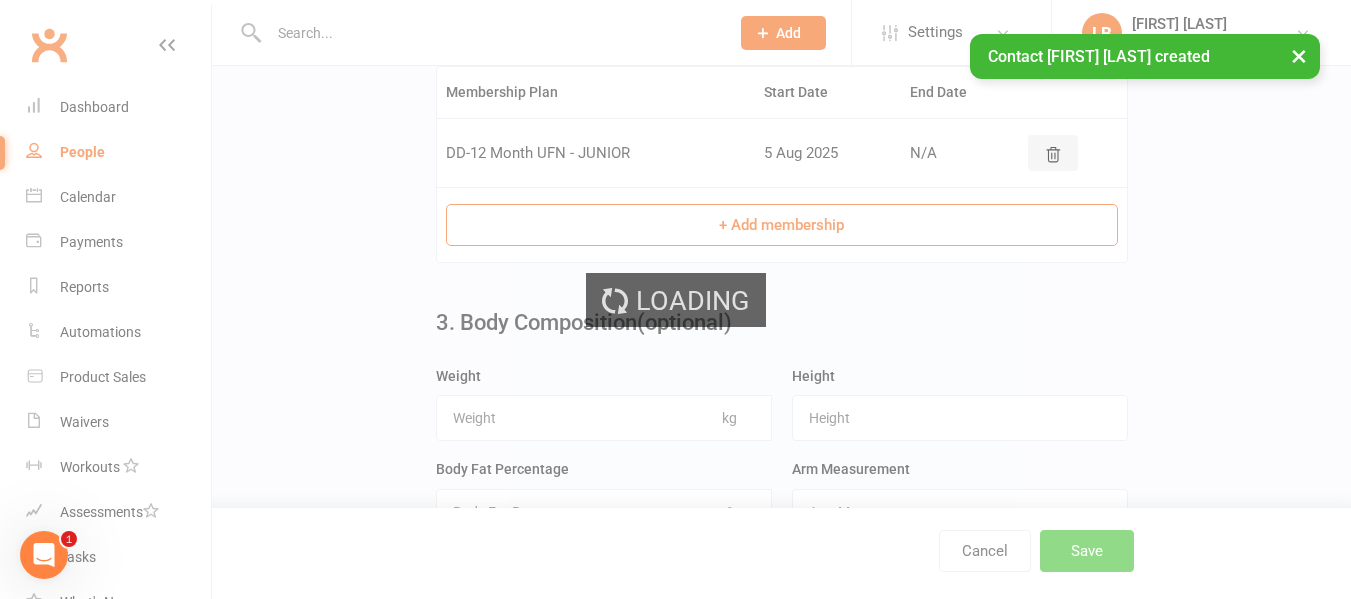 scroll, scrollTop: 0, scrollLeft: 0, axis: both 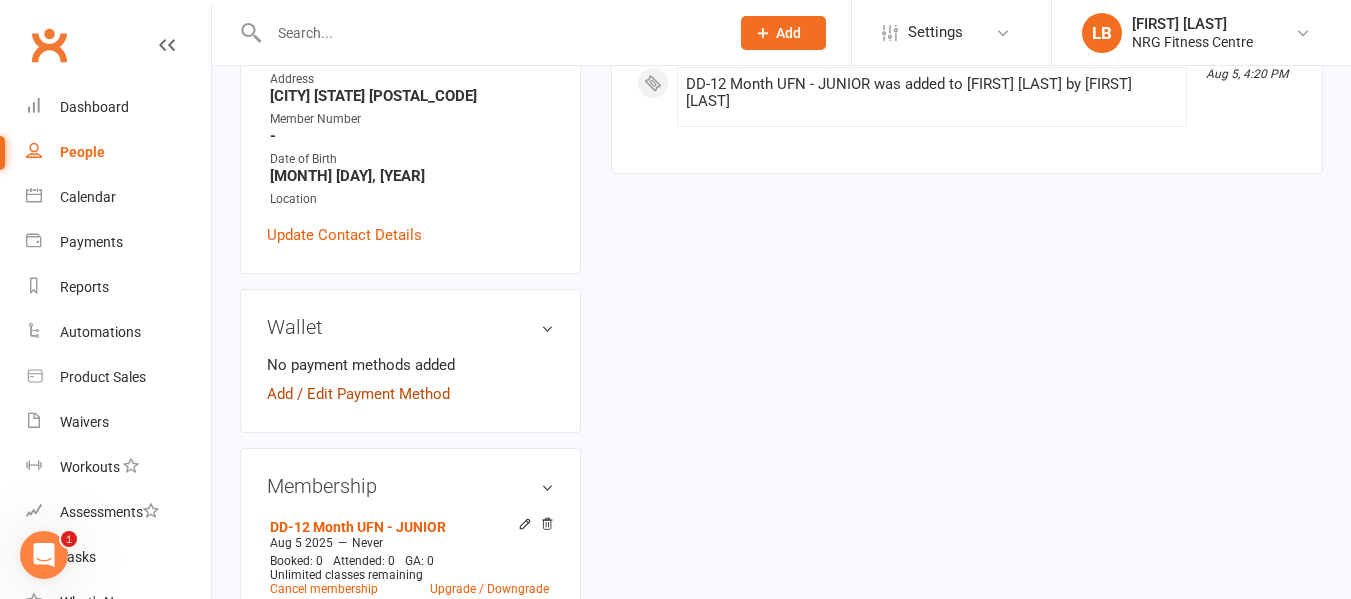 click on "Add / Edit Payment Method" at bounding box center (358, 394) 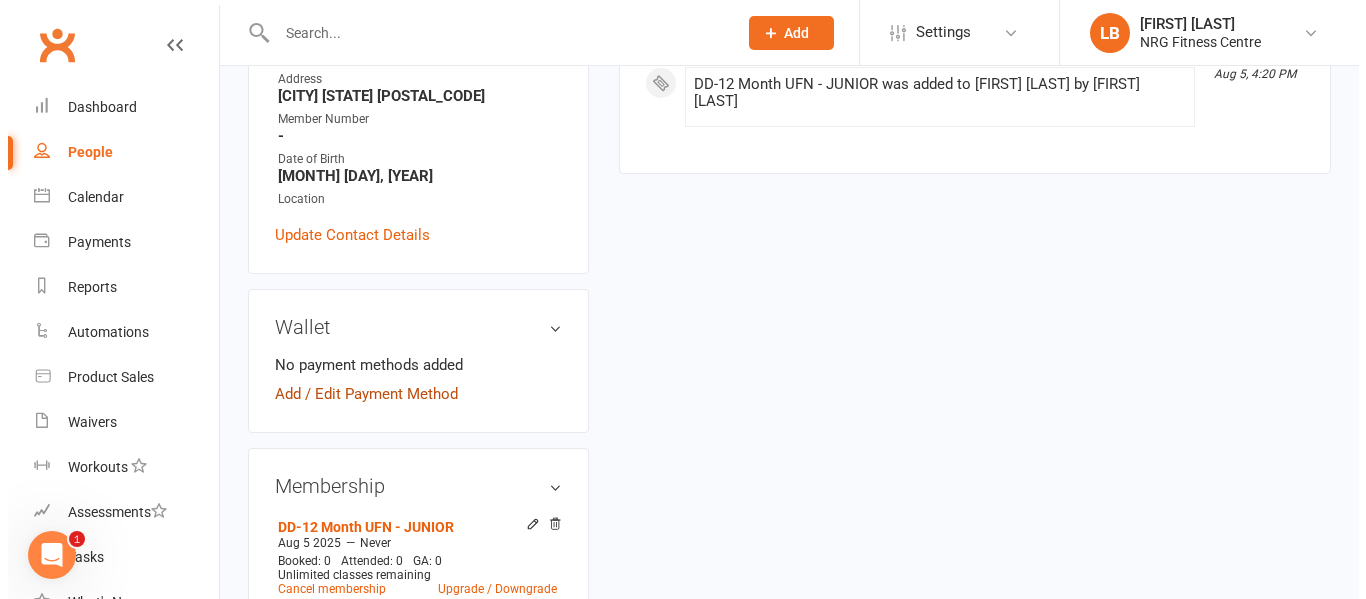 scroll, scrollTop: 376, scrollLeft: 0, axis: vertical 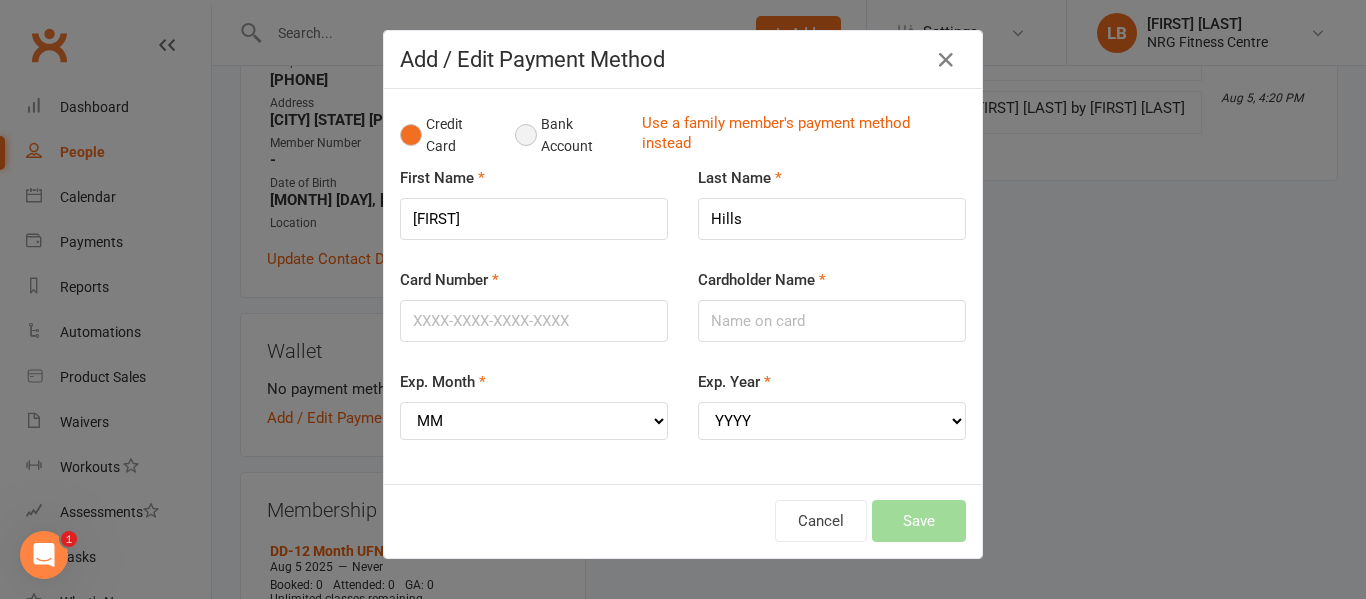 click on "Bank Account" at bounding box center [570, 135] 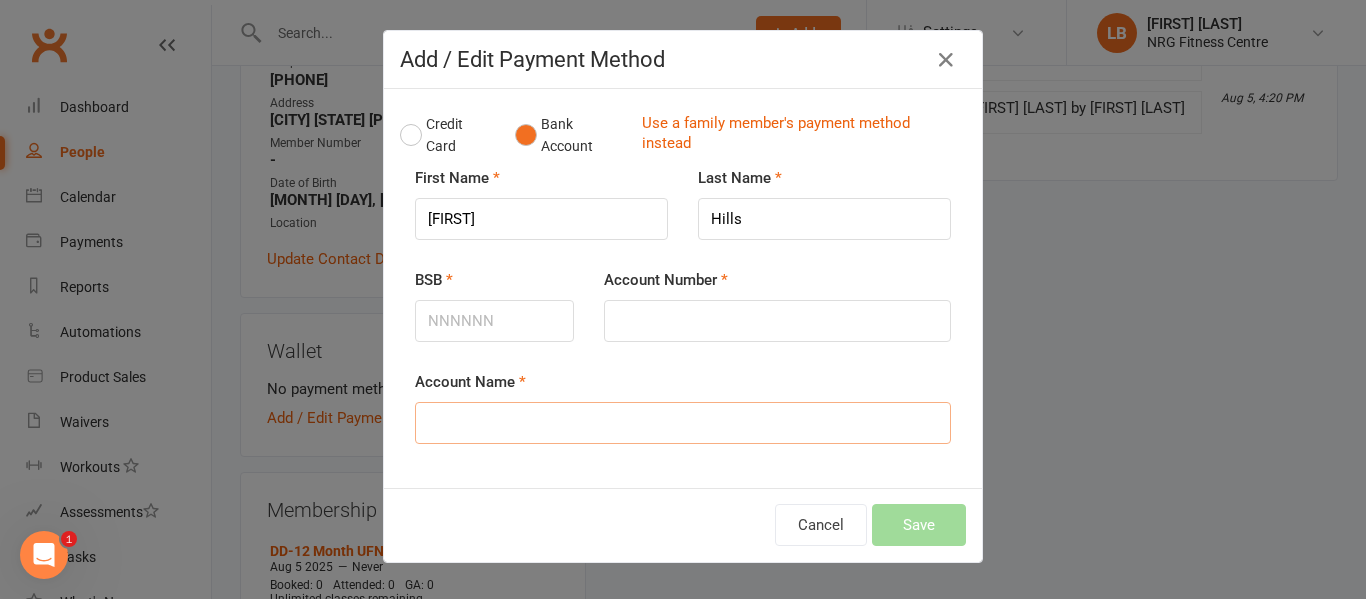 click on "Account Name" at bounding box center (683, 423) 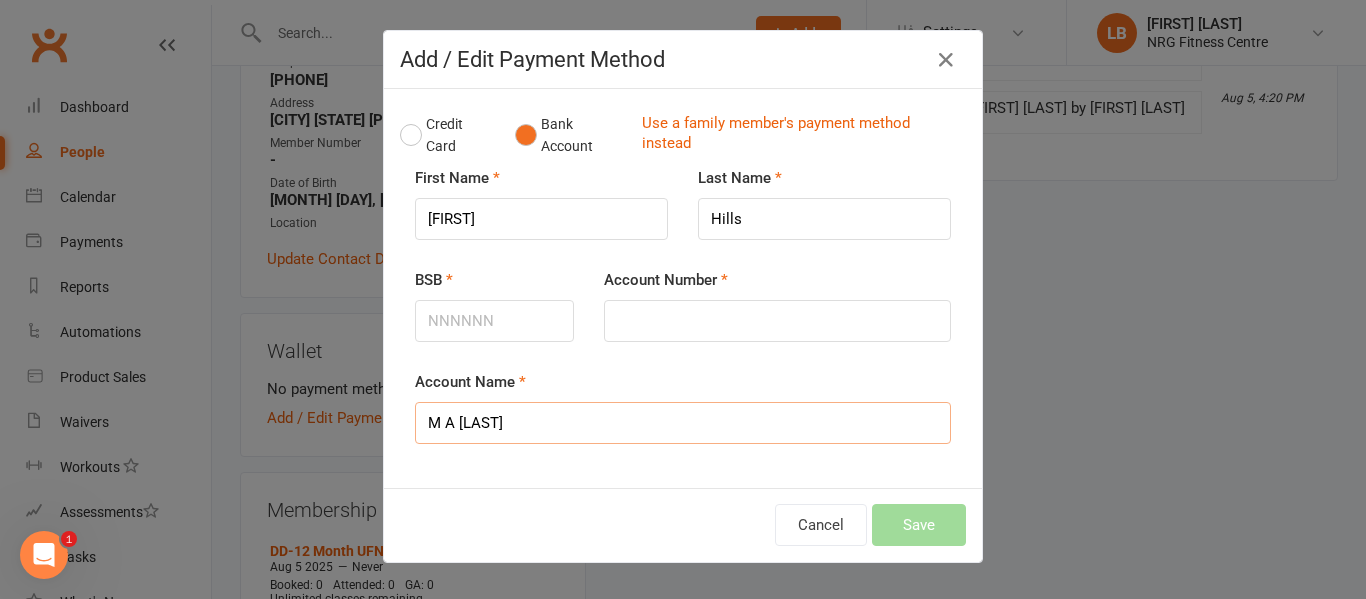 type on "M A Hills" 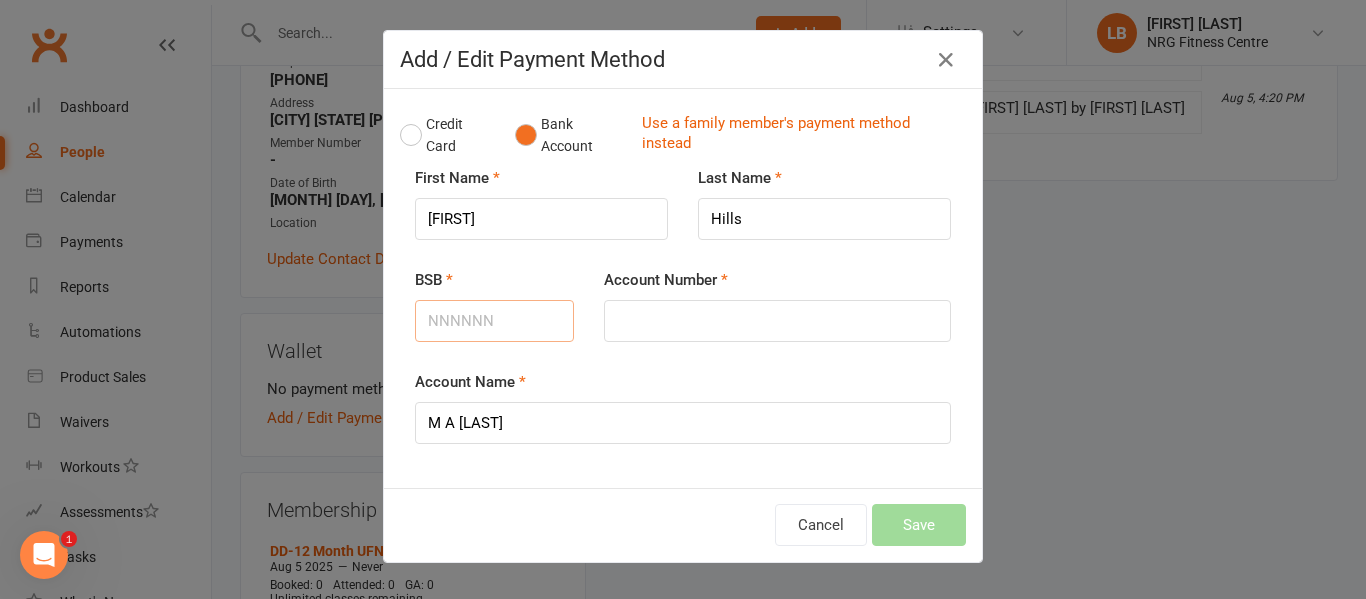 click on "BSB" at bounding box center [494, 321] 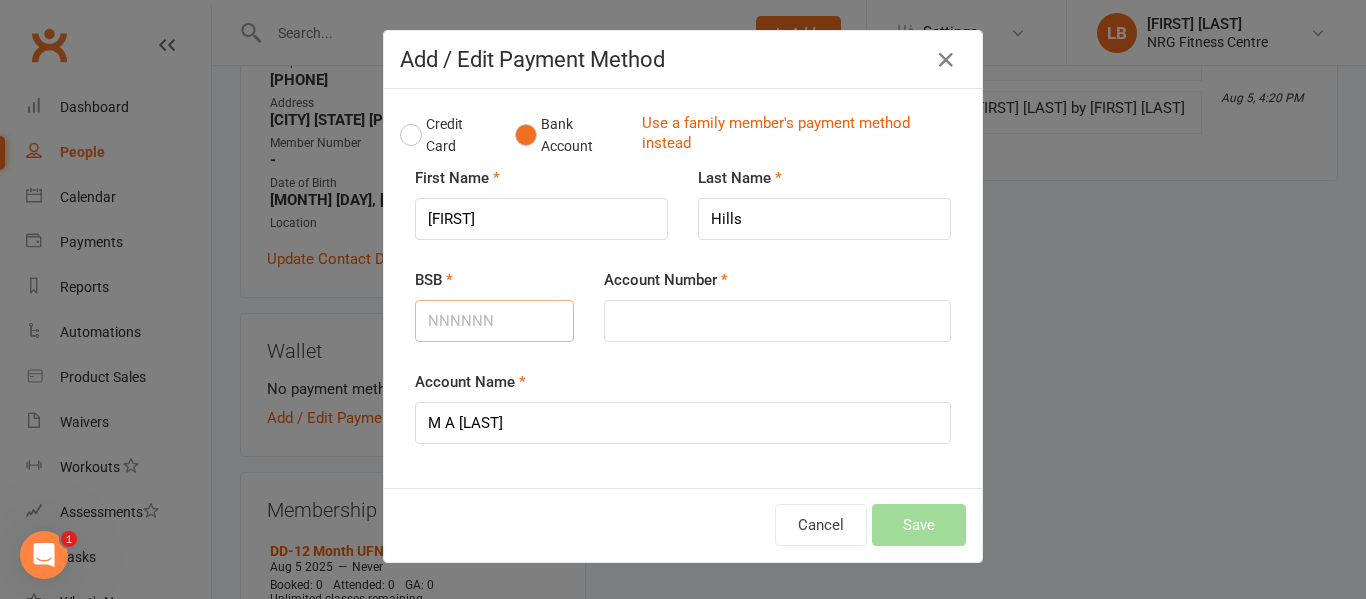 type on "802367" 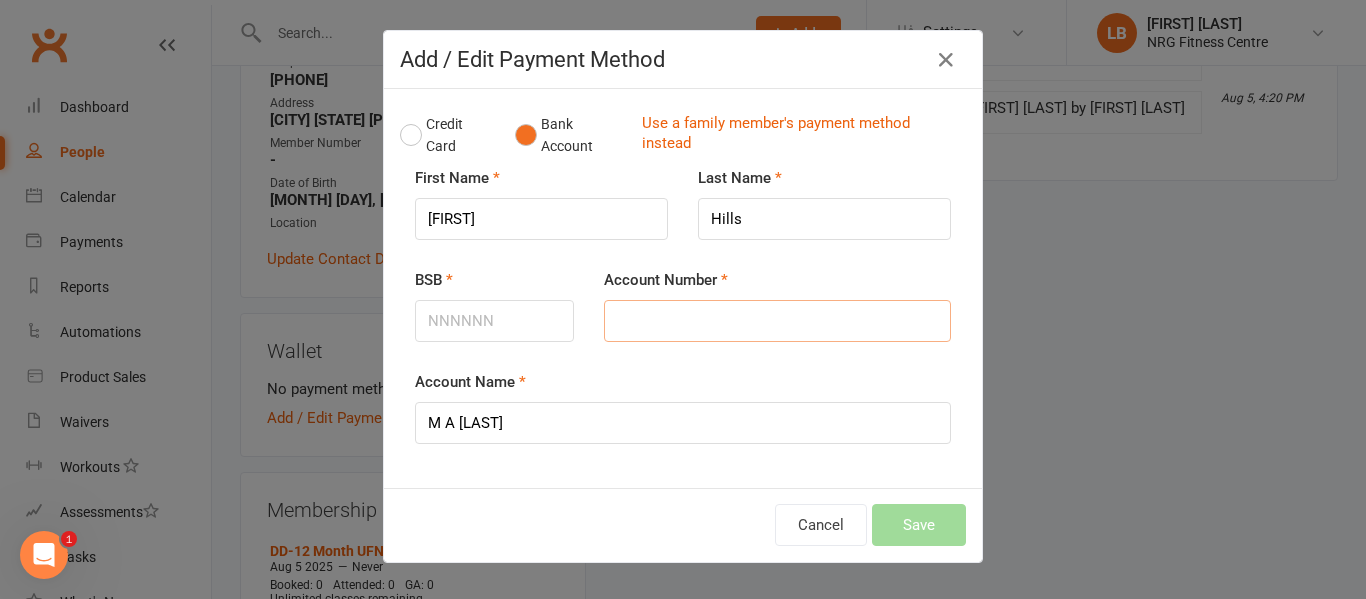 click on "Account Number" at bounding box center (777, 321) 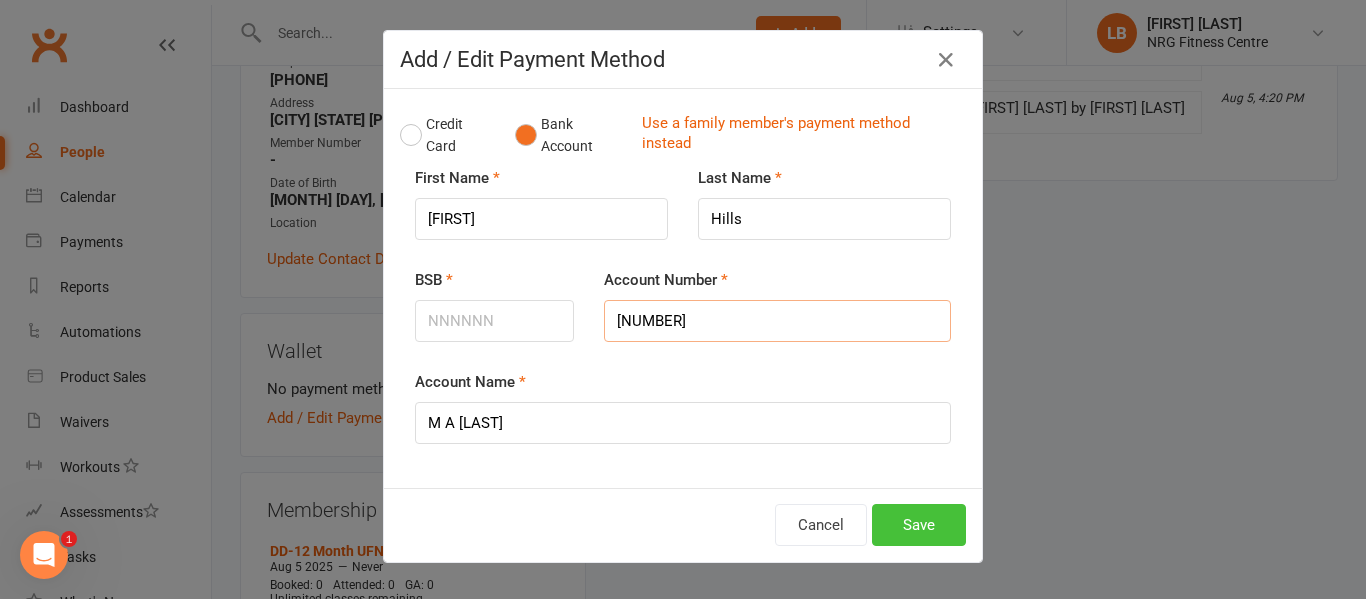 type on "100006710" 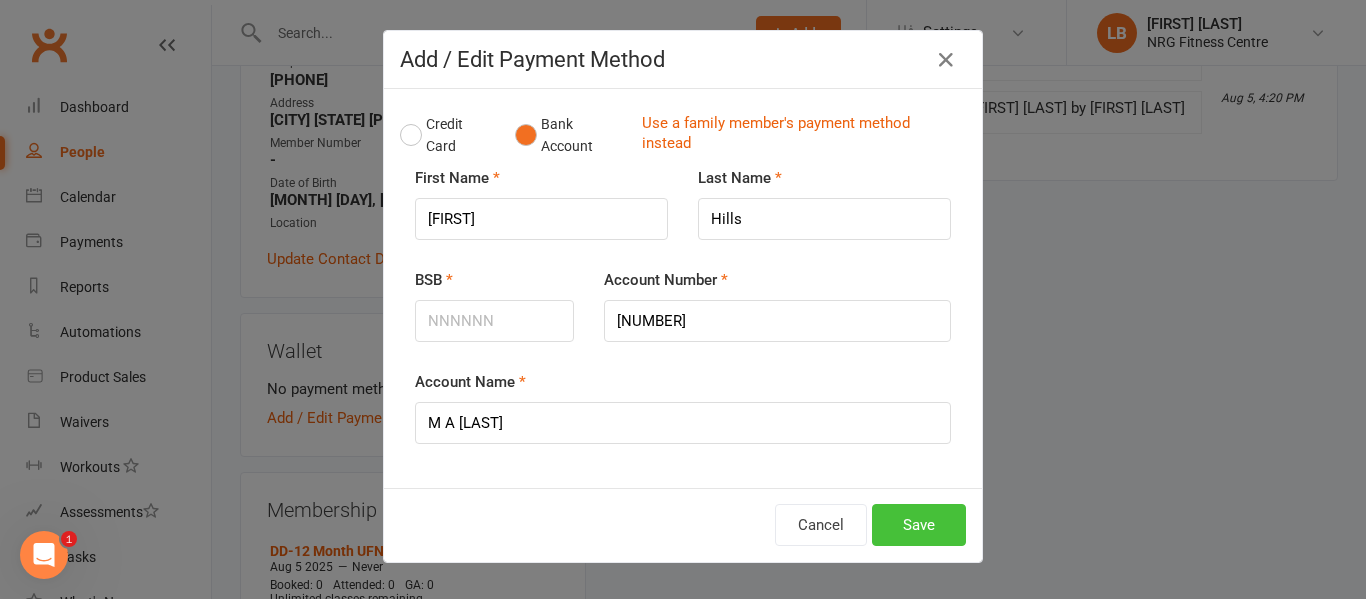 click on "Save" at bounding box center [919, 525] 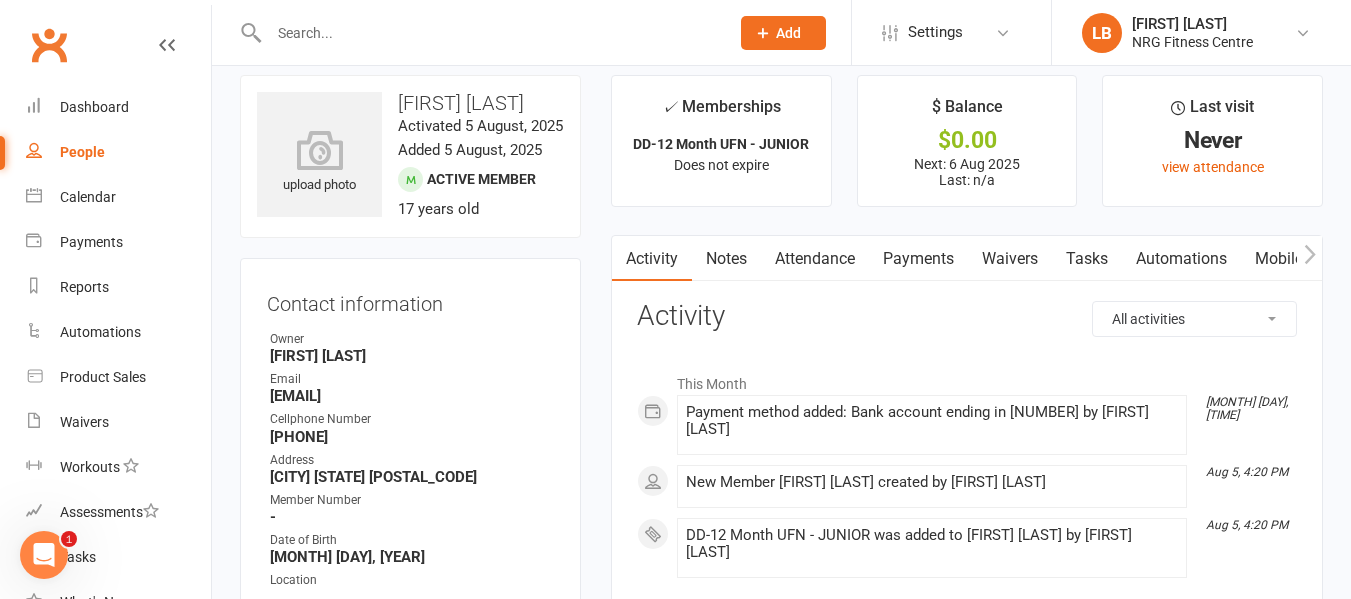 scroll, scrollTop: 0, scrollLeft: 0, axis: both 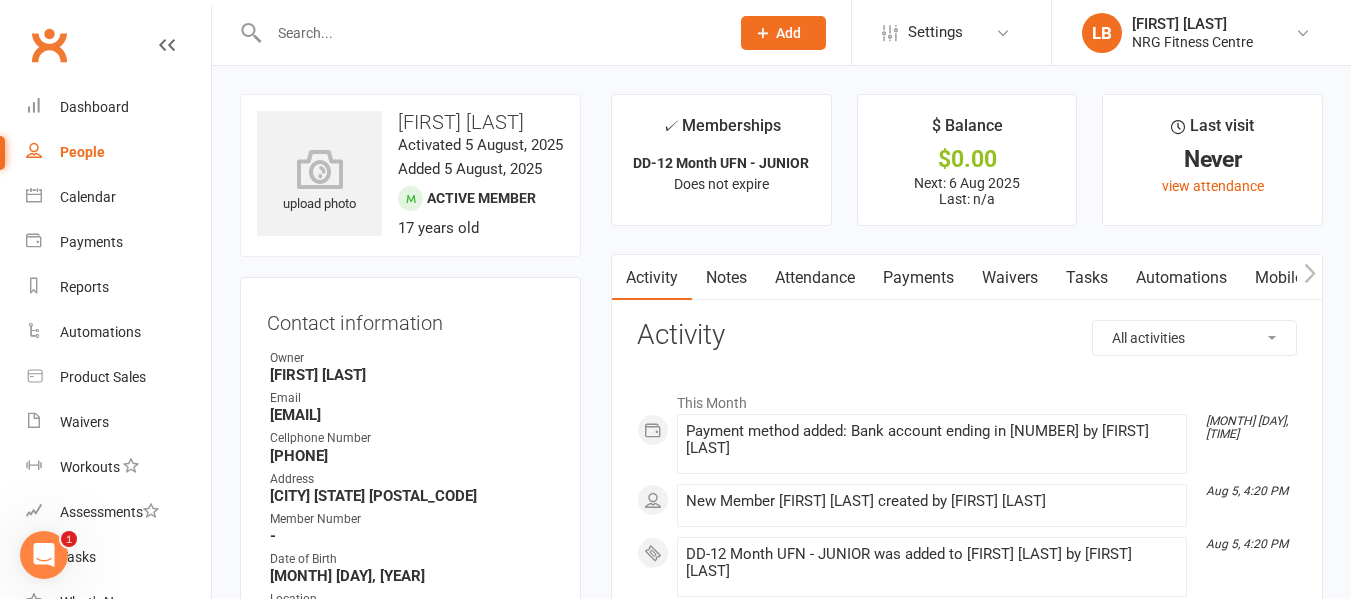 click 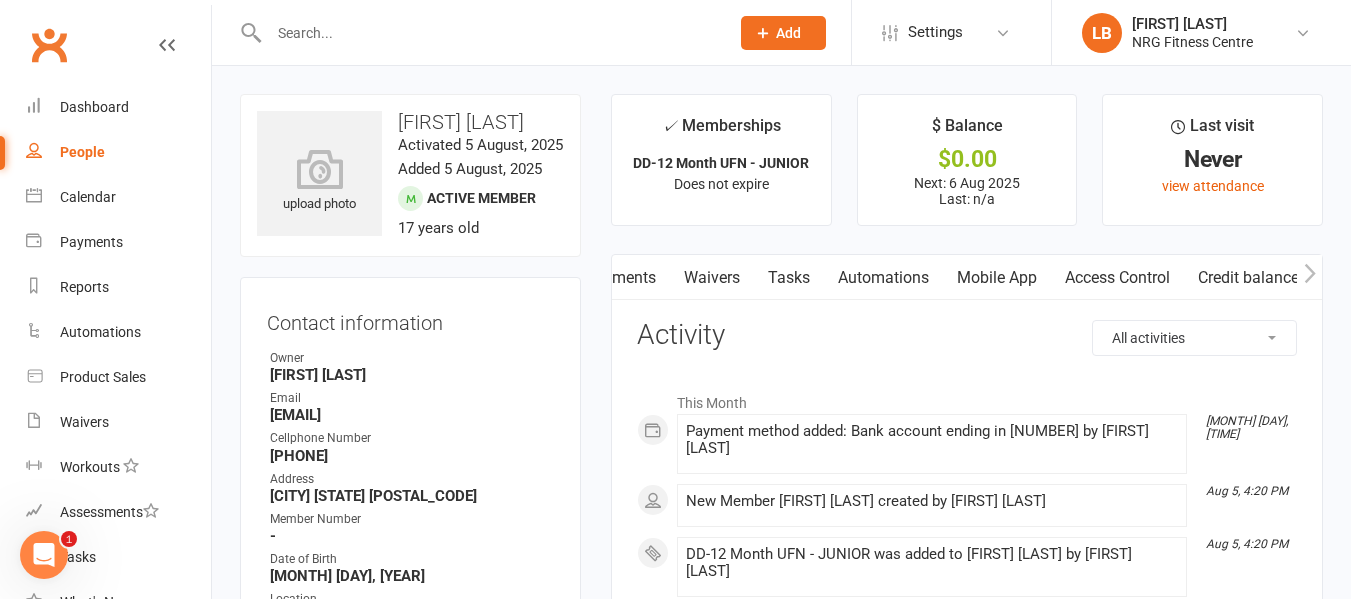 scroll, scrollTop: 0, scrollLeft: 298, axis: horizontal 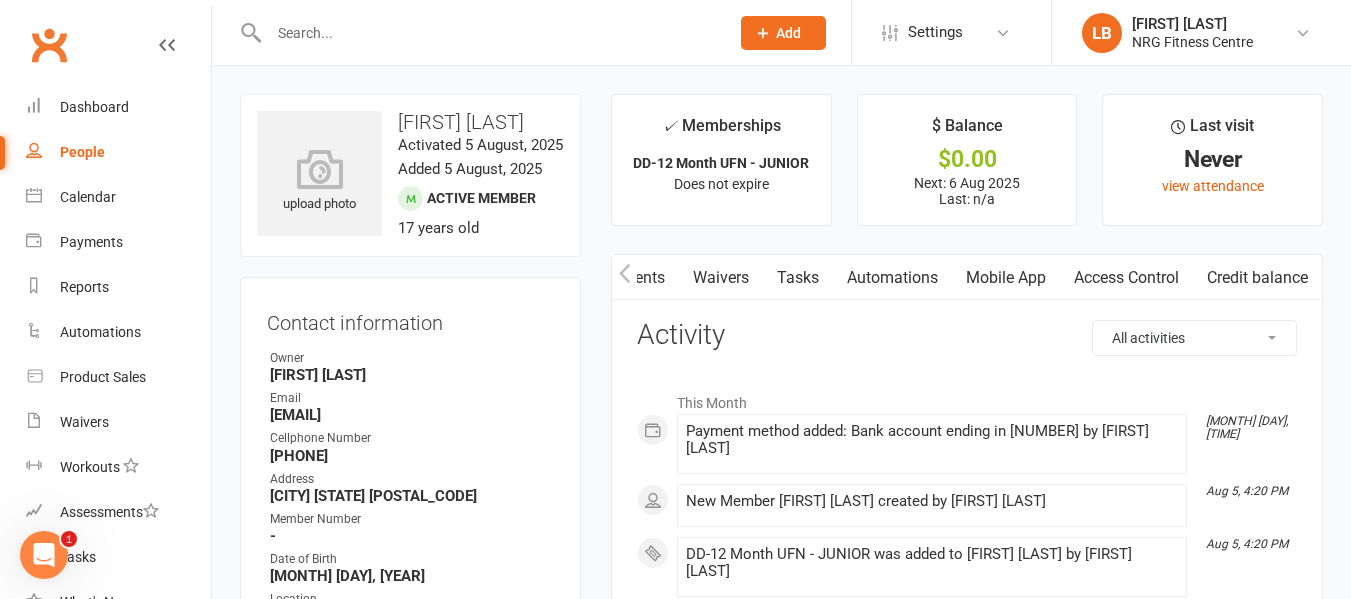 click on "Access Control" at bounding box center [1126, 278] 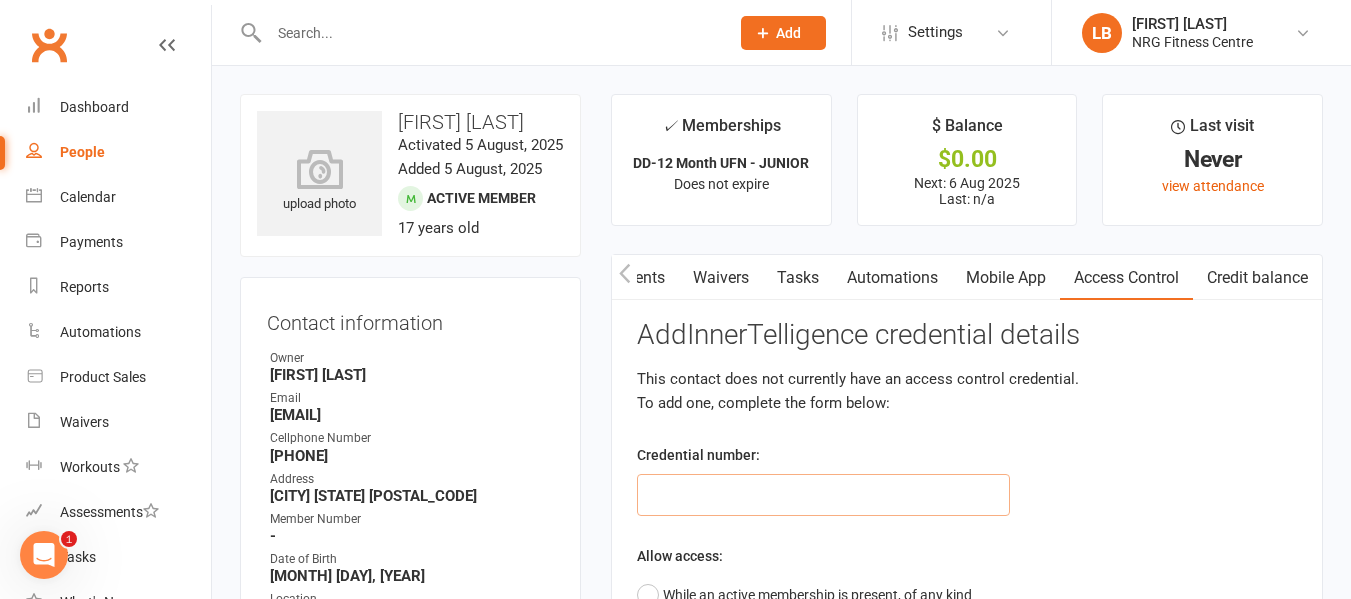 click at bounding box center [823, 495] 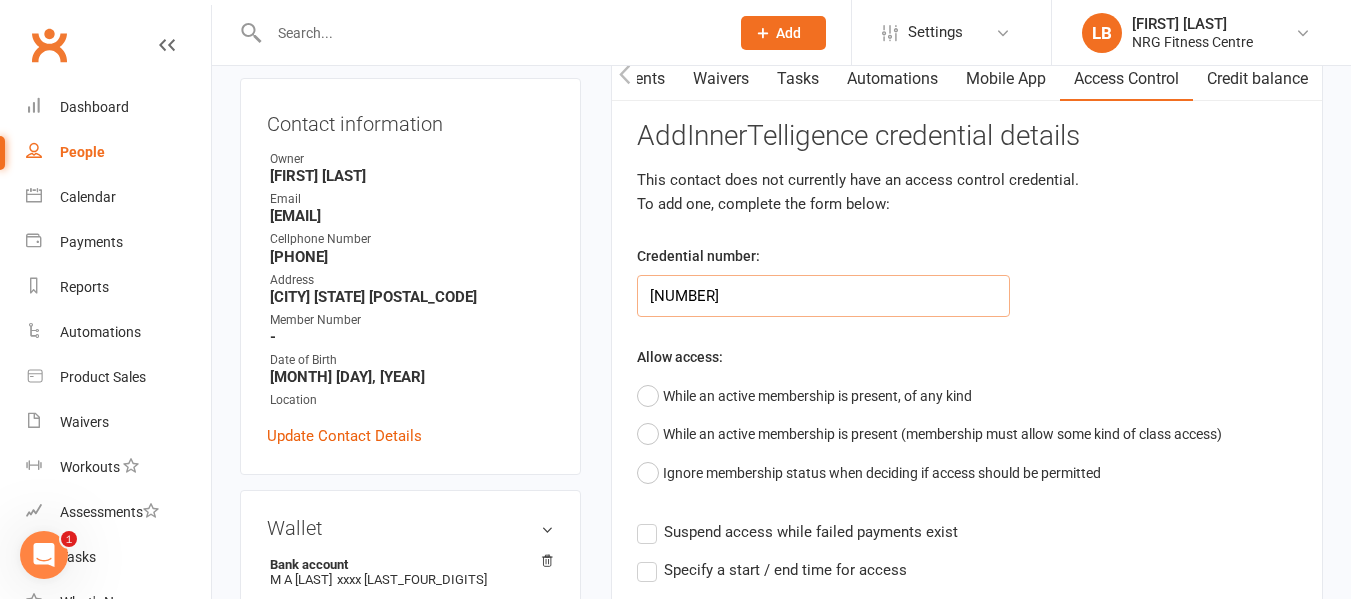scroll, scrollTop: 200, scrollLeft: 0, axis: vertical 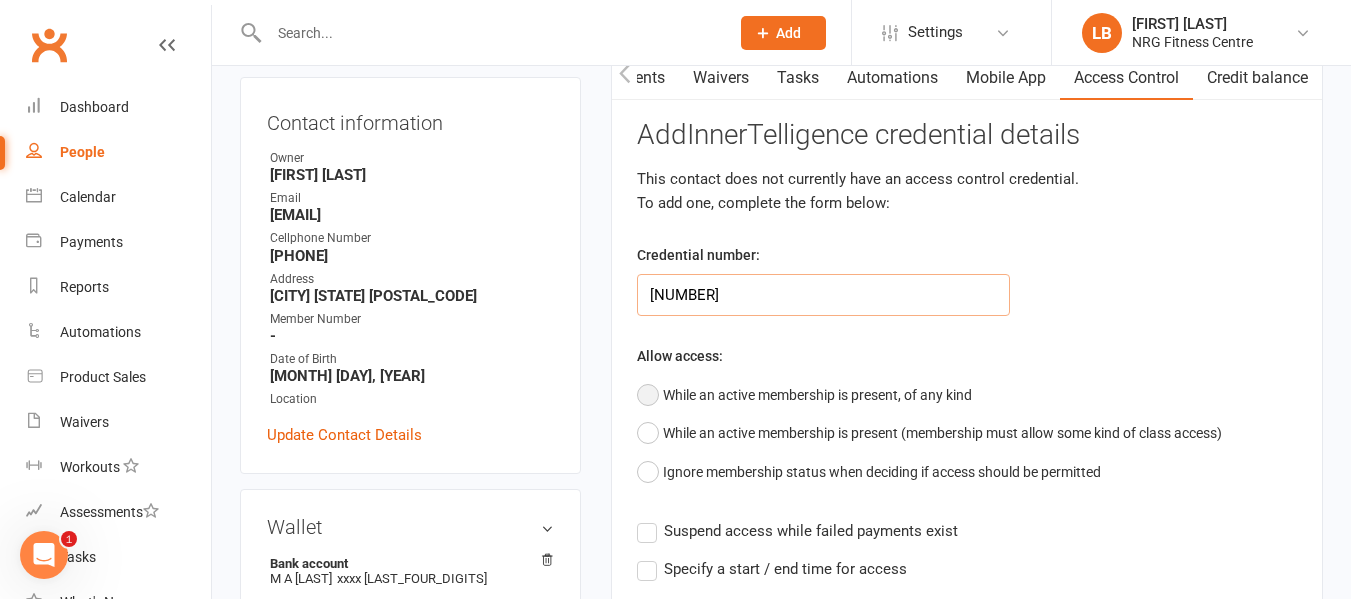 type on "2182282" 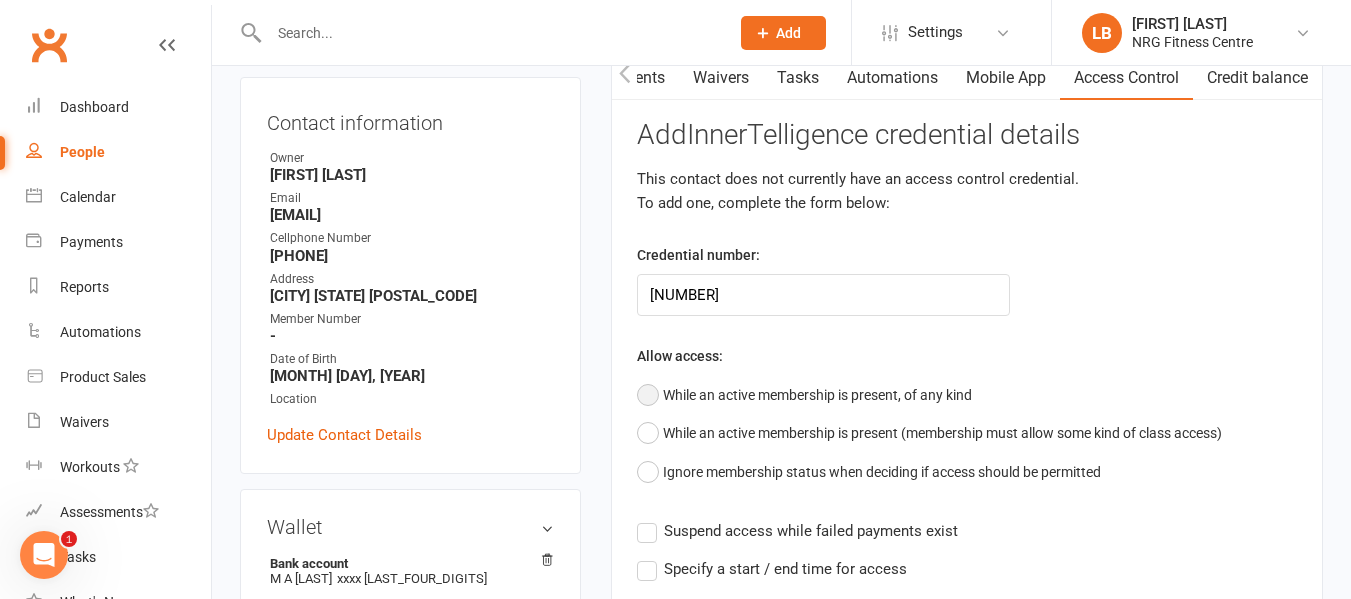 click on "While an active membership is present, of any kind" at bounding box center [804, 395] 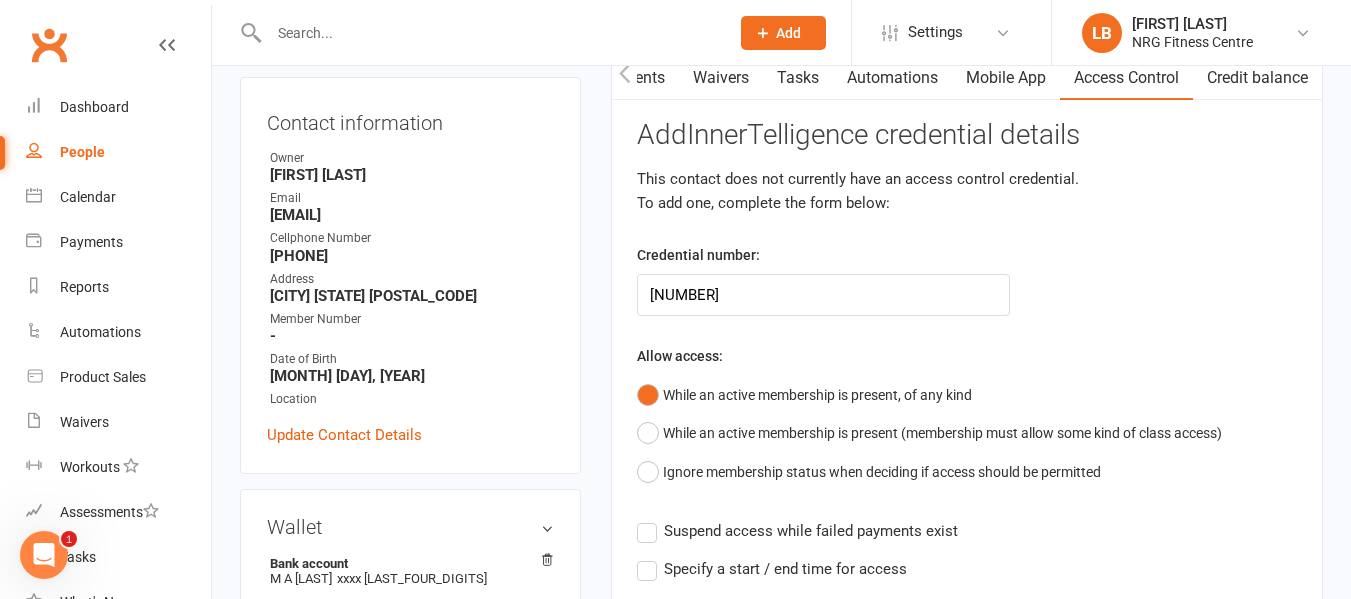 scroll, scrollTop: 300, scrollLeft: 0, axis: vertical 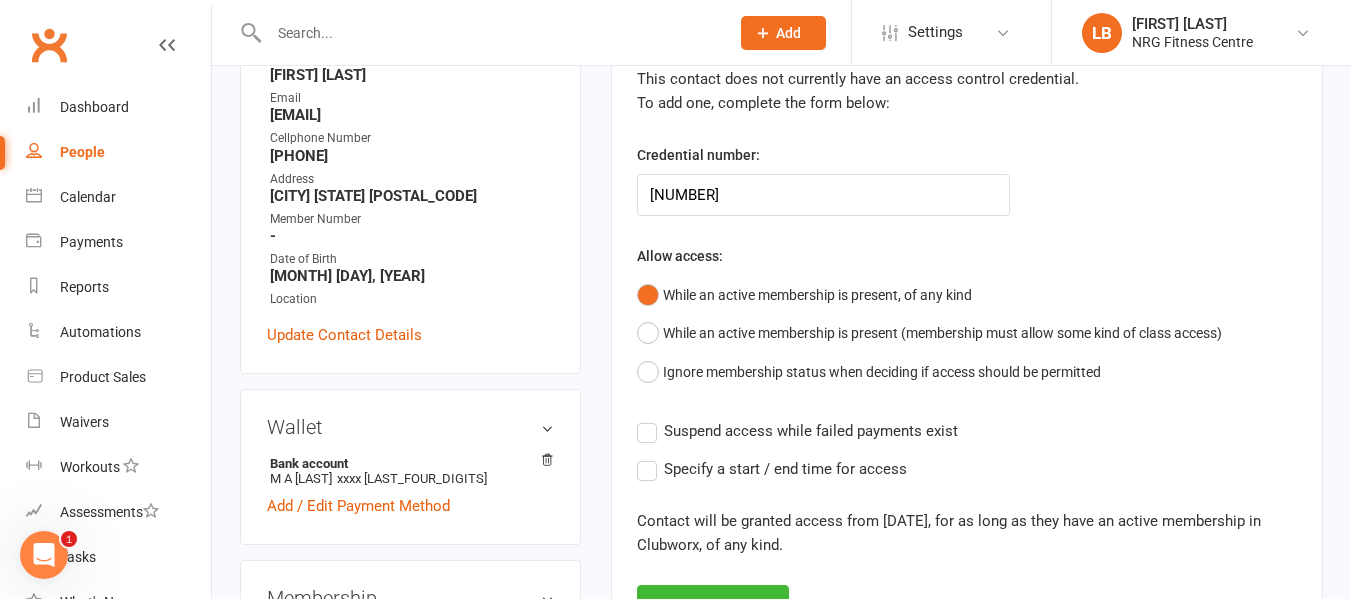 click on "Suspend access while failed payments exist" at bounding box center (797, 431) 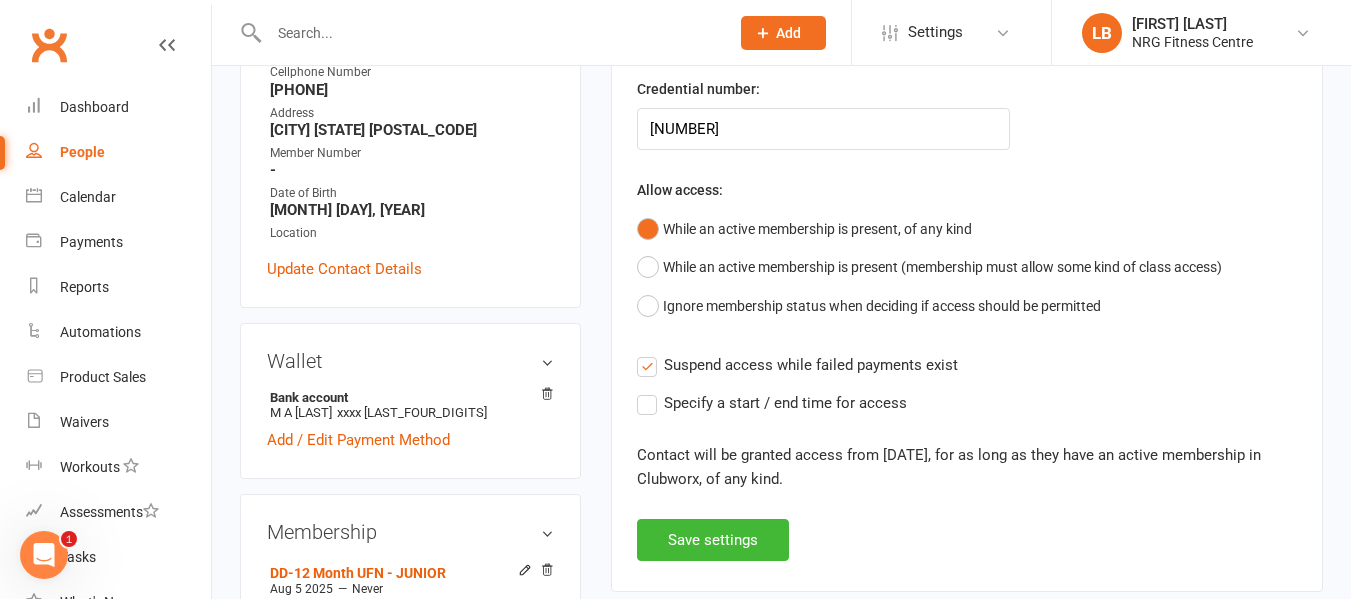 scroll, scrollTop: 400, scrollLeft: 0, axis: vertical 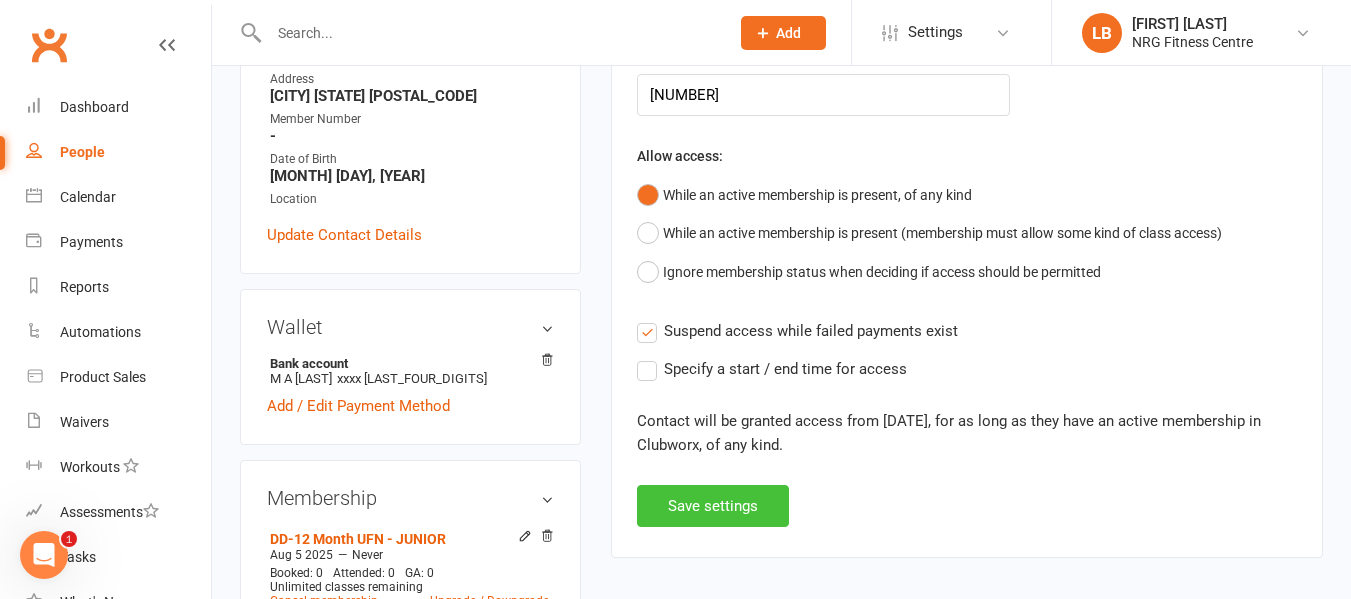 click on "Save settings" at bounding box center (713, 506) 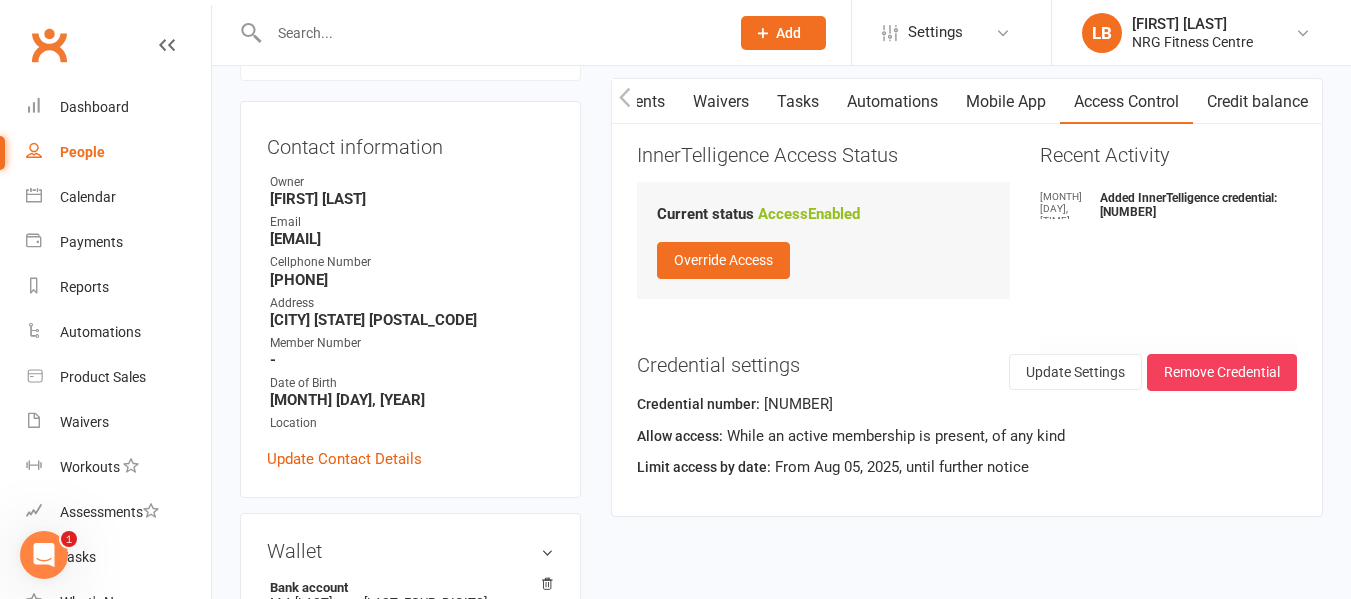 scroll, scrollTop: 0, scrollLeft: 0, axis: both 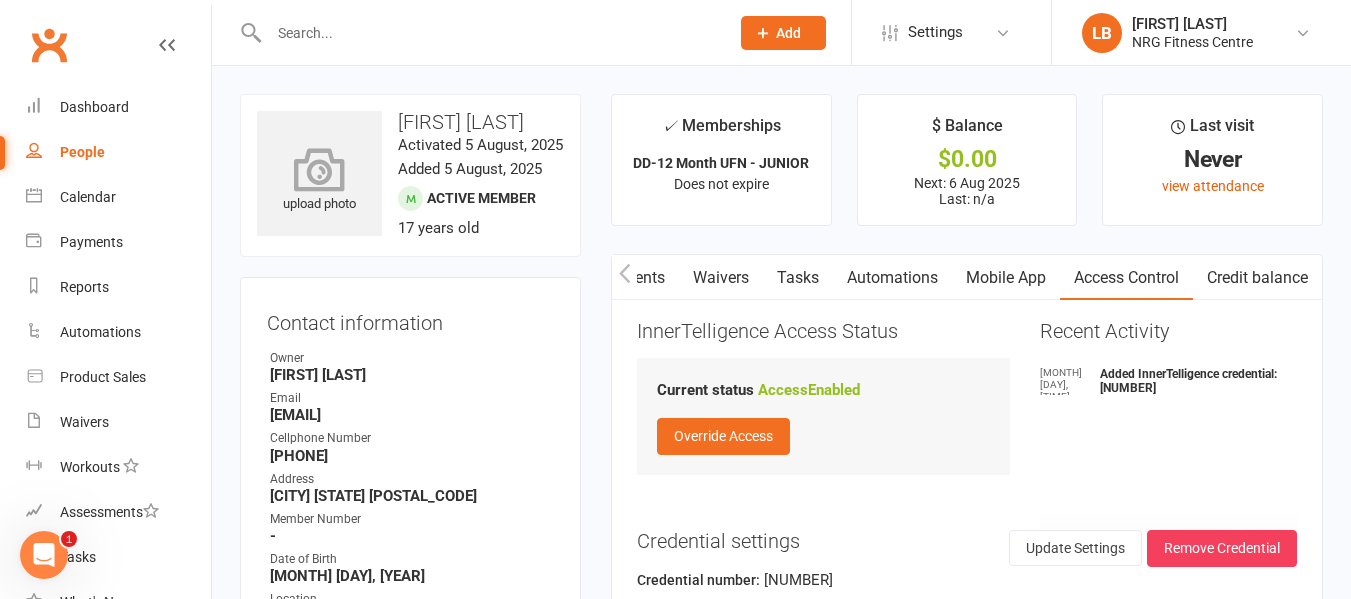 click on "upload photo" at bounding box center [319, 182] 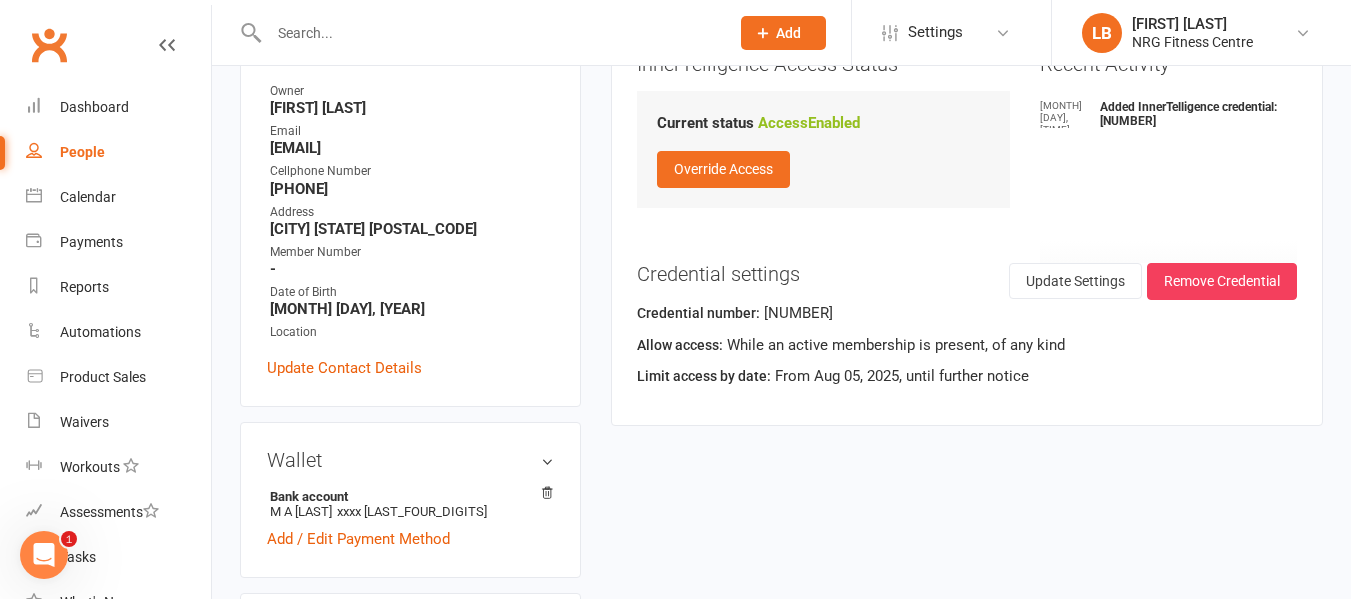 scroll, scrollTop: 0, scrollLeft: 0, axis: both 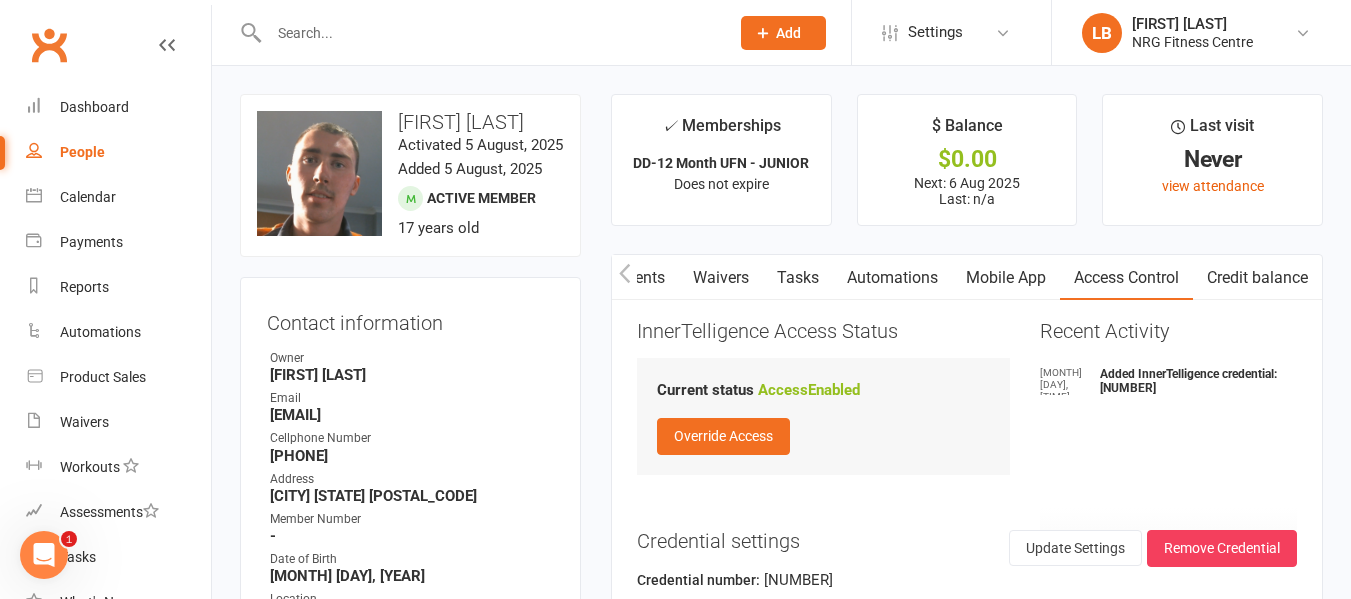 click on "Add" 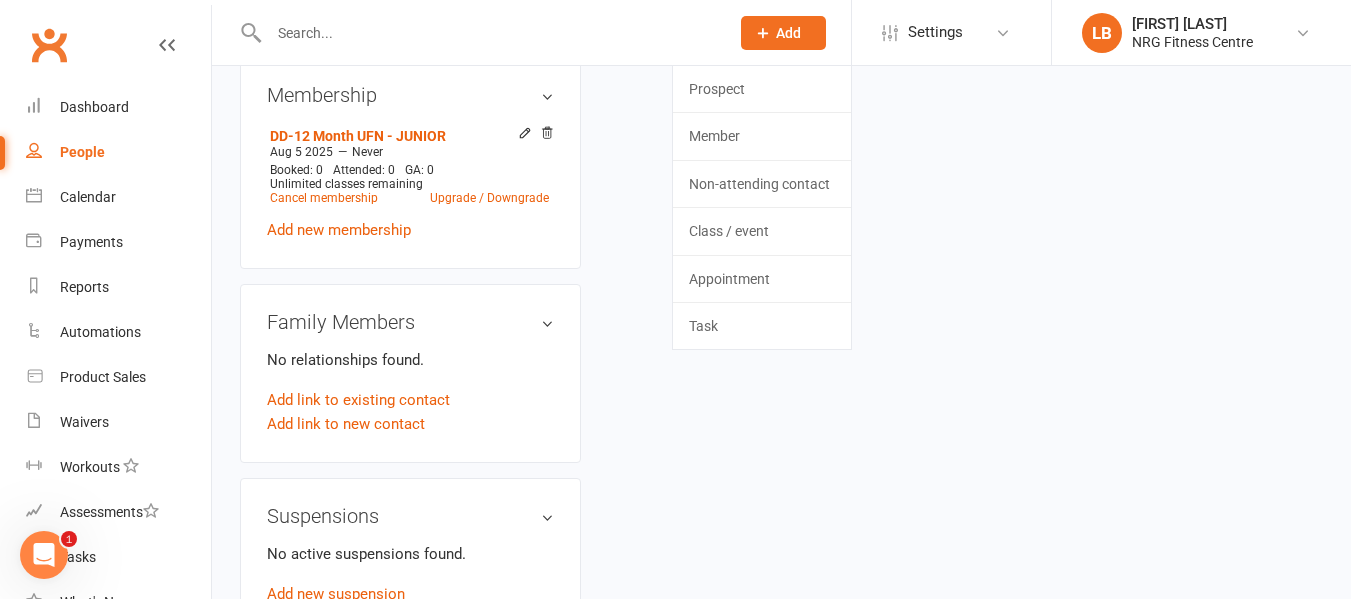 scroll, scrollTop: 800, scrollLeft: 0, axis: vertical 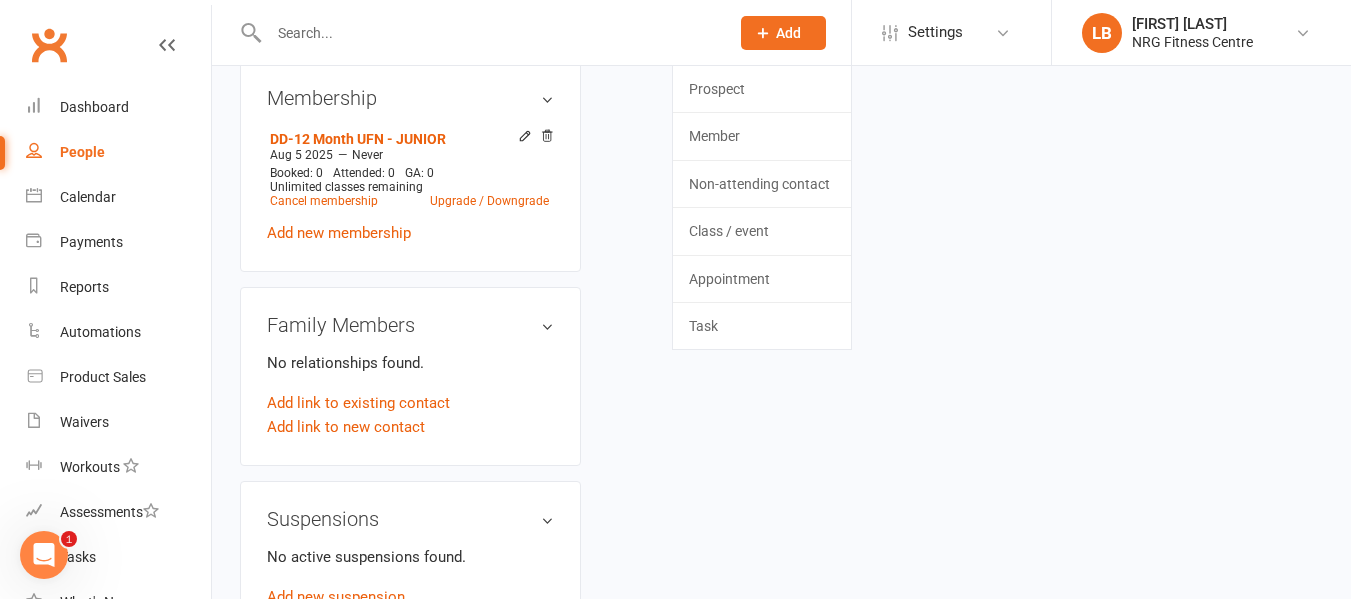 click on "upload photo change photo Mark Hills Activated 5 August, 2025 Added 5 August, 2025   Active member 17 years old  Contact information Owner   Lisa Butt Email  markhills_07@icloud.com
Cellphone Number  0475863705
Address  Young NSW 2594
Member Number  -
Date of Birth  November 8, 2007
Location
Update Contact Details
Wallet Bank account M A Hills  xxxx 6710
Add / Edit Payment Method
Membership      DD-12 Month UFN - JUNIOR Aug 5 2025 — Never Booked: 0 Attended: 0 GA: 0 Unlimited classes remaining   Cancel membership Upgrade / Downgrade Add new membership
Family Members  No relationships found. Add link to existing contact  Add link to new contact
Suspensions  No active suspensions found. Add new suspension
Email / SMS Subscriptions  edit Unsubscribed from Emails No
Unsubscribed from SMSes No
Body Composition  edit Key Demographics  edit Fitness Goals  edit Emergency Contact Details  edit Trainer/Instructor  edit Mobile App  Add sections & fields Convert to NAC ✓ Memberships" at bounding box center (781, 352) 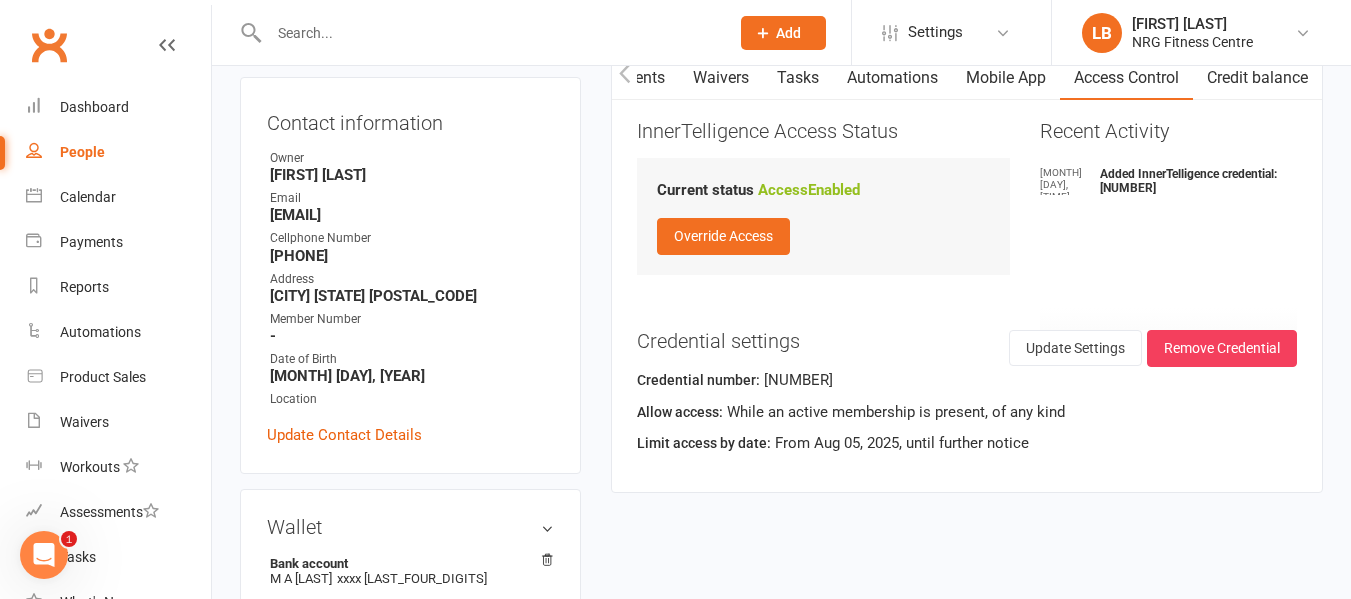 scroll, scrollTop: 0, scrollLeft: 0, axis: both 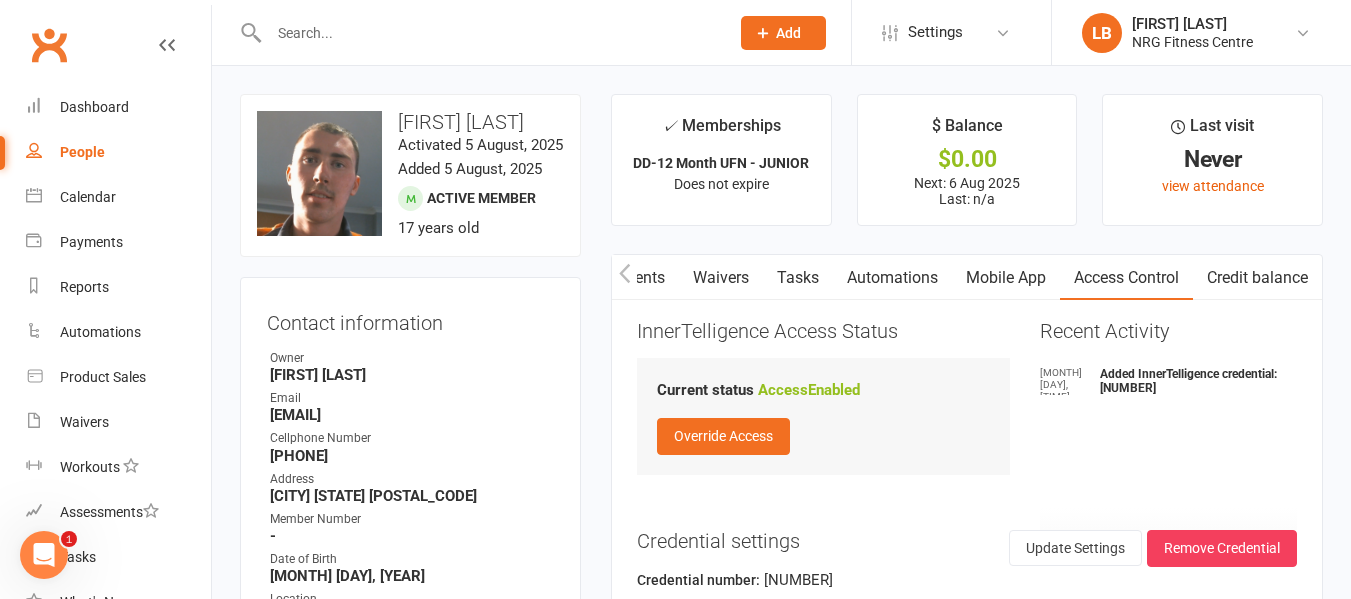 click 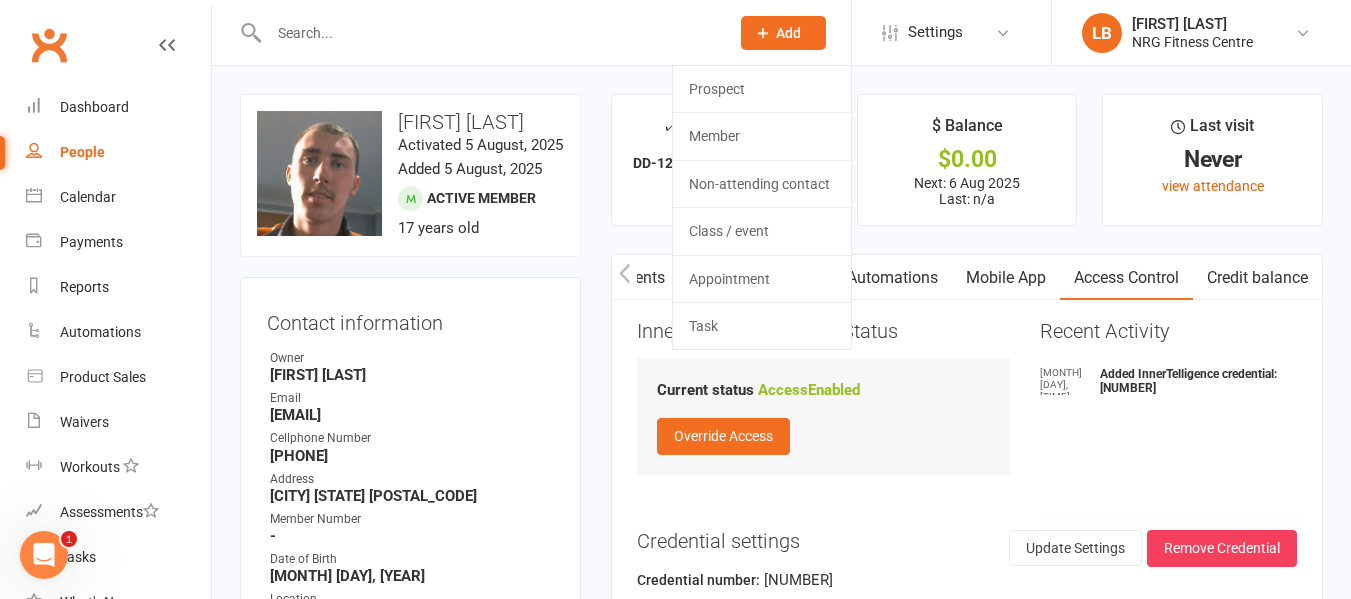 click 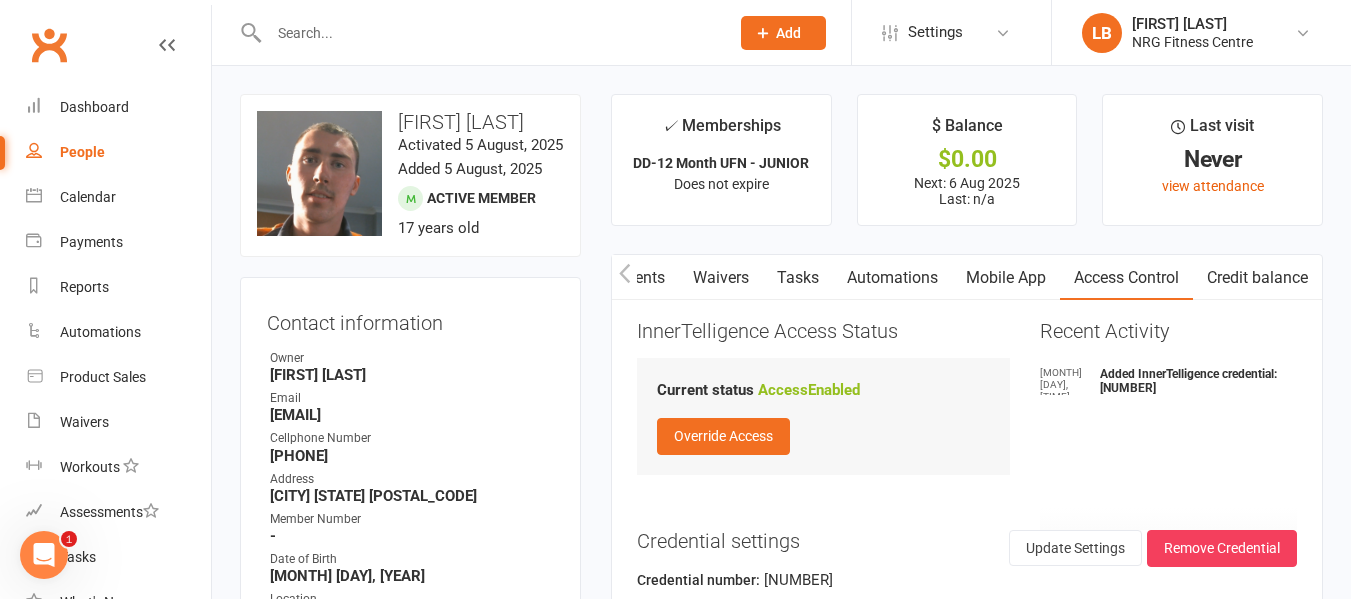 click on "Add" 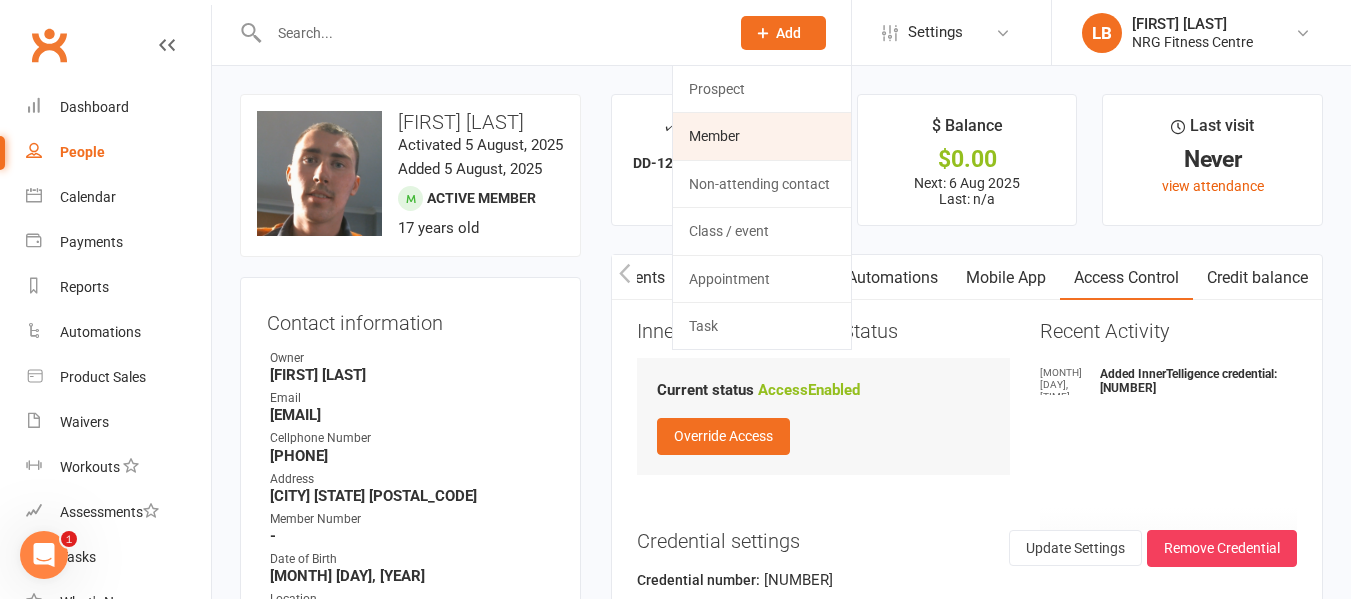 click on "Member" 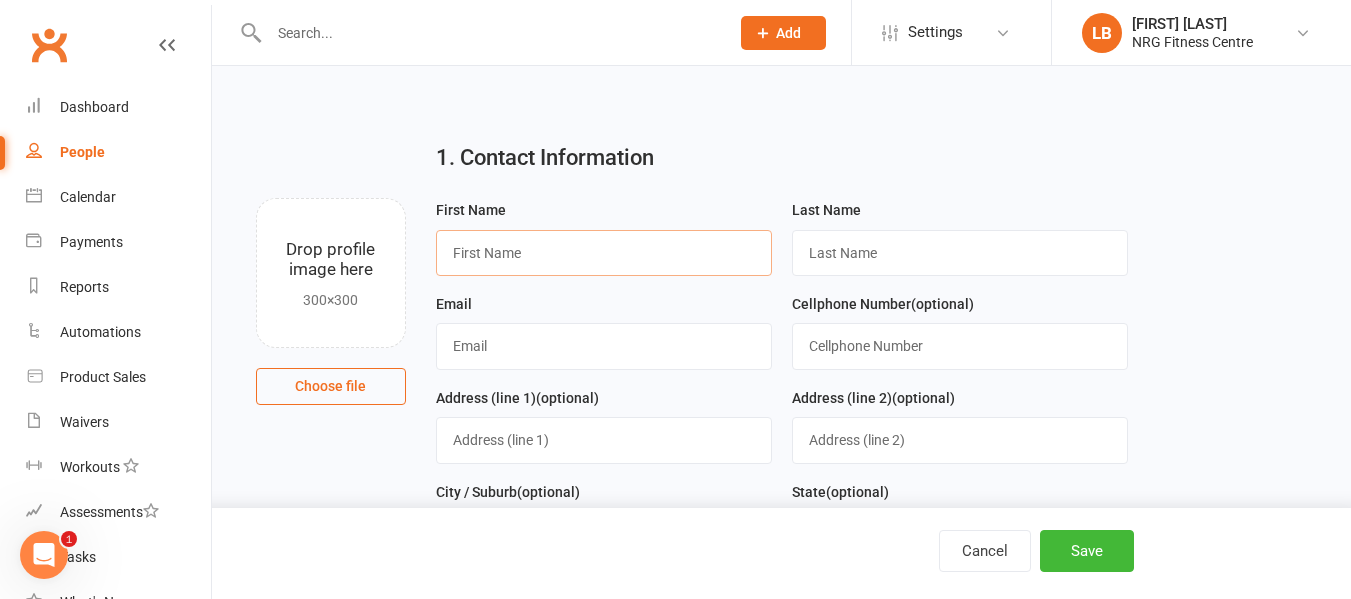 click at bounding box center (604, 253) 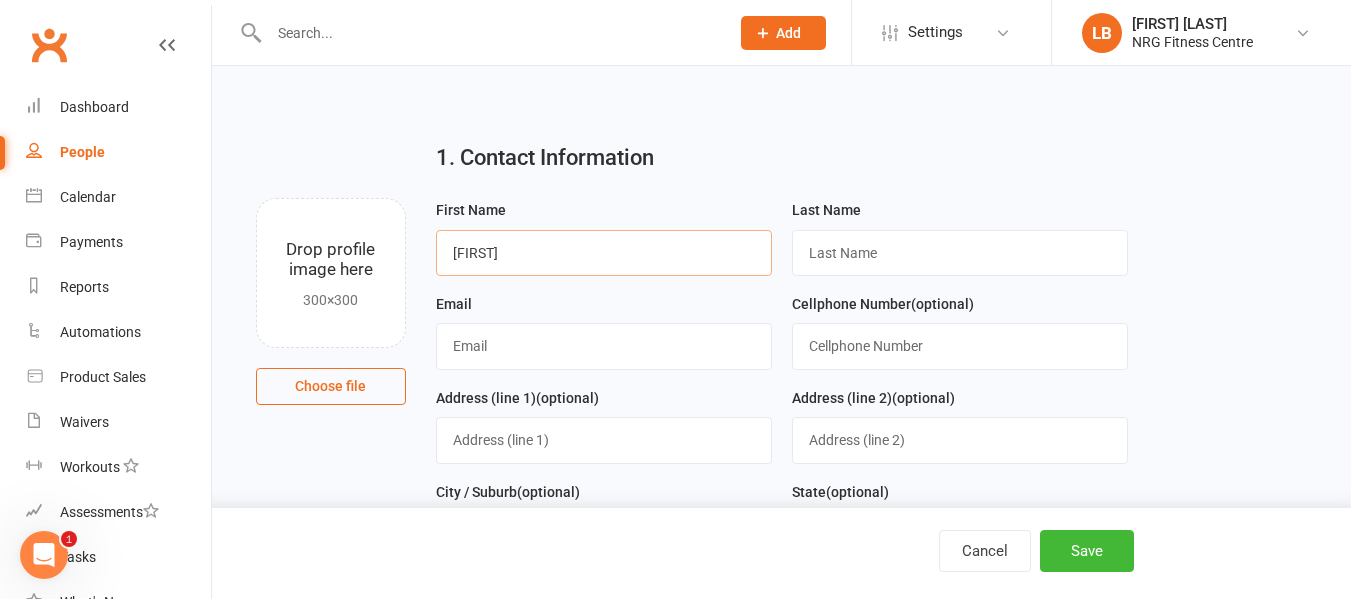 type on "Taylah" 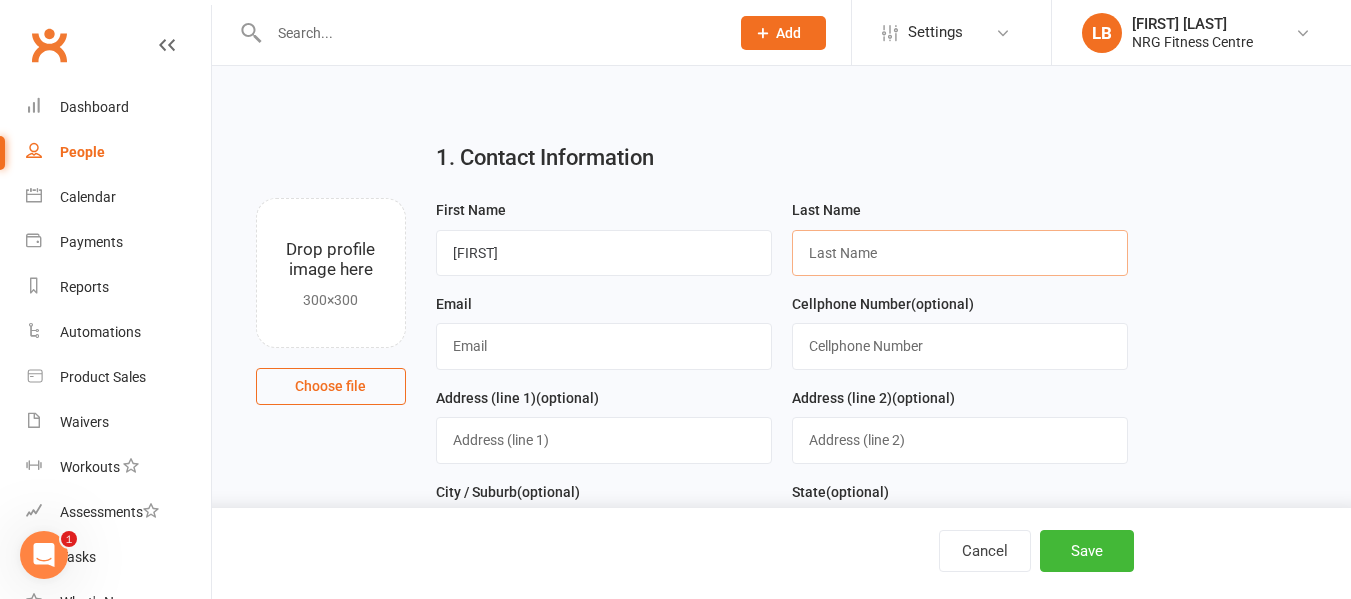 click at bounding box center [960, 253] 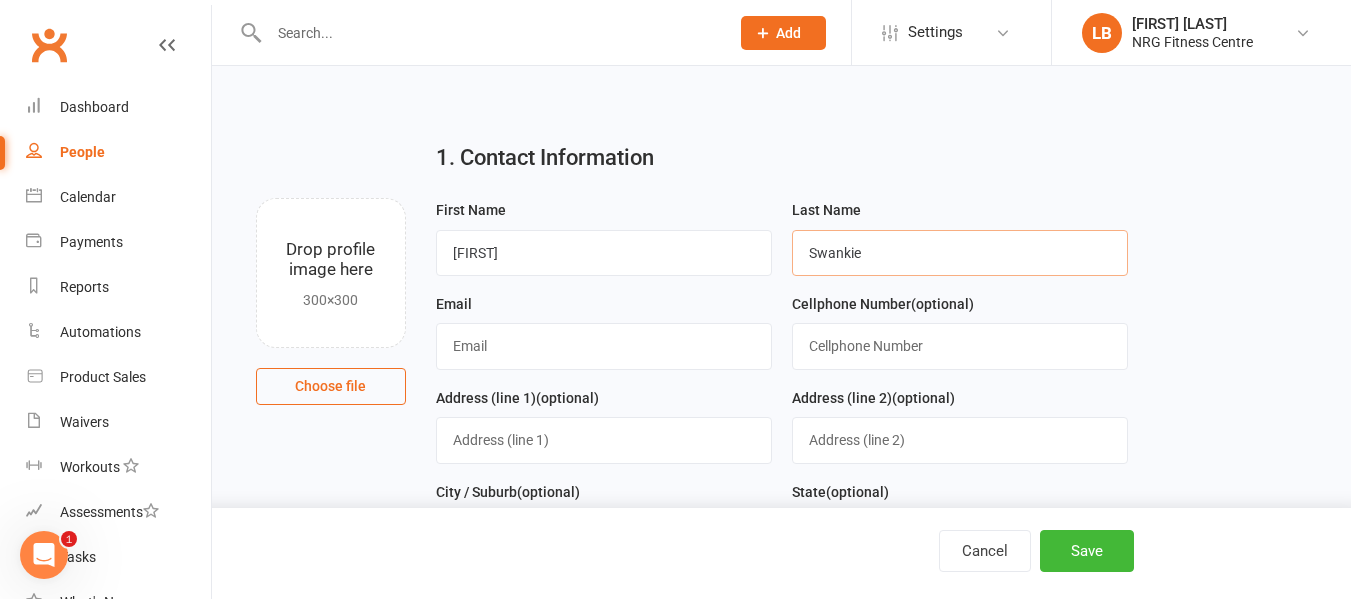 type on "Swankie" 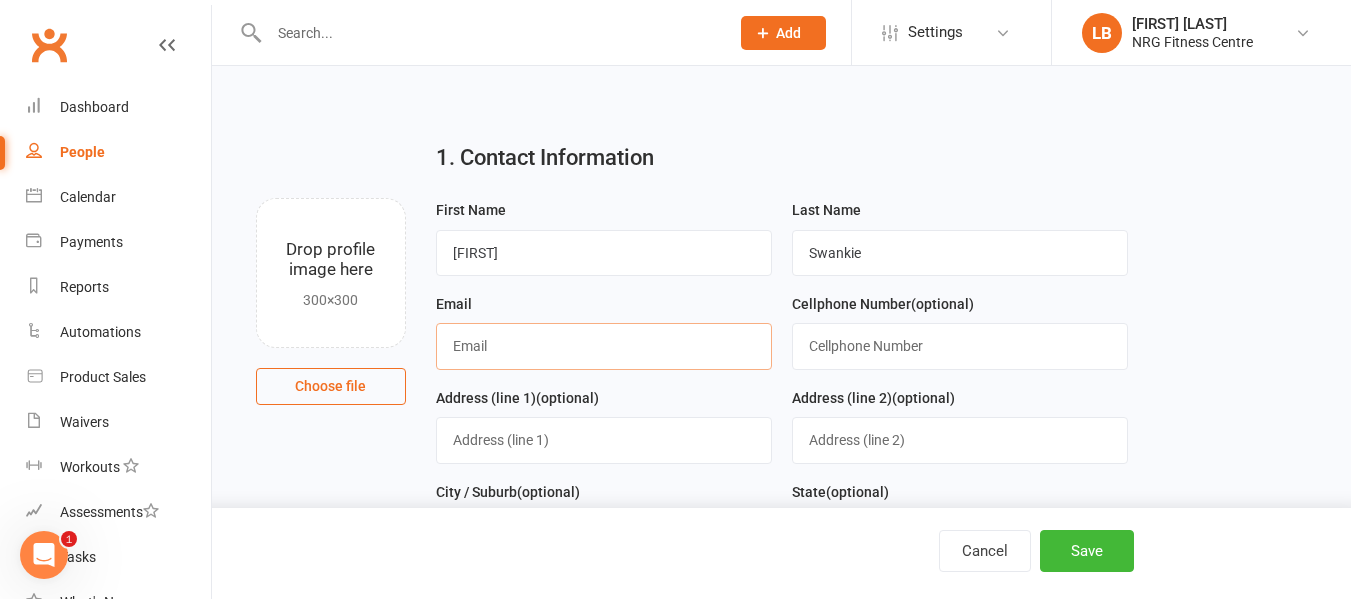 click at bounding box center [604, 346] 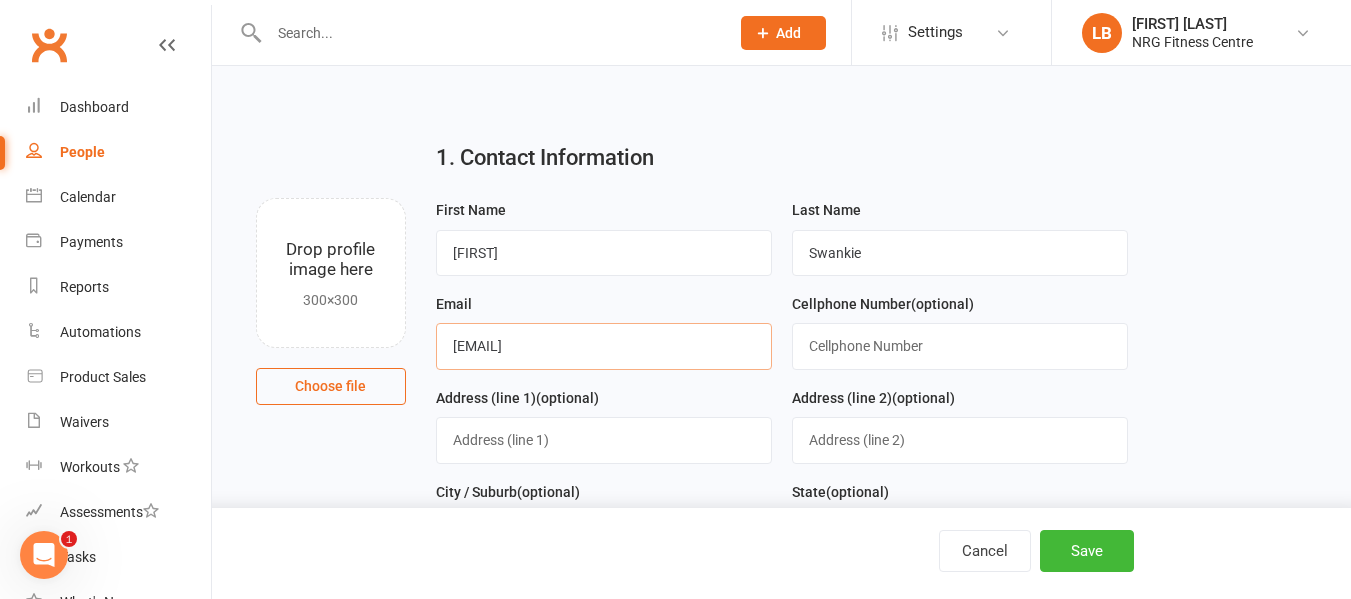 type on "taylahswankie97@gmail.com" 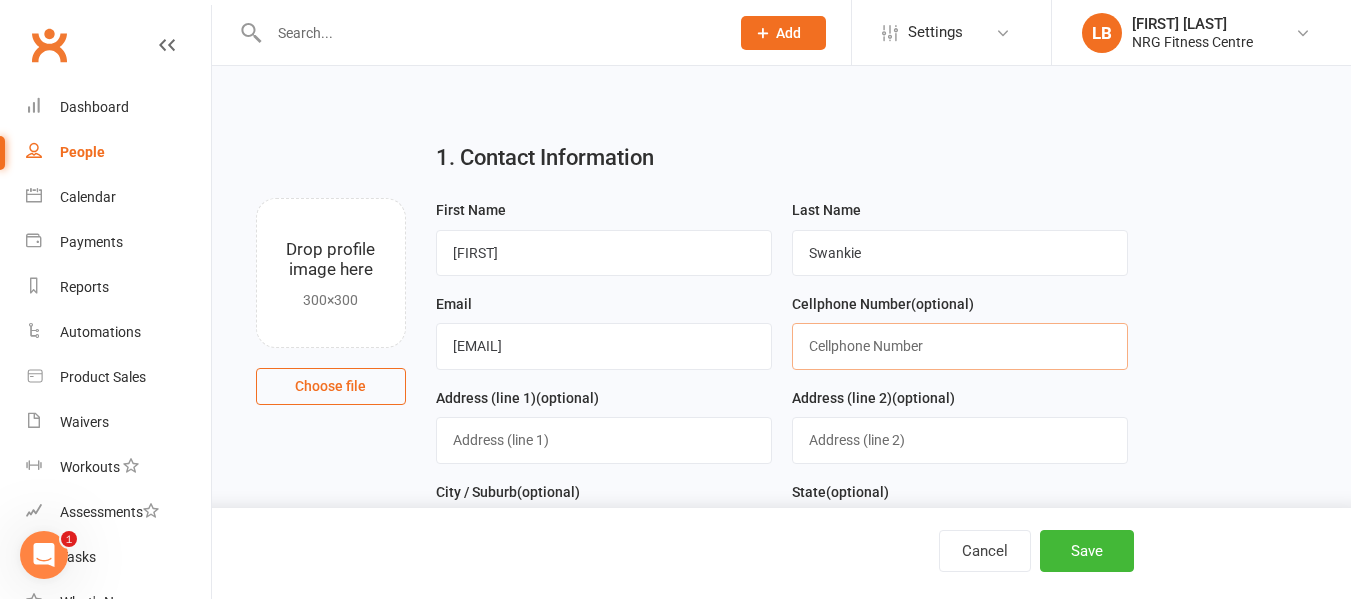 click at bounding box center (960, 346) 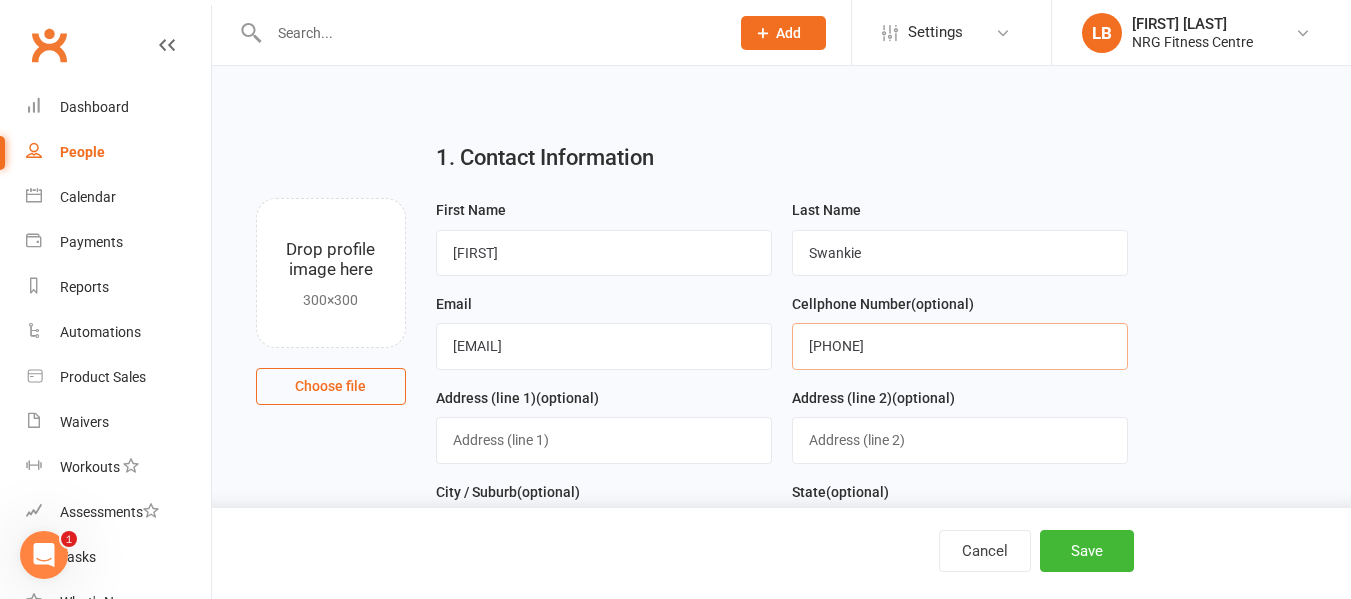 type on "0413493205" 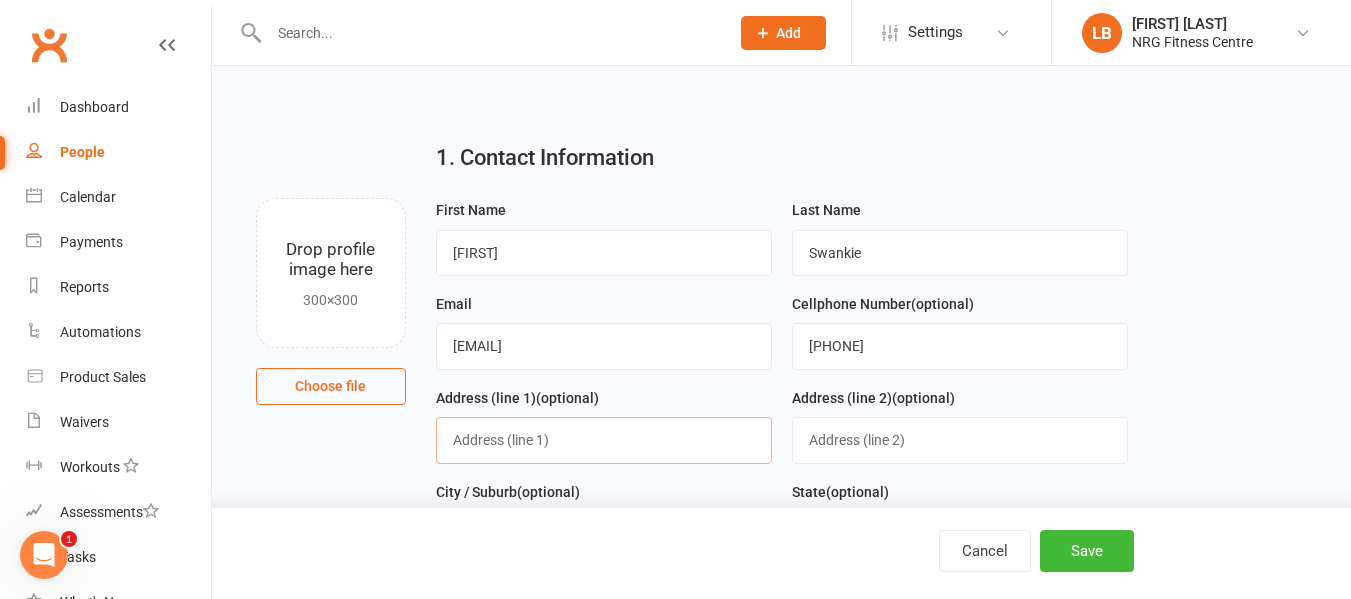 click at bounding box center [604, 440] 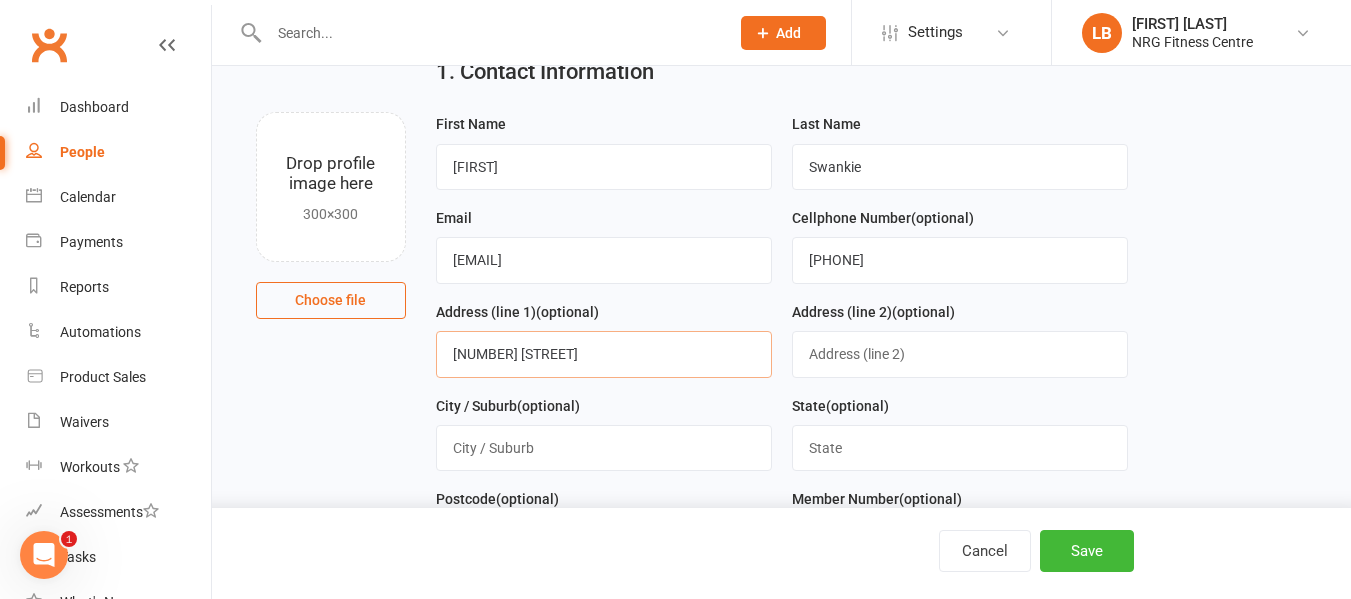 scroll, scrollTop: 200, scrollLeft: 0, axis: vertical 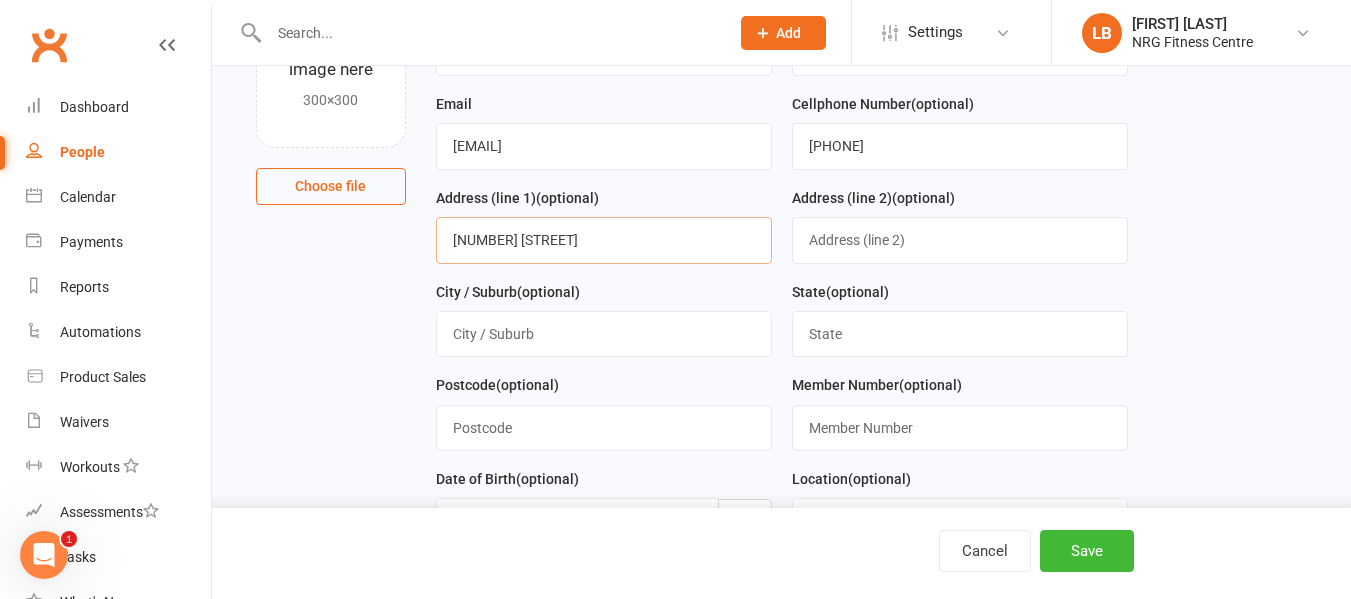 type on "9 Stapleton St" 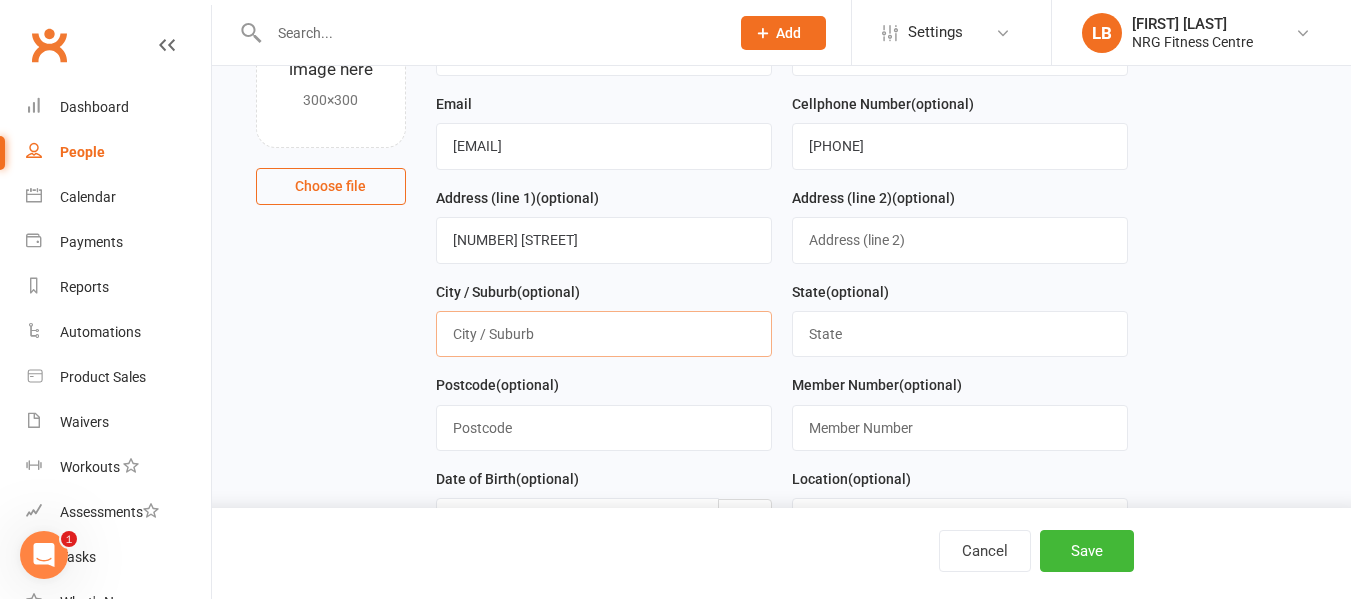 click at bounding box center [604, 334] 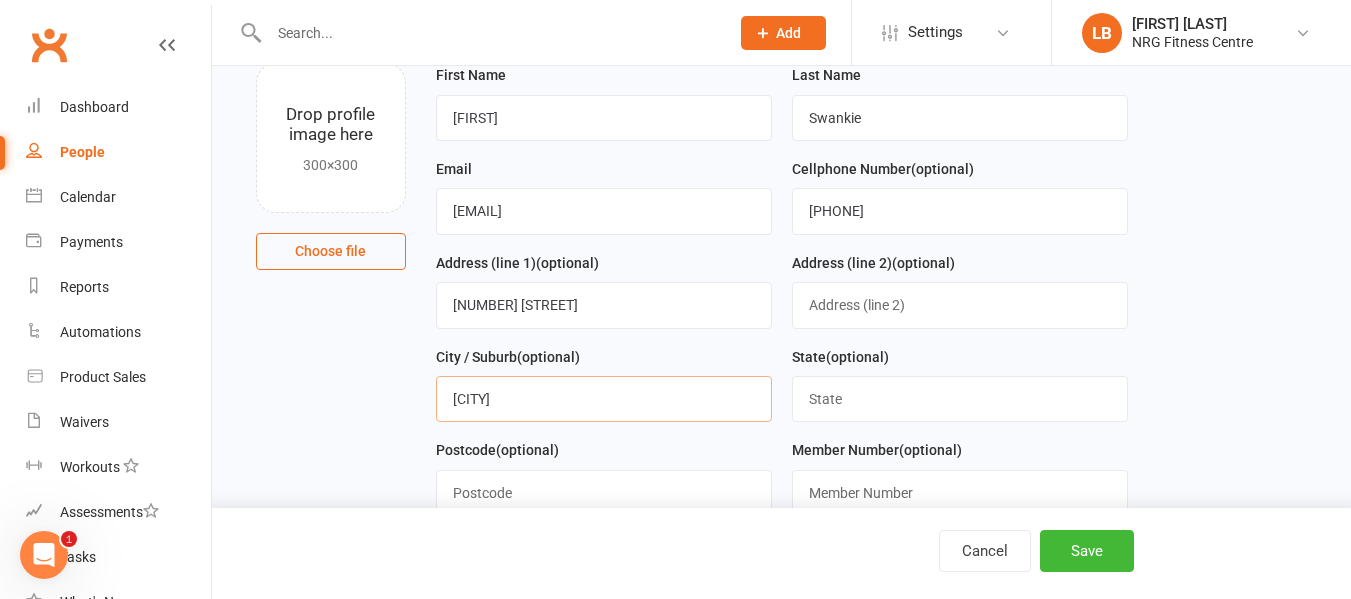 scroll, scrollTop: 100, scrollLeft: 0, axis: vertical 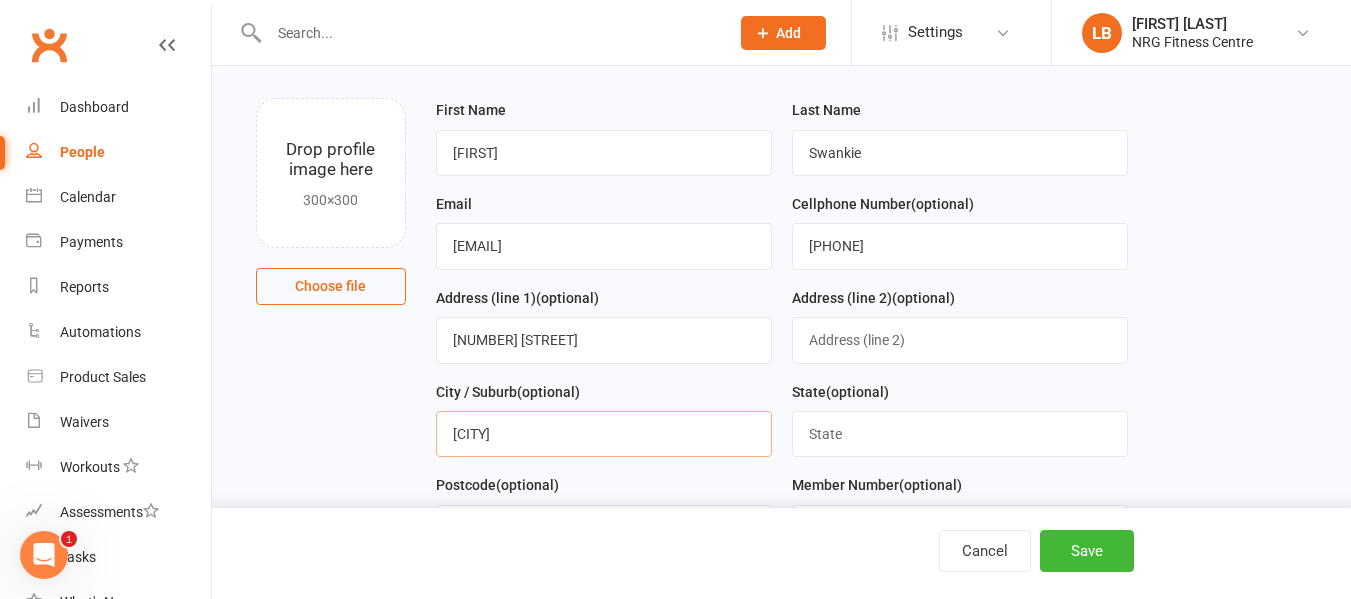 type on "Nowra" 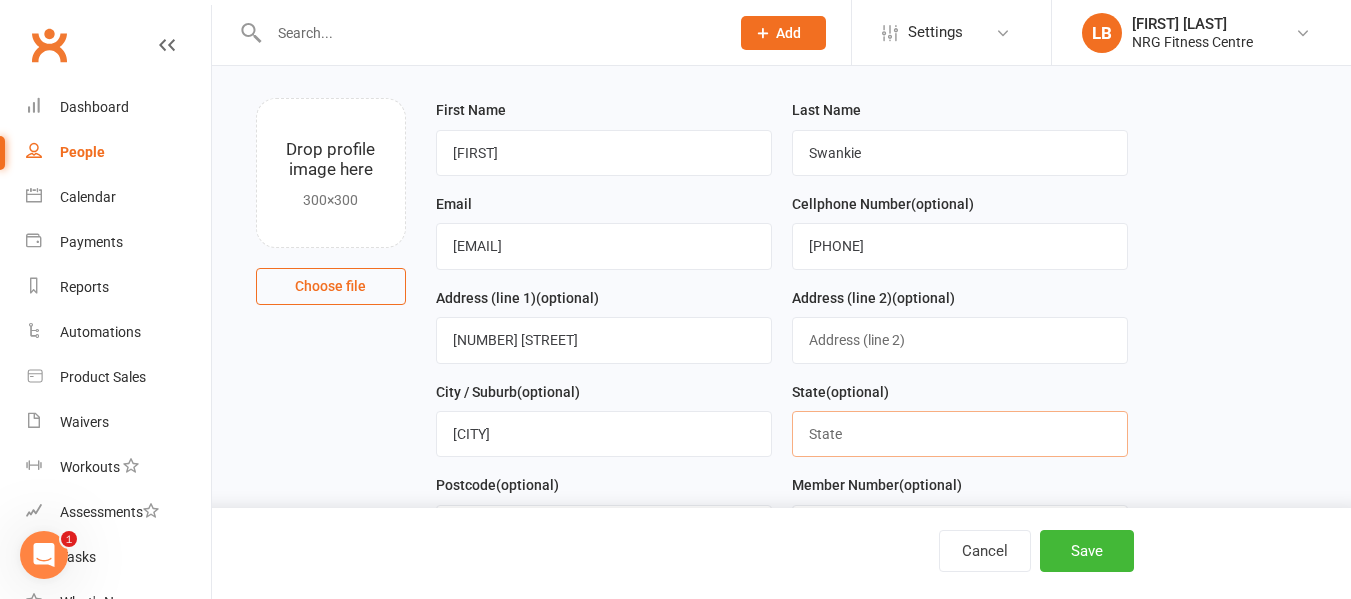 click at bounding box center [960, 434] 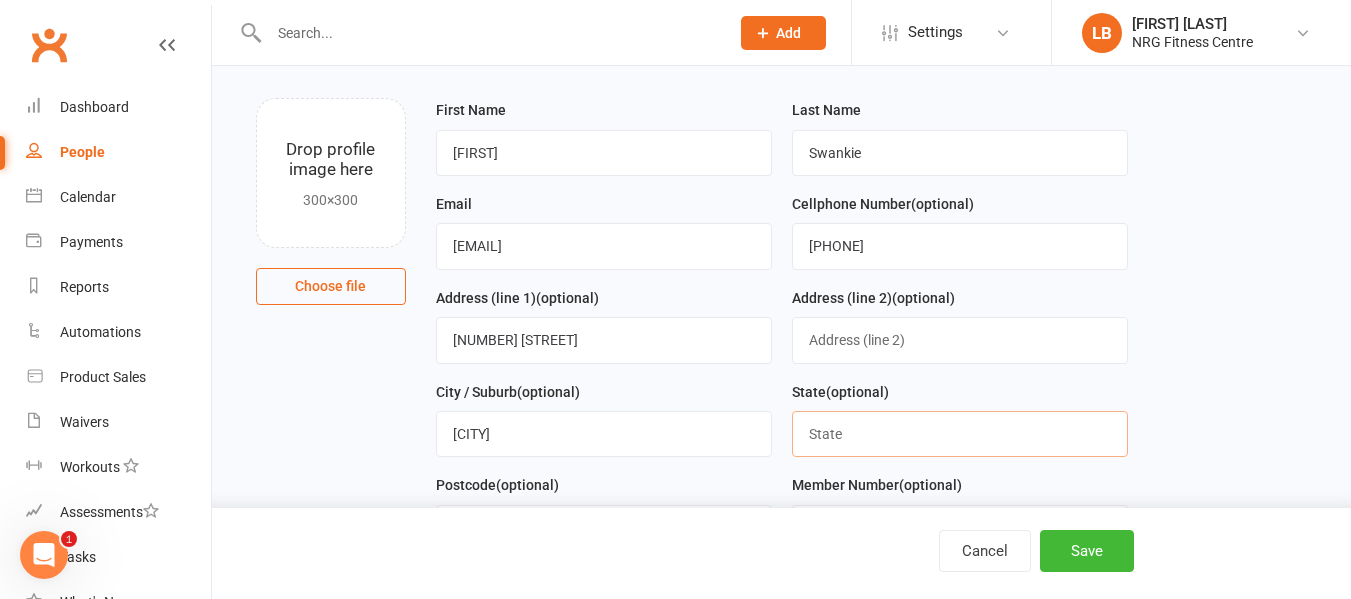 type on "NSW" 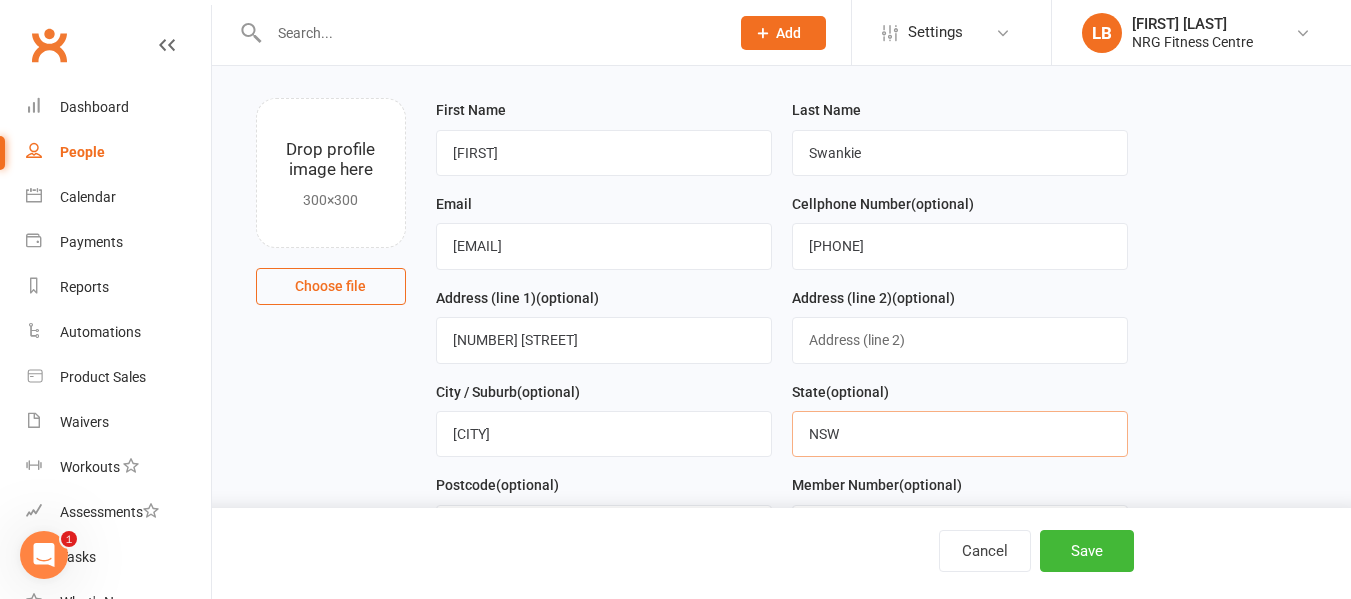 scroll, scrollTop: 300, scrollLeft: 0, axis: vertical 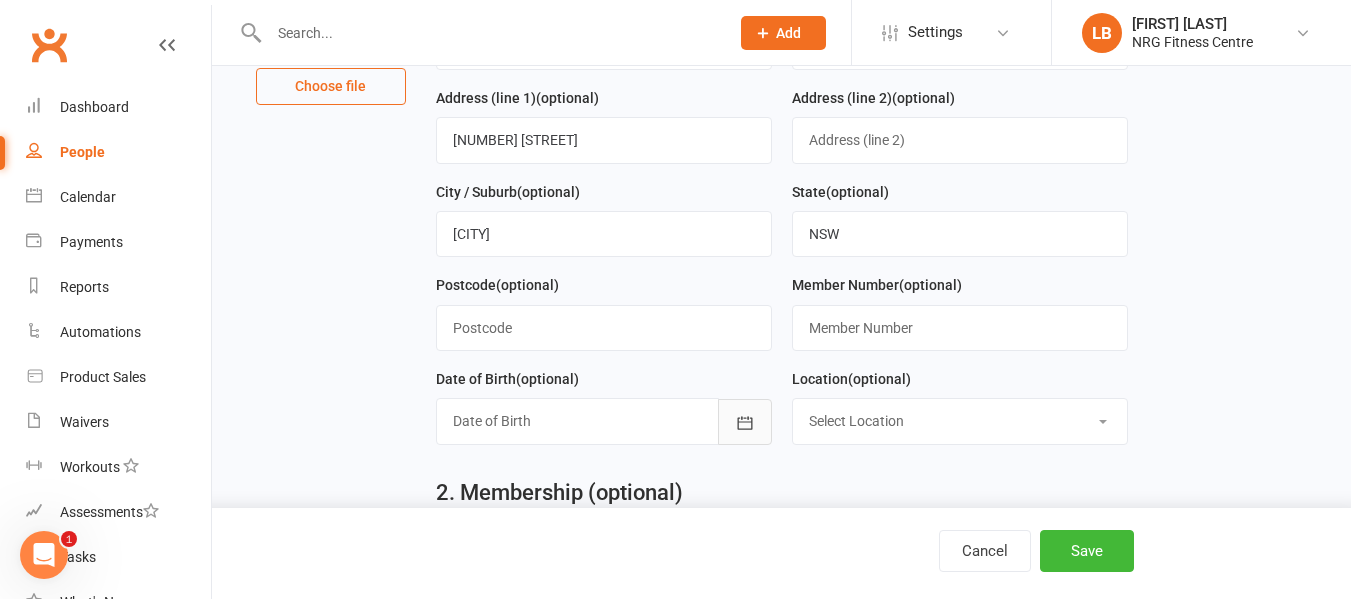 click 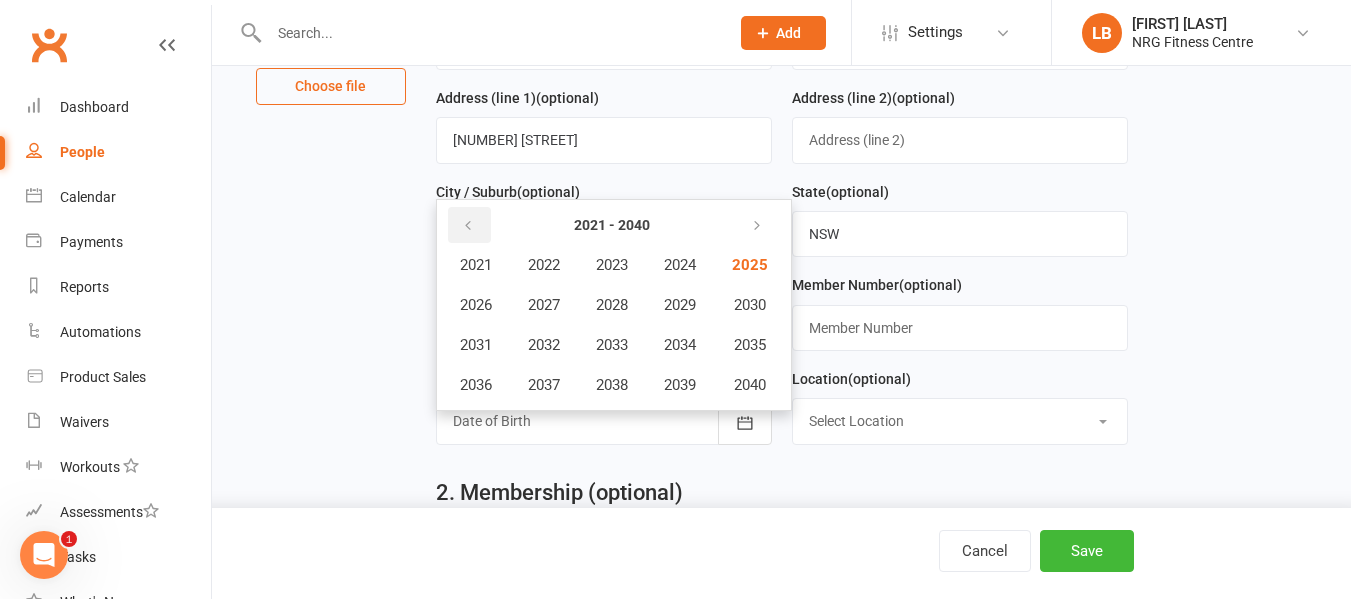 click at bounding box center (468, 226) 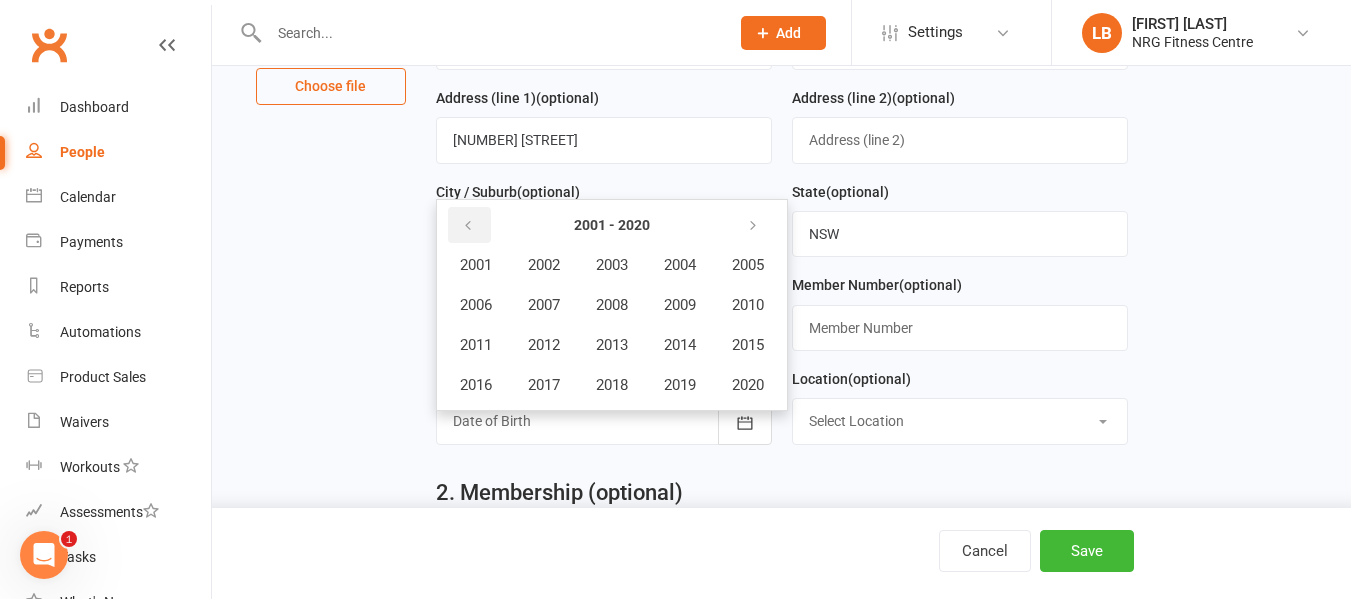 click at bounding box center (468, 226) 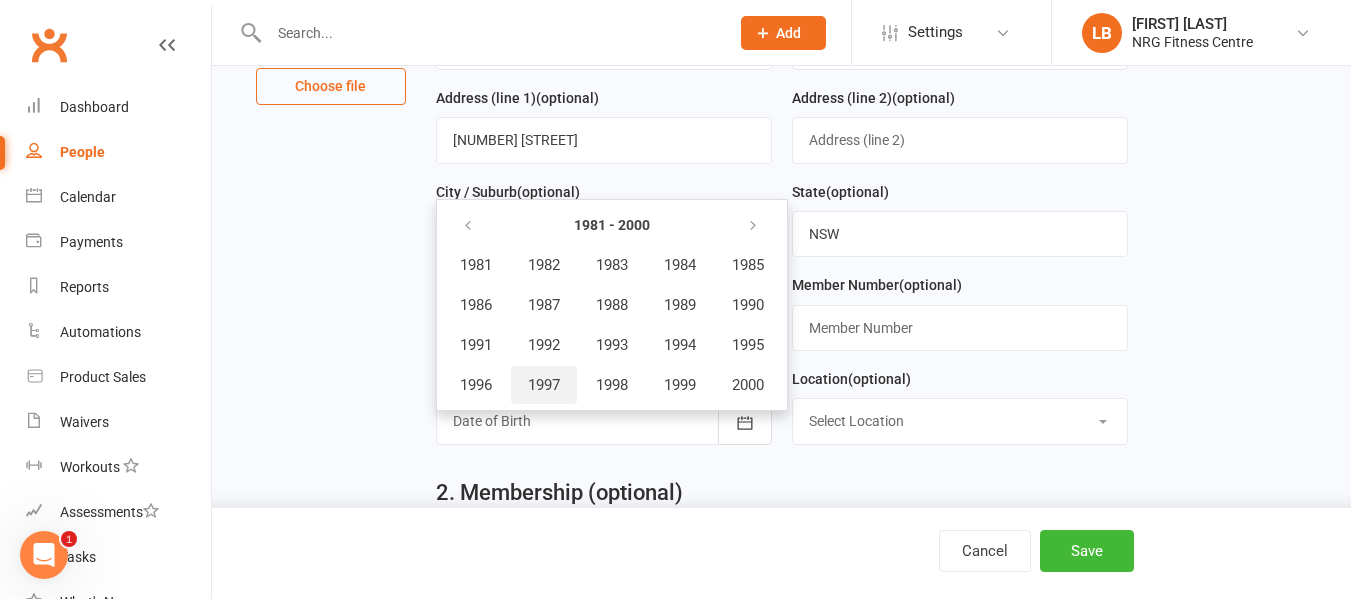 click on "1997" at bounding box center [544, 385] 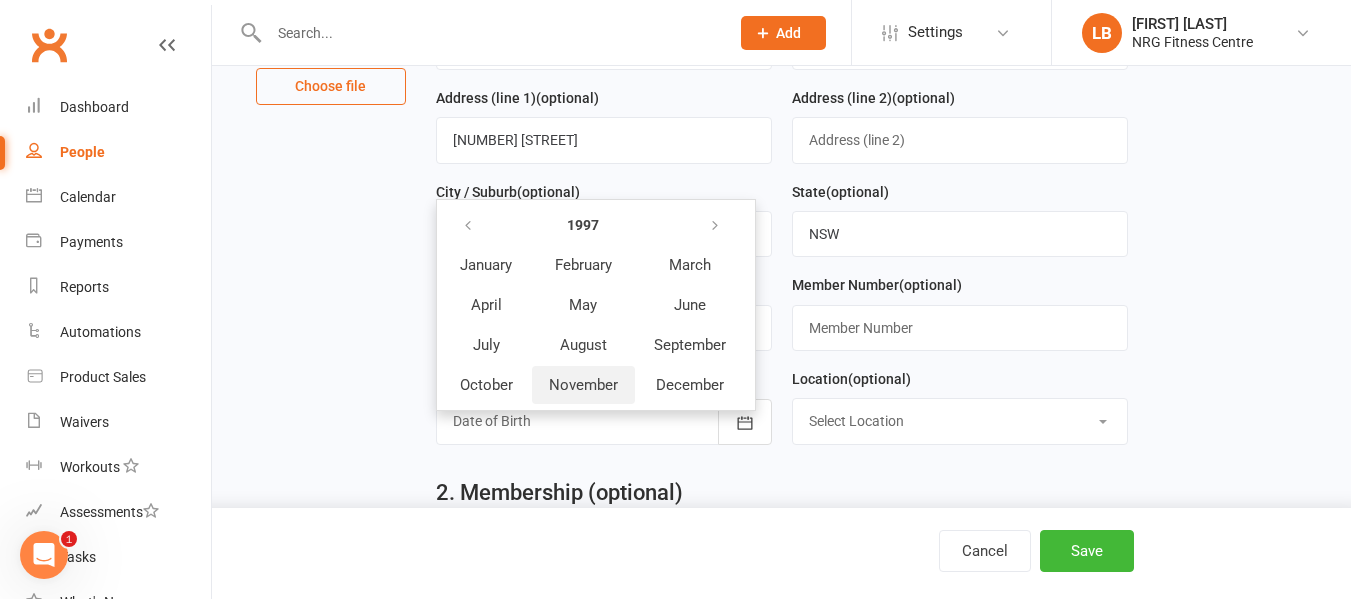 click on "November" at bounding box center (583, 385) 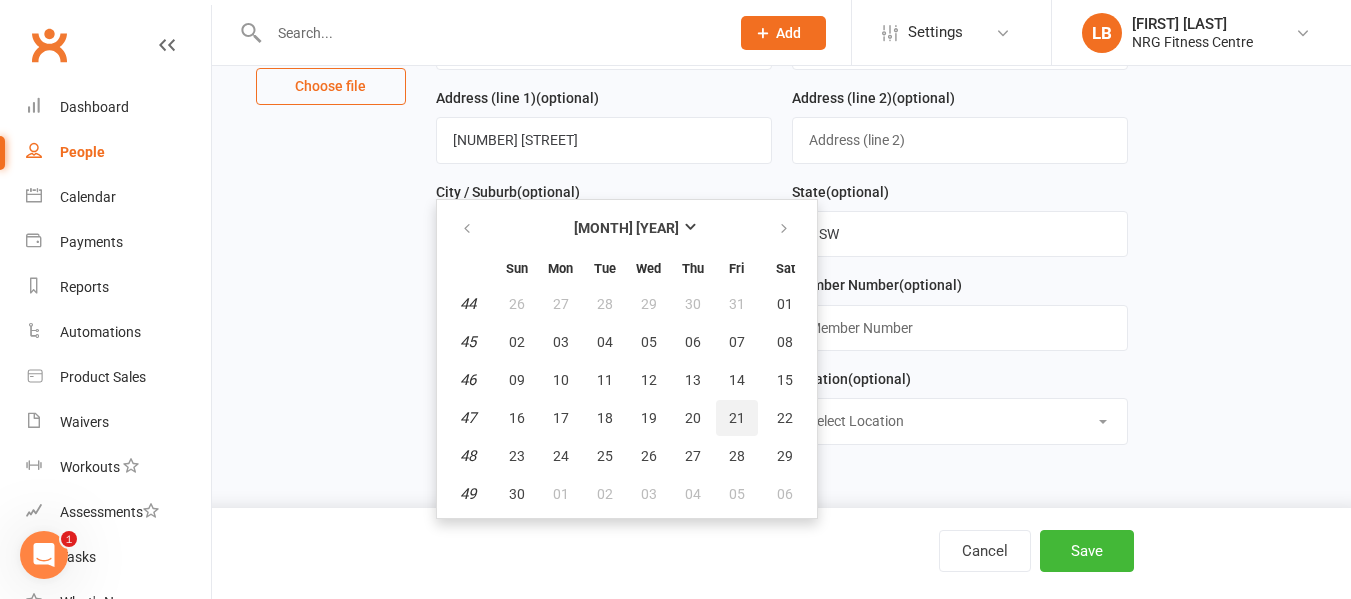 click on "21" at bounding box center [737, 418] 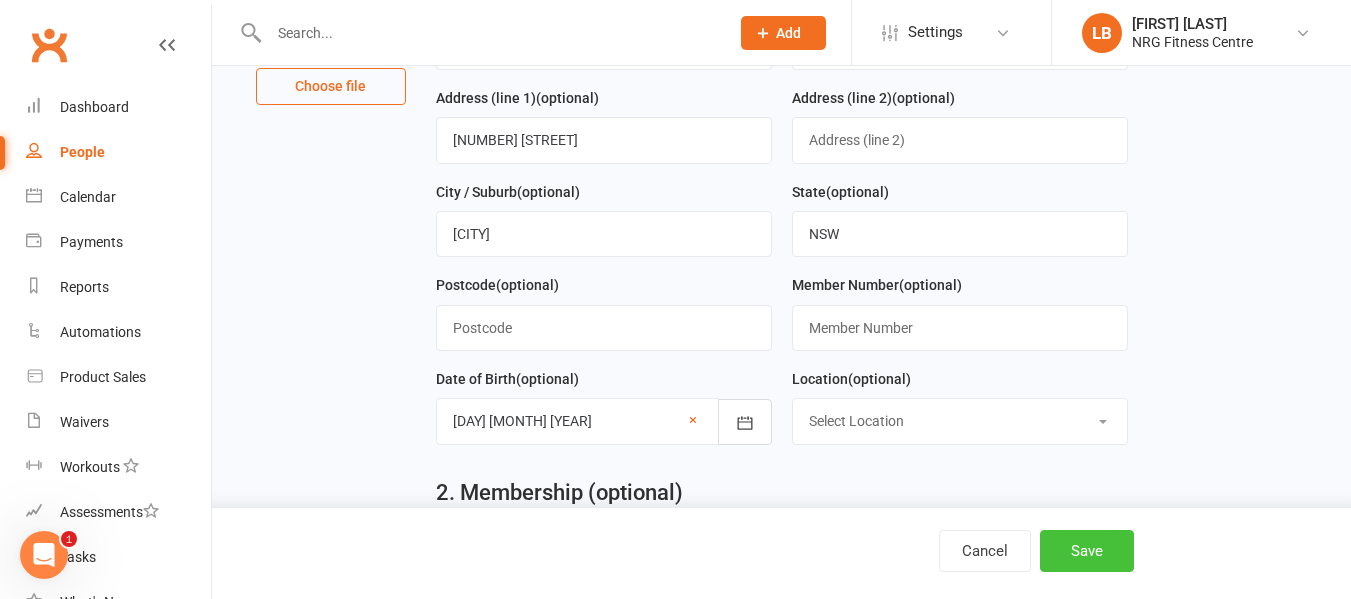 click on "Save" at bounding box center (1087, 551) 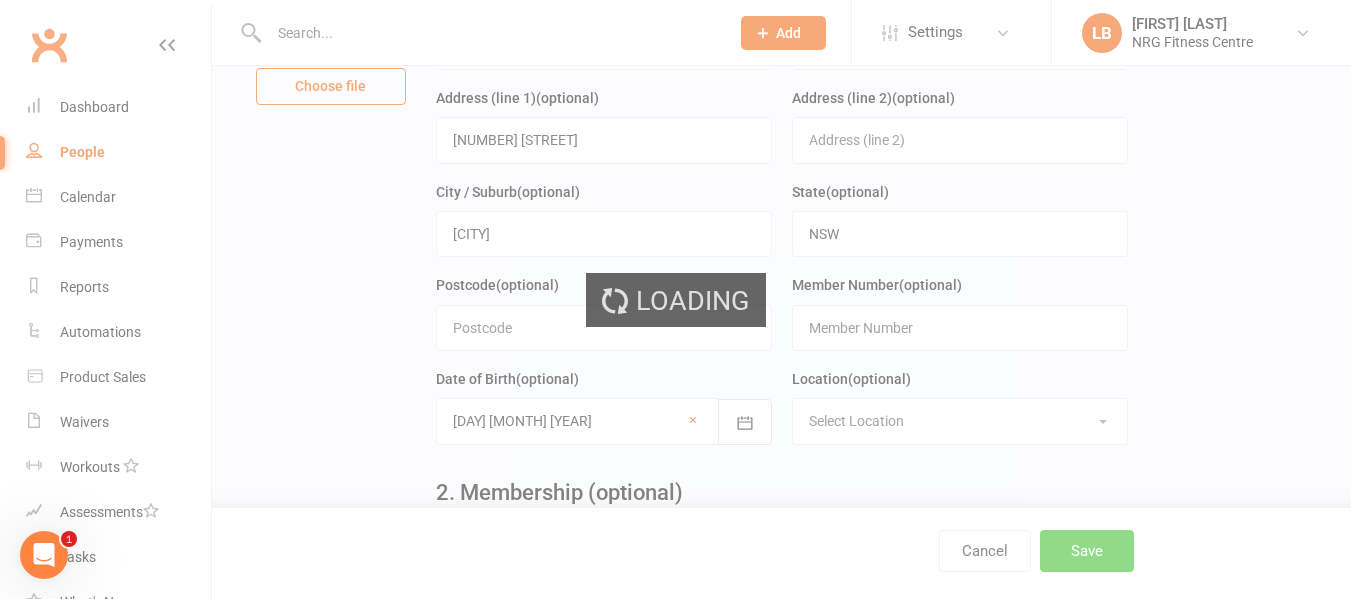 scroll, scrollTop: 0, scrollLeft: 0, axis: both 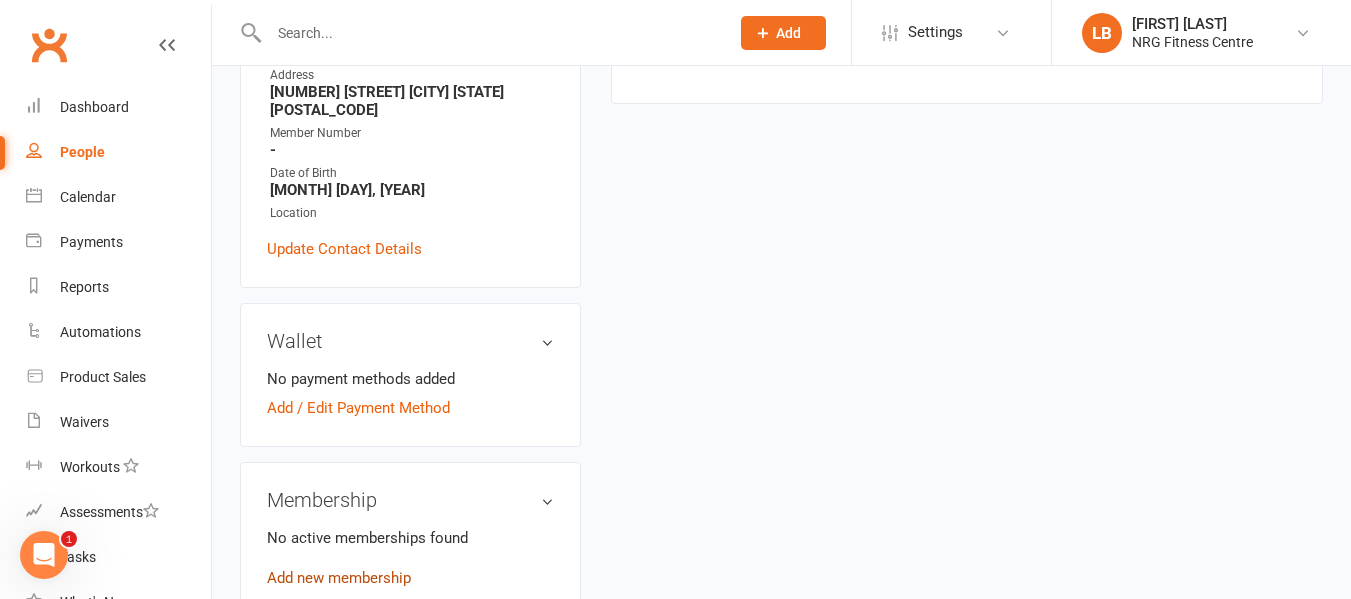 click on "Add new membership" at bounding box center [339, 578] 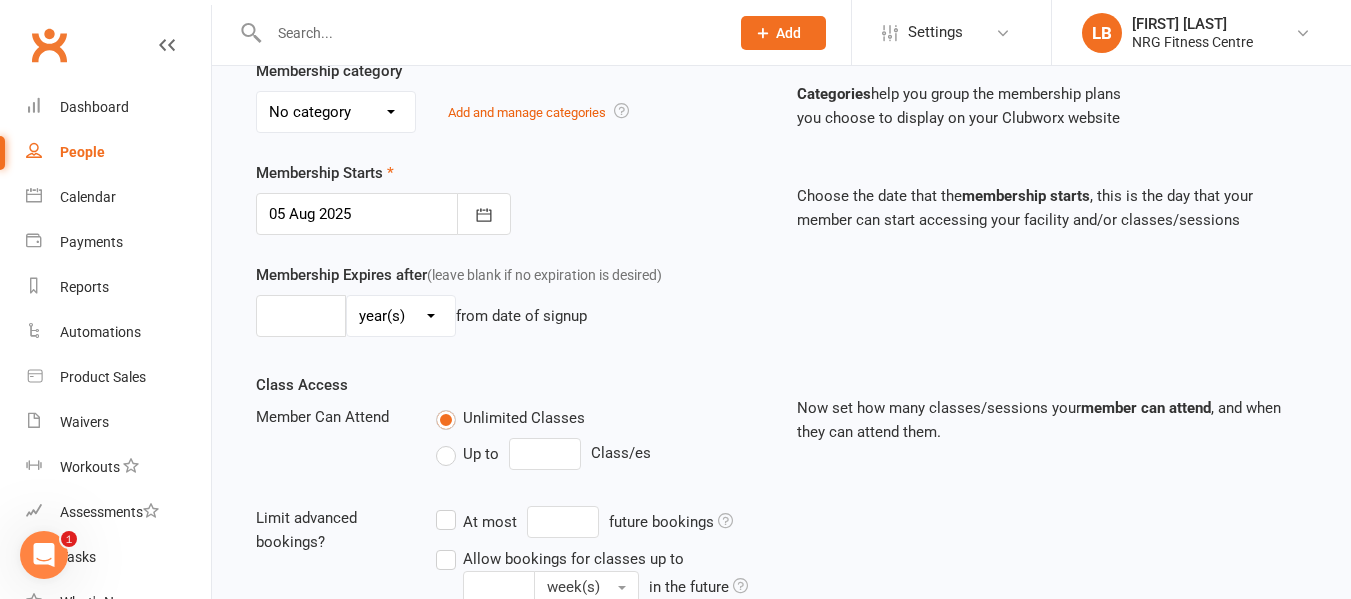 scroll, scrollTop: 0, scrollLeft: 0, axis: both 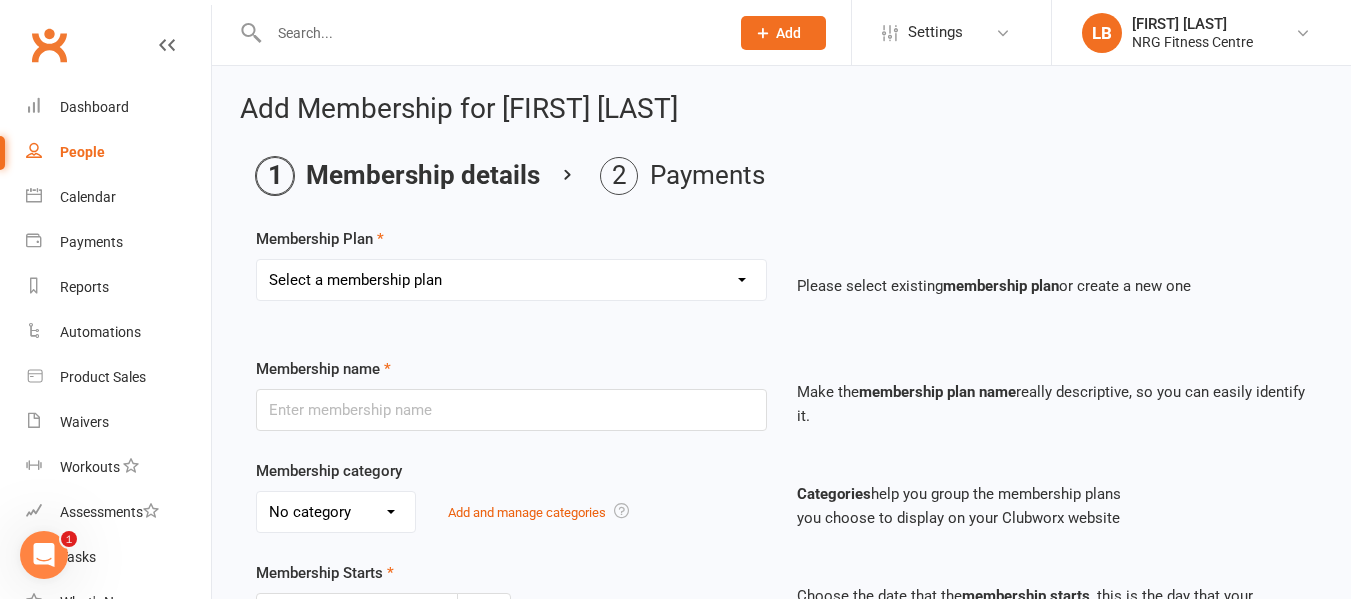 click on "Select a membership plan 1 Week Trial DD-12 Month UFN DD-12 Month UFN - JUNIOR DD-12 Month Fixed DD-12 Month Fixed - JUNIOR DD-No Fixed Term DD-No Fixed Term - JUNIOR 12 Month Upfront 12 Month Upfront - JUNIOR 6 Month 6 Month - JUNIOR 3 Month 3 Month - Student 2 Month 1 Month 2 Month - Student 1 Month - Student 2 Week 1 Week 10 Visit Pass 10 Visit Pass - Student Fitness Passport Fitness Passport - JUNIOR Family Member - No charge Family Member - No charge - JUNIOR PT 1 hour - 10 Pack PT 45 minute - 10 Pack PT60 - PAYG PT45 - PAYG PT30 - PAYG No Charge PT 30 minute - 10 Pack Childminding Book & Pay - Classes DD-12 Month - Winter Warmer DD-12 Month - Winter Warmer - JUNIOR PT 45 minute - 3 Pack PT 60 minute - 2 Pack PT 60 minute - 6 Pack" at bounding box center [511, 280] 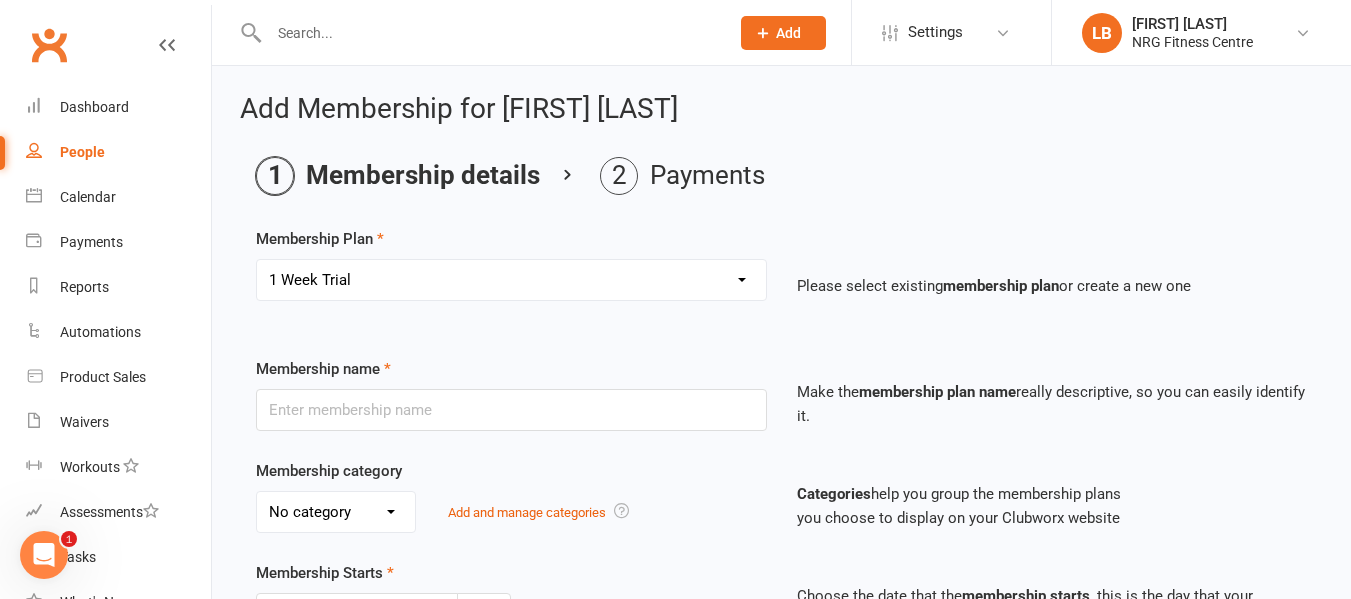 click on "Select a membership plan 1 Week Trial DD-12 Month UFN DD-12 Month UFN - JUNIOR DD-12 Month Fixed DD-12 Month Fixed - JUNIOR DD-No Fixed Term DD-No Fixed Term - JUNIOR 12 Month Upfront 12 Month Upfront - JUNIOR 6 Month 6 Month - JUNIOR 3 Month 3 Month - Student 2 Month 1 Month 2 Month - Student 1 Month - Student 2 Week 1 Week 10 Visit Pass 10 Visit Pass - Student Fitness Passport Fitness Passport - JUNIOR Family Member - No charge Family Member - No charge - JUNIOR PT 1 hour - 10 Pack PT 45 minute - 10 Pack PT60 - PAYG PT45 - PAYG PT30 - PAYG No Charge PT 30 minute - 10 Pack Childminding Book & Pay - Classes DD-12 Month - Winter Warmer DD-12 Month - Winter Warmer - JUNIOR PT 45 minute - 3 Pack PT 60 minute - 2 Pack PT 60 minute - 6 Pack" at bounding box center (511, 280) 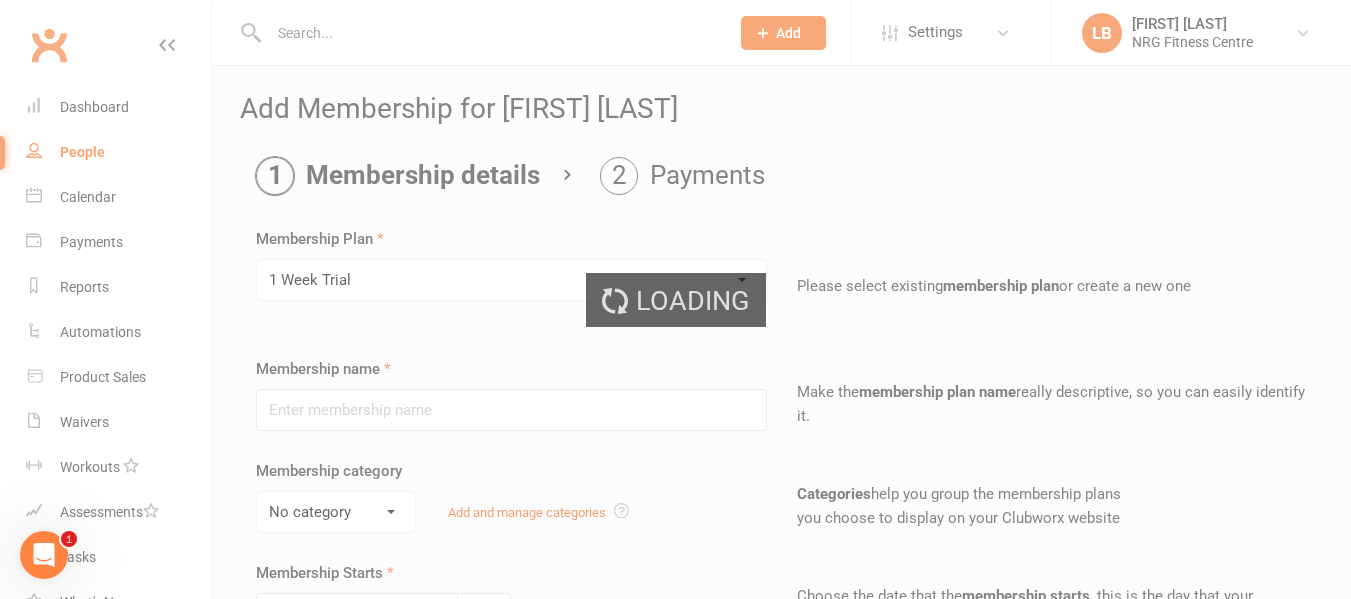 type on "1 Week Trial" 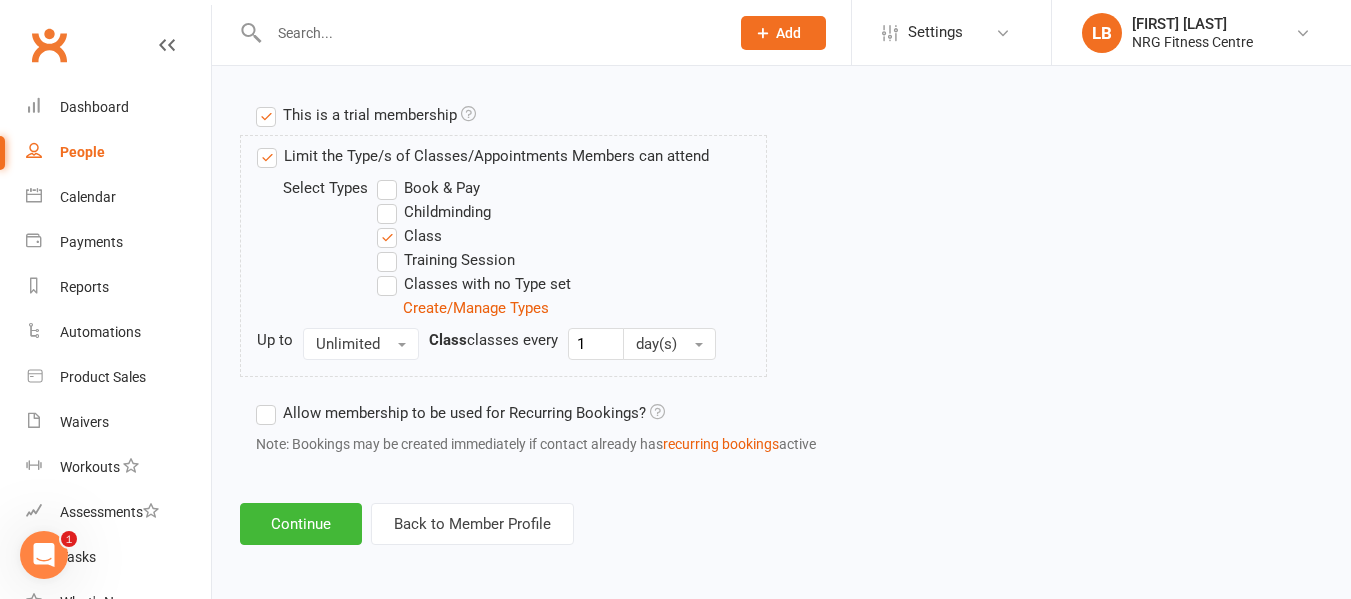 scroll, scrollTop: 968, scrollLeft: 0, axis: vertical 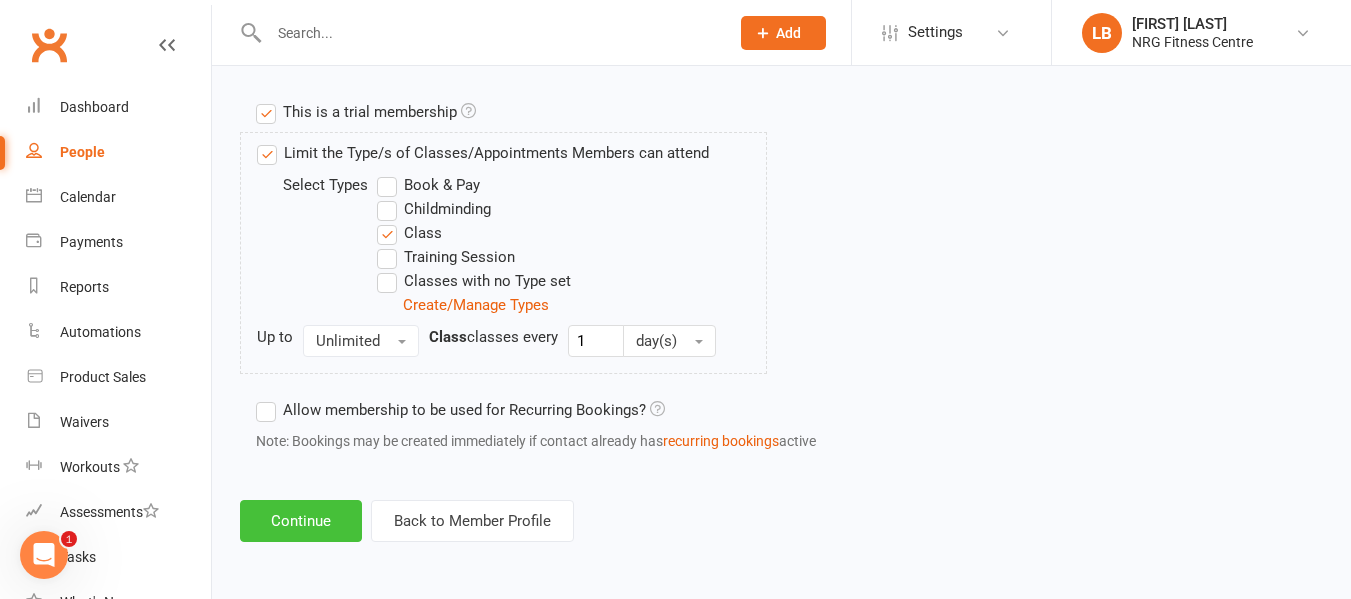 click on "Continue" at bounding box center [301, 521] 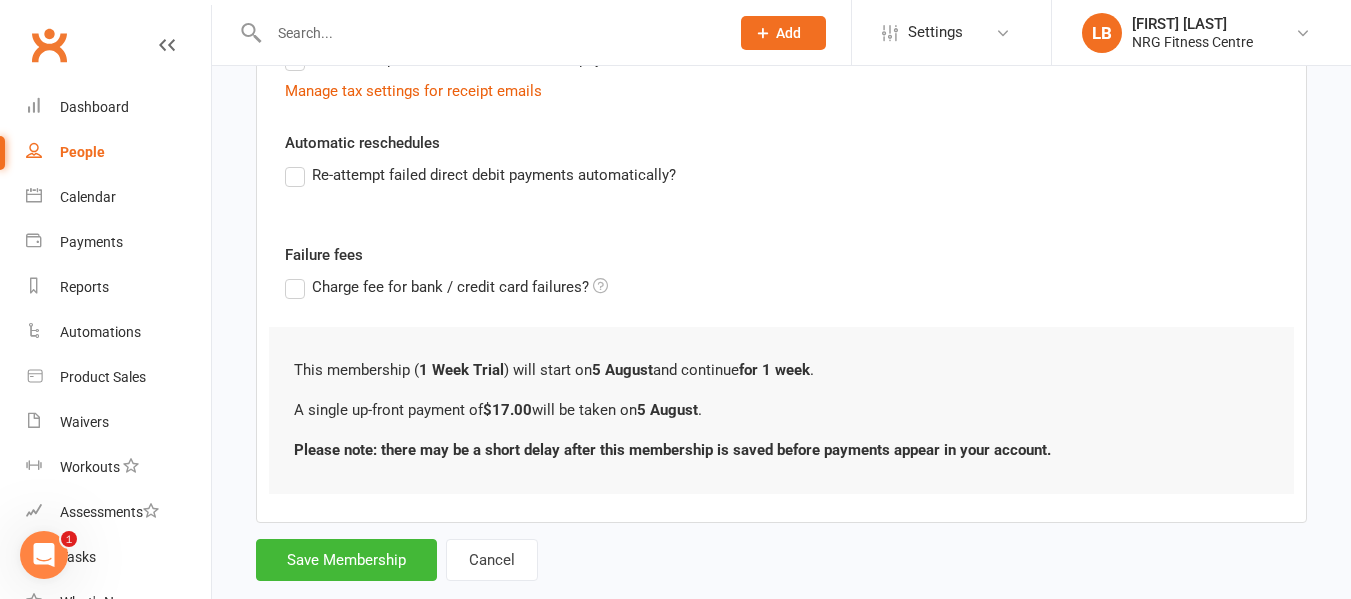 scroll, scrollTop: 490, scrollLeft: 0, axis: vertical 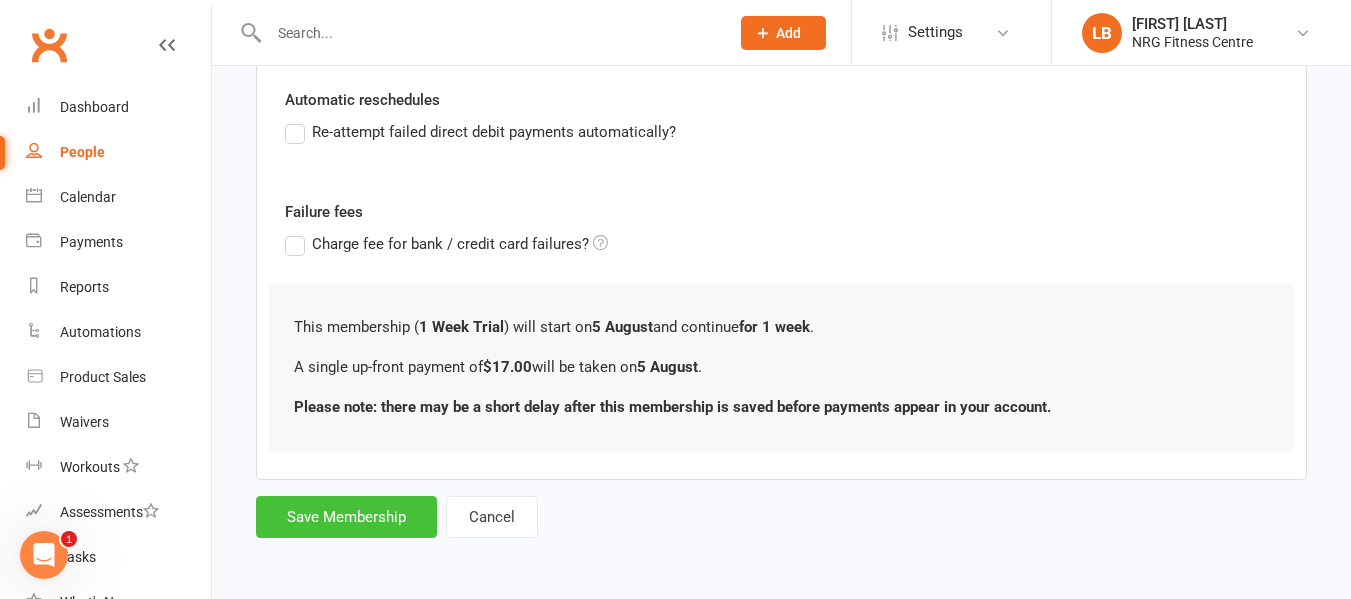 click on "Save Membership" at bounding box center (346, 517) 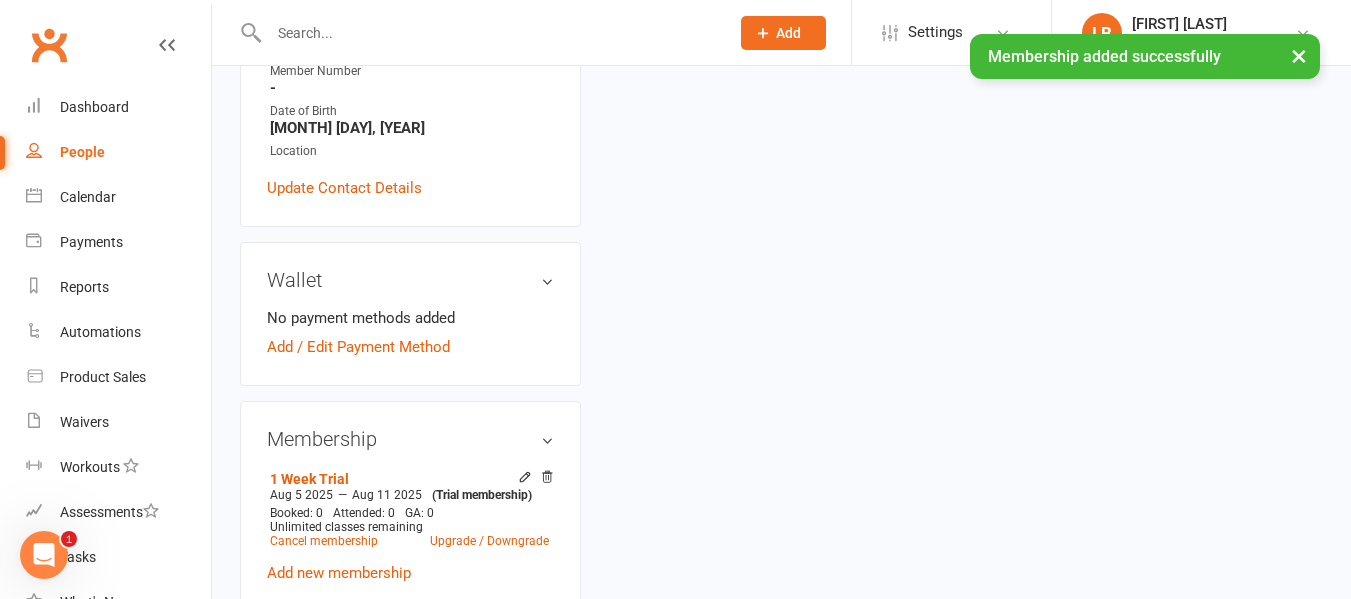 scroll, scrollTop: 0, scrollLeft: 0, axis: both 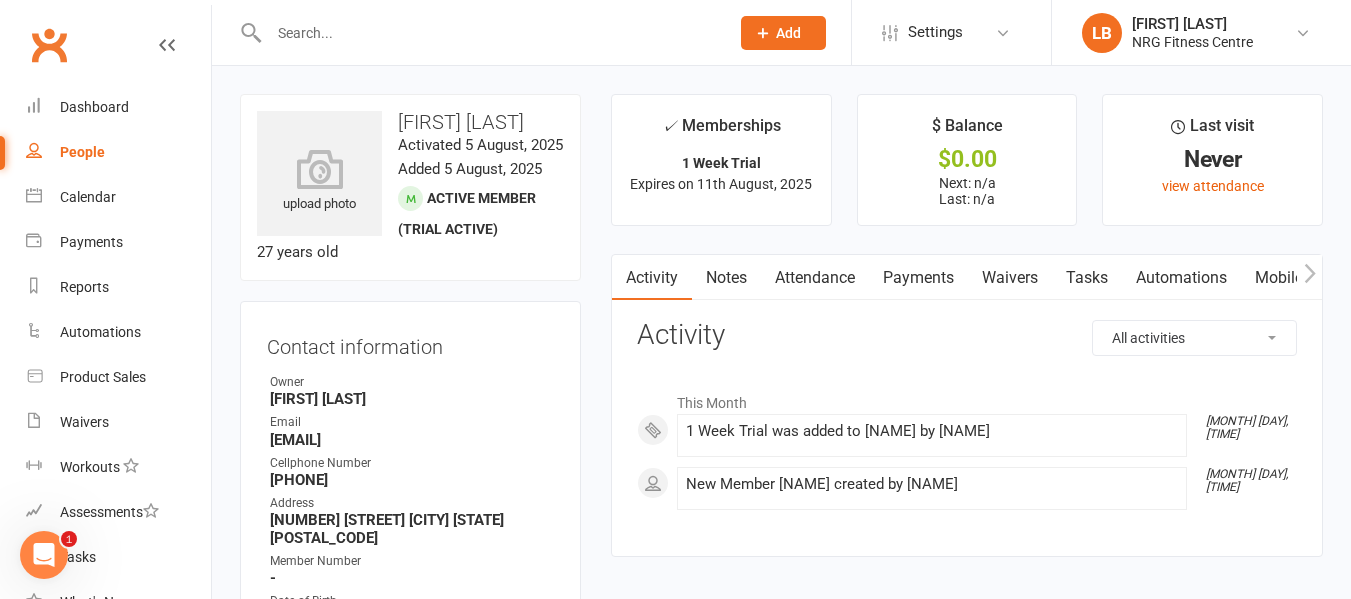 click on "Payments" at bounding box center (918, 278) 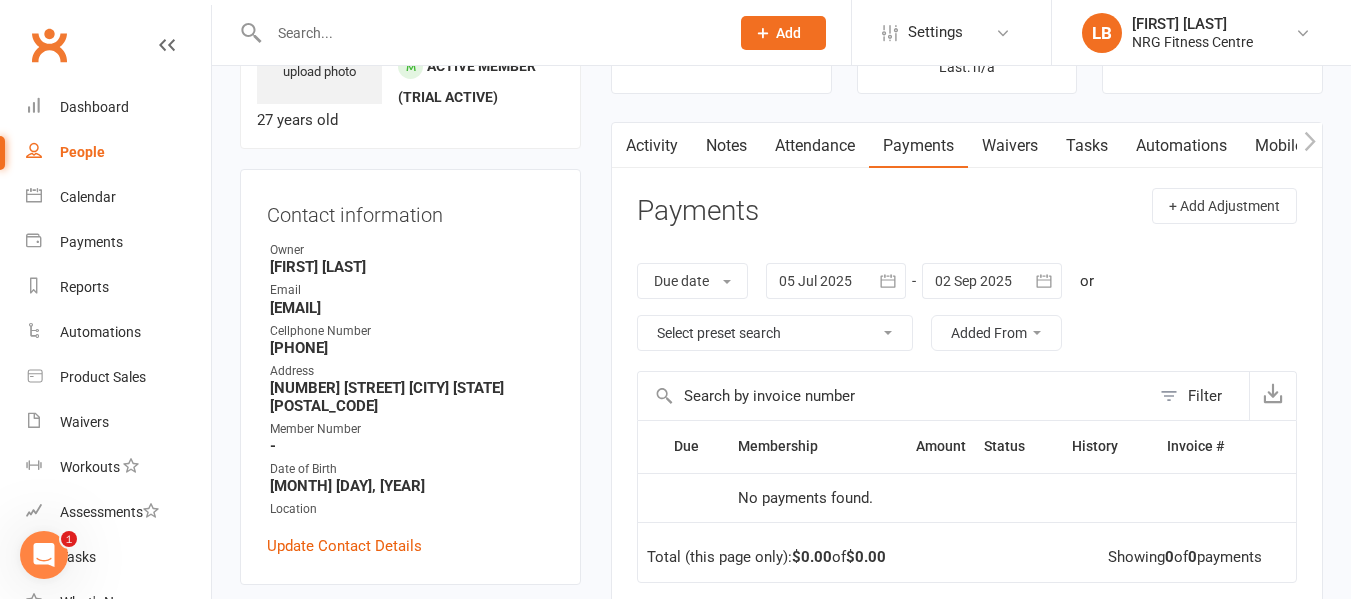 scroll, scrollTop: 100, scrollLeft: 0, axis: vertical 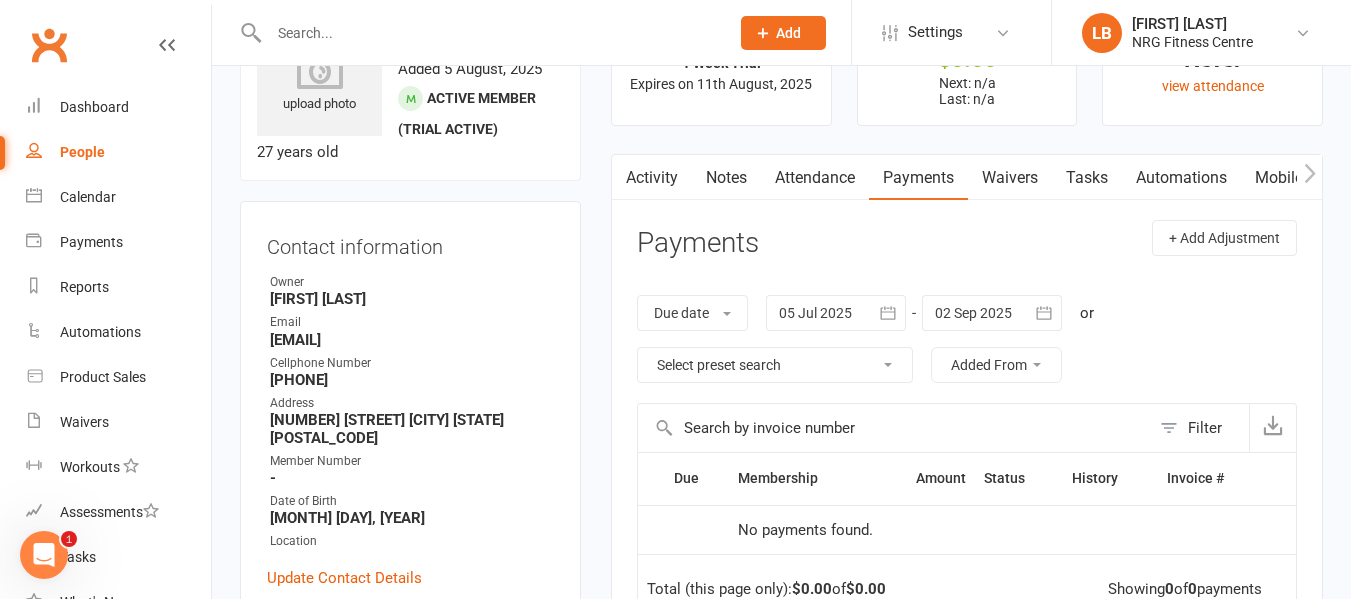 click on "Activity" at bounding box center [652, 178] 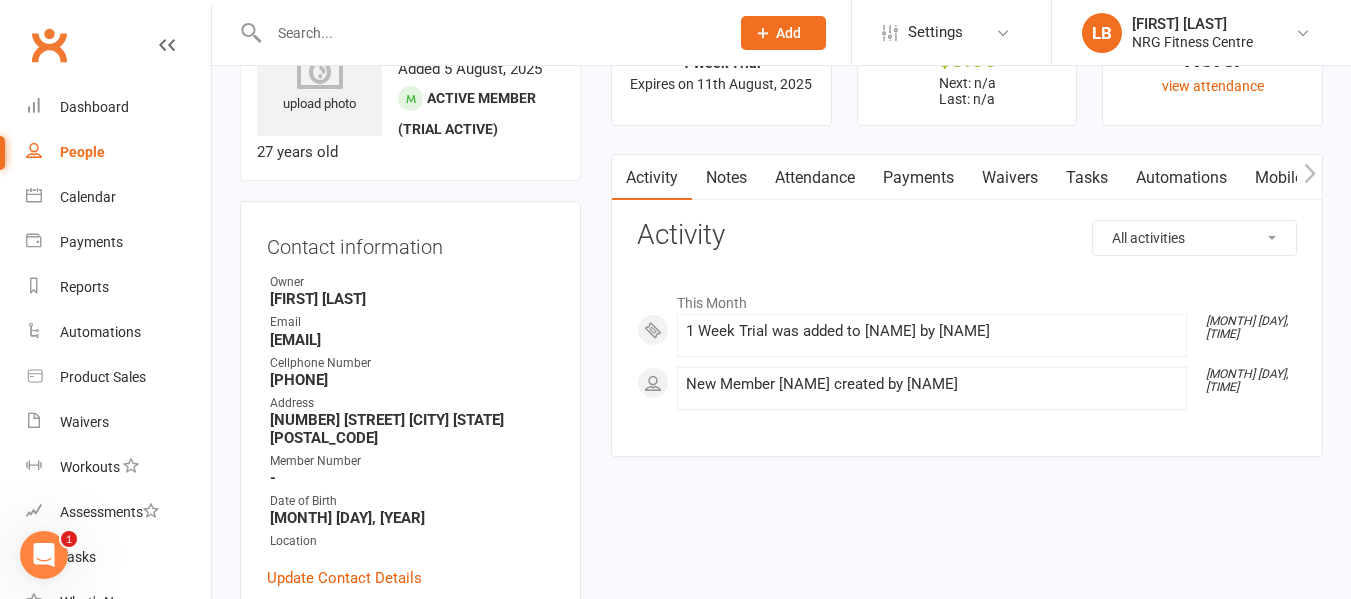 click 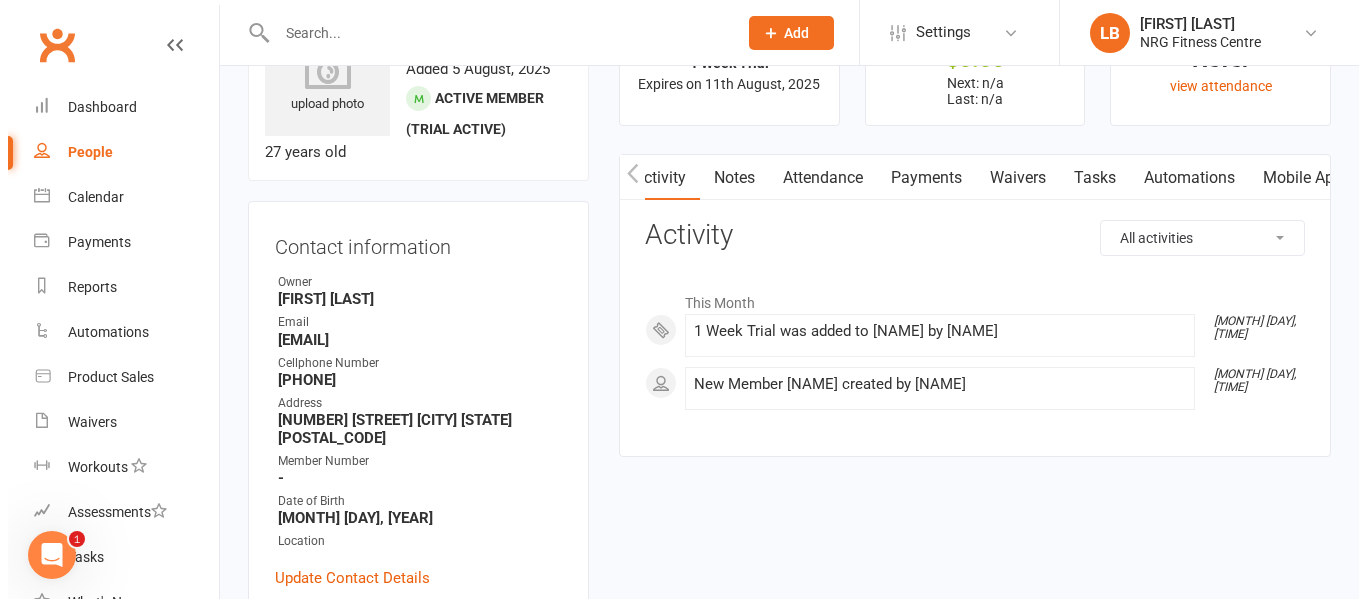 scroll, scrollTop: 0, scrollLeft: 298, axis: horizontal 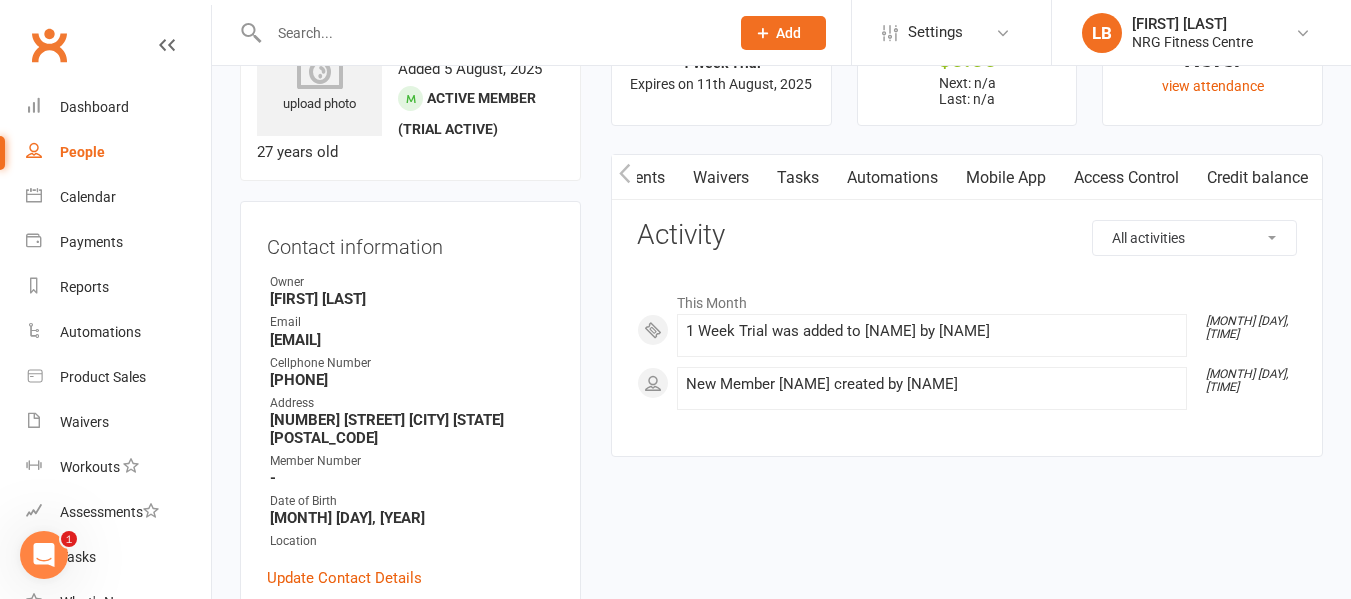 click on "Mobile App" at bounding box center (1006, 178) 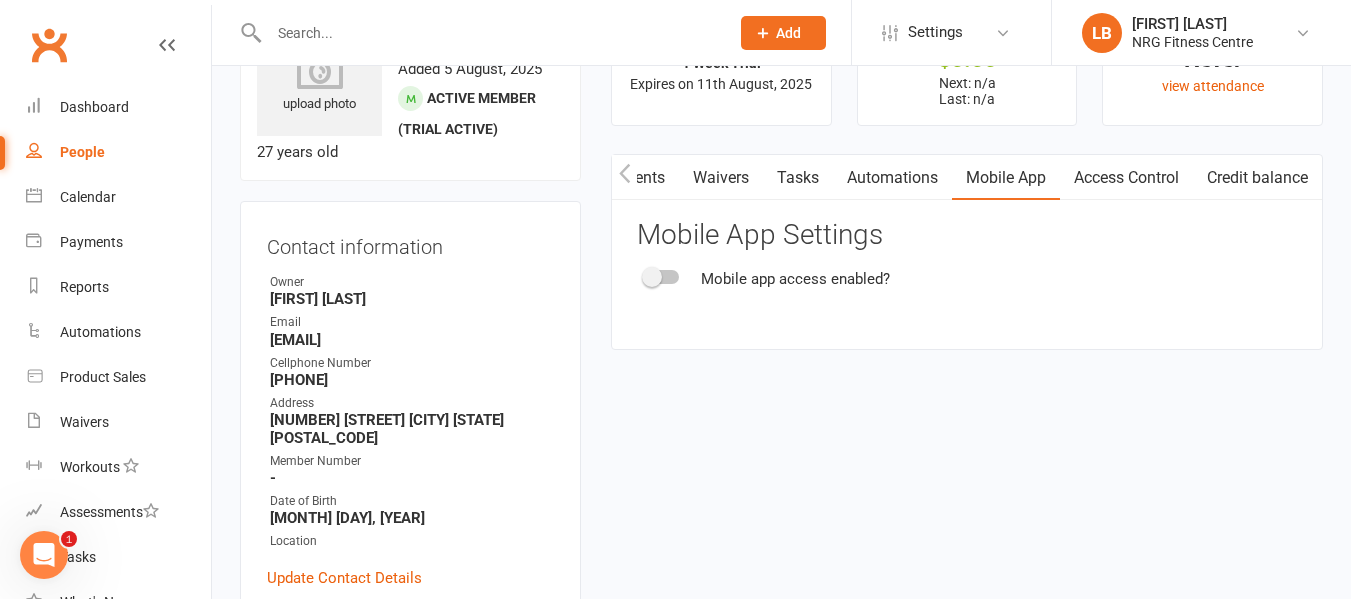 click 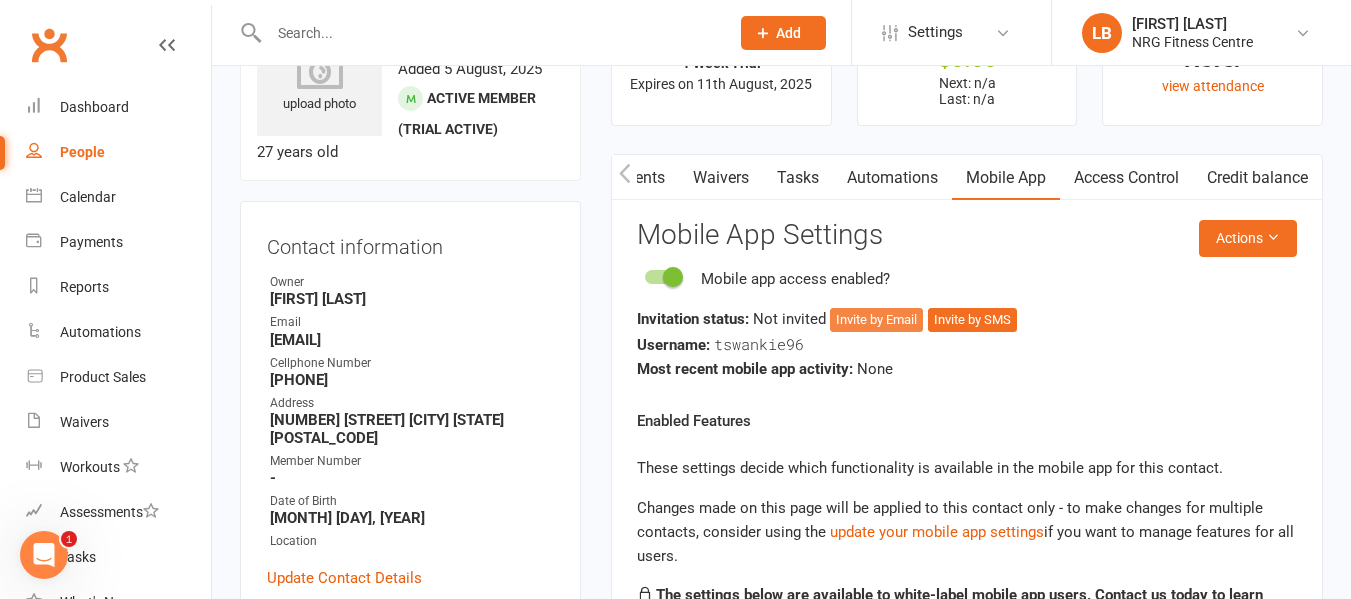 click on "Invite by Email" 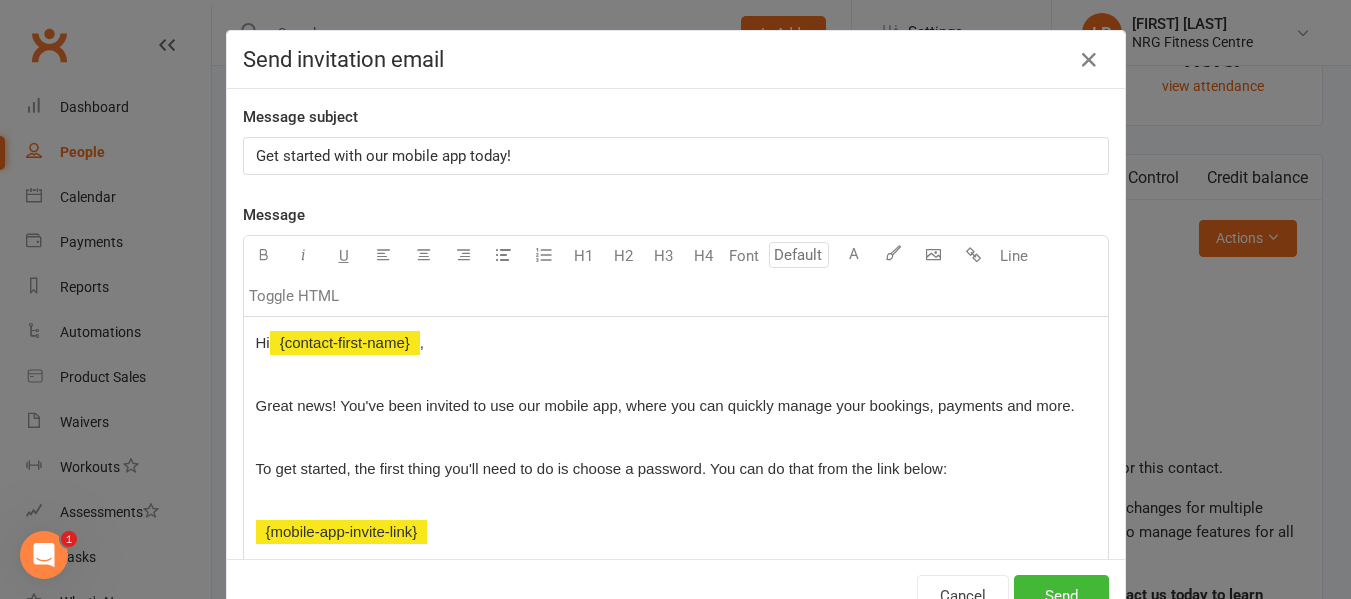scroll, scrollTop: 0, scrollLeft: 288, axis: horizontal 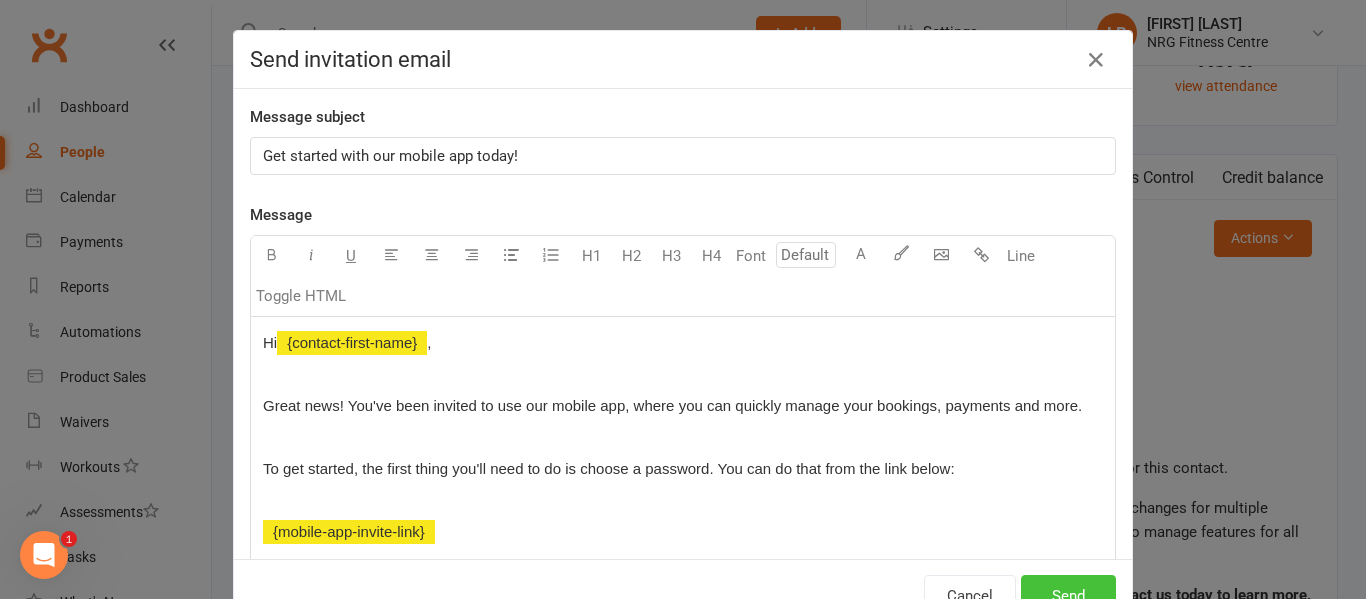click on "Send" at bounding box center (1068, 596) 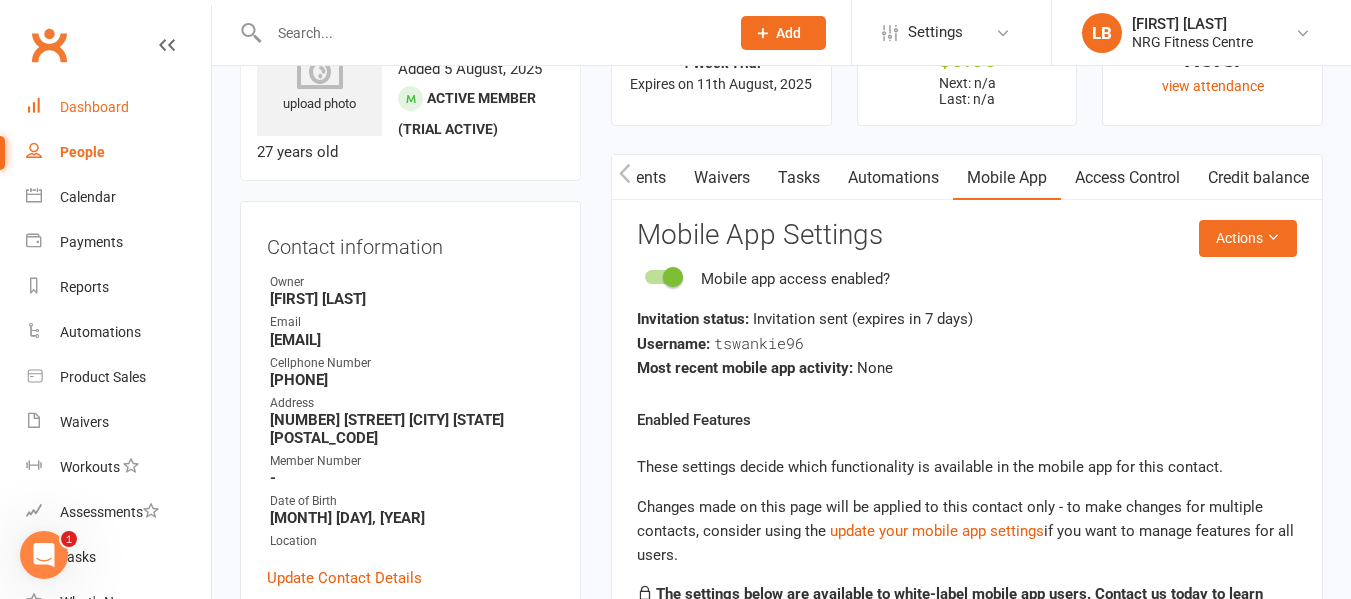 click on "Dashboard" at bounding box center (118, 107) 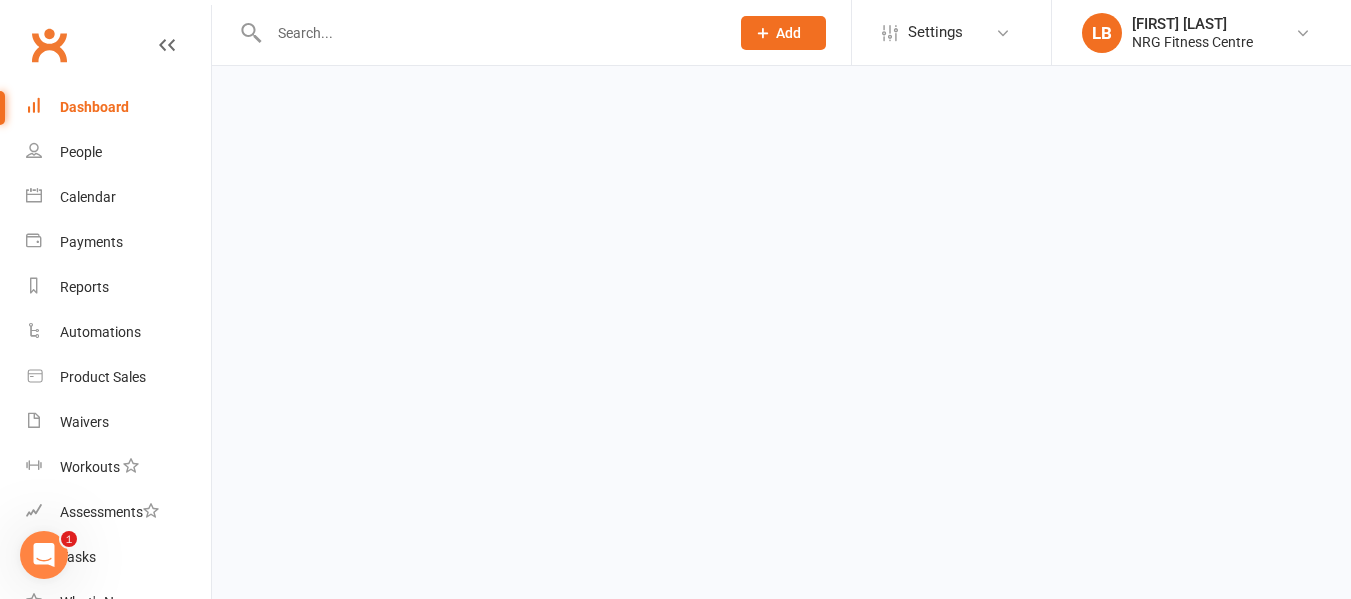 scroll, scrollTop: 0, scrollLeft: 0, axis: both 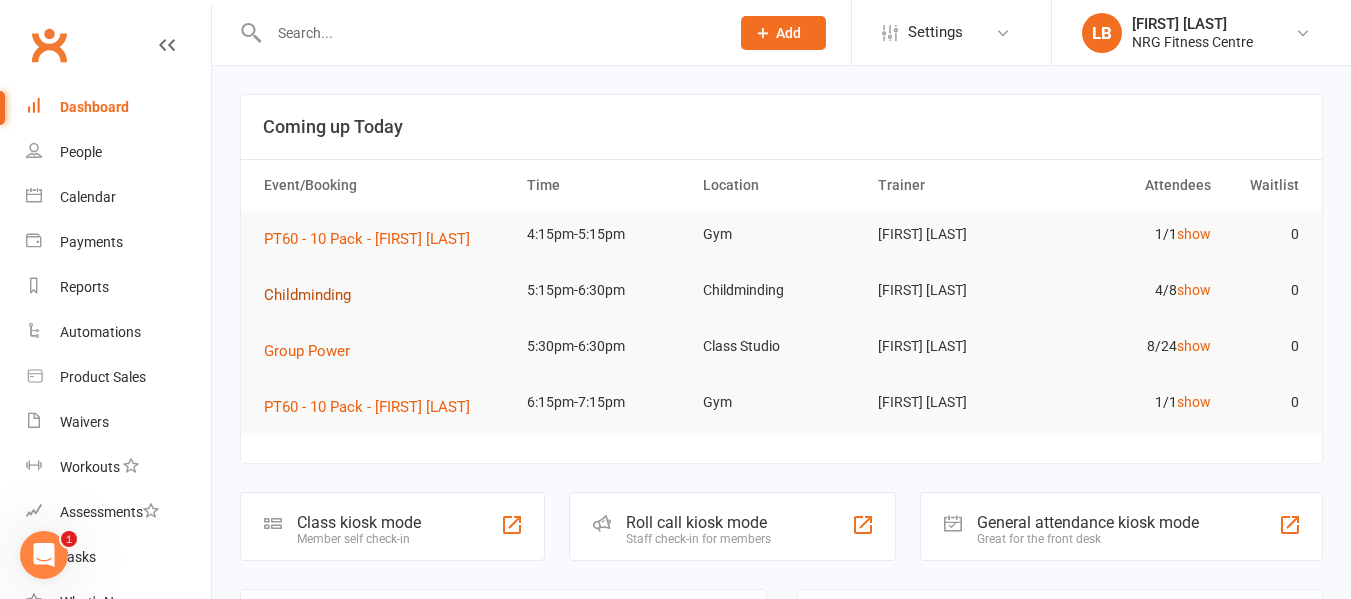 click on "Childminding" at bounding box center [307, 295] 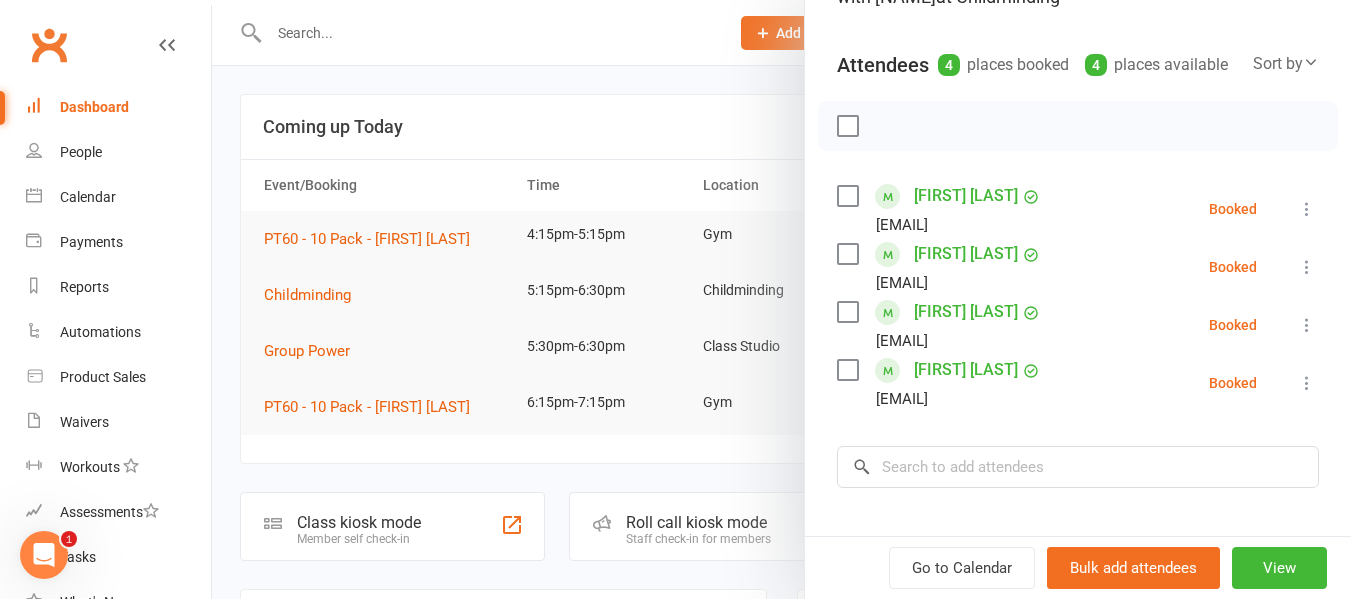 scroll, scrollTop: 200, scrollLeft: 0, axis: vertical 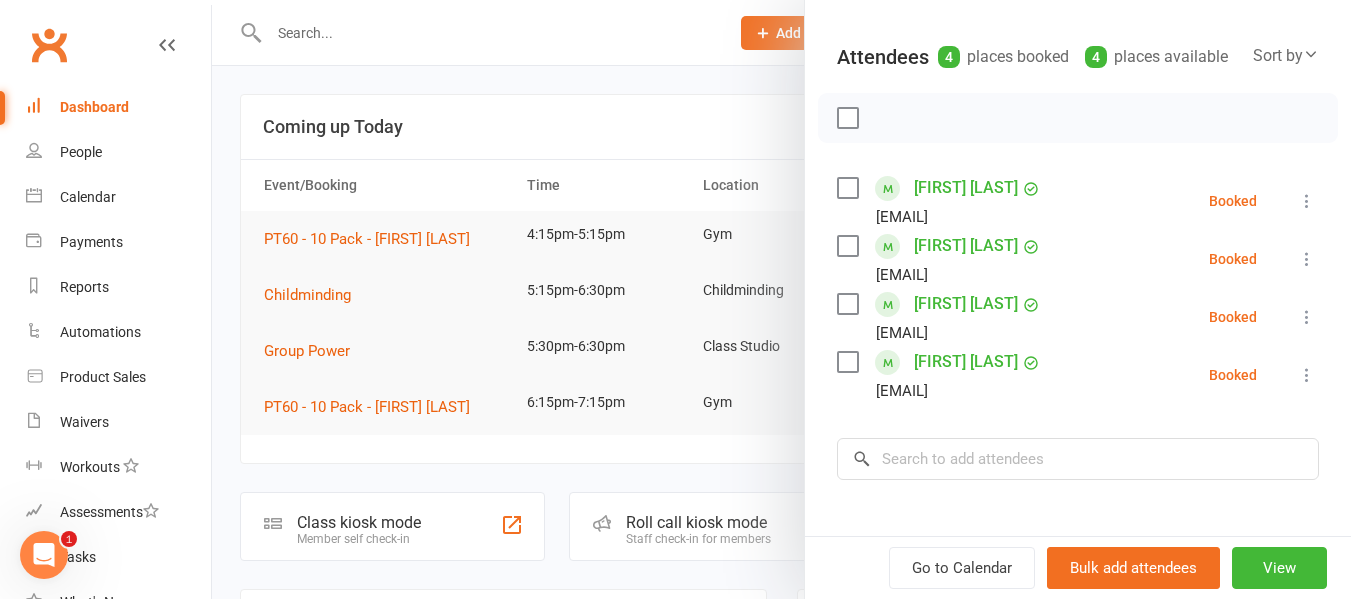 click on "Matilda Death" at bounding box center (966, 246) 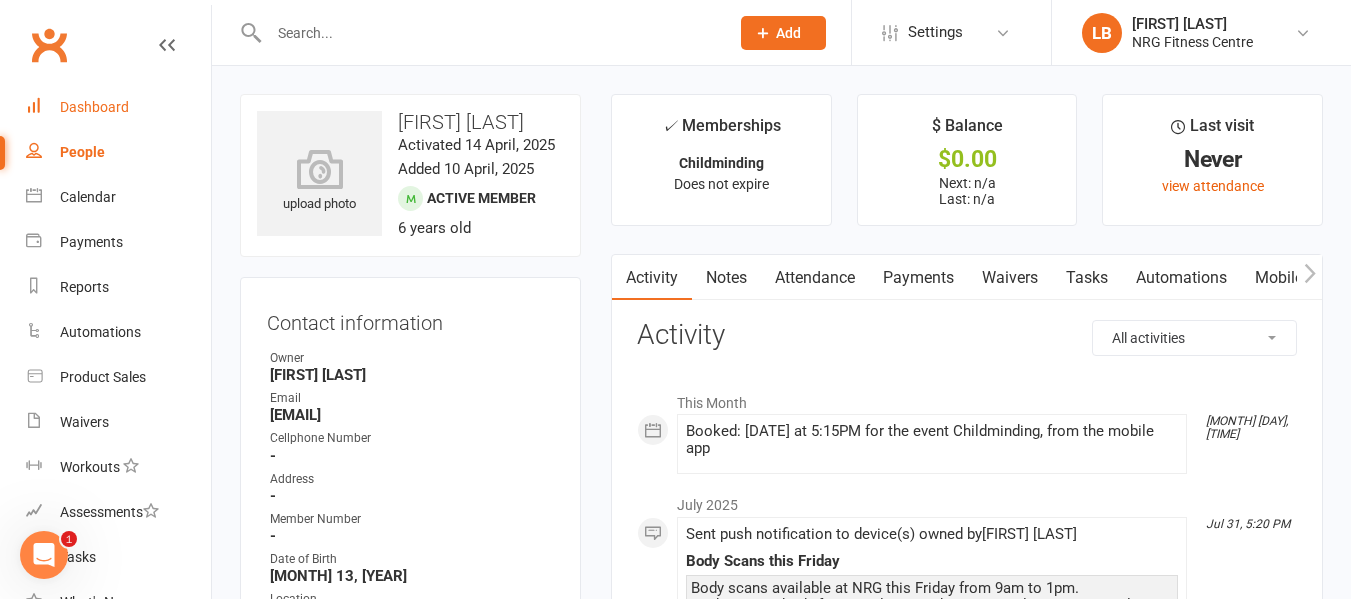 click on "Dashboard" at bounding box center [118, 107] 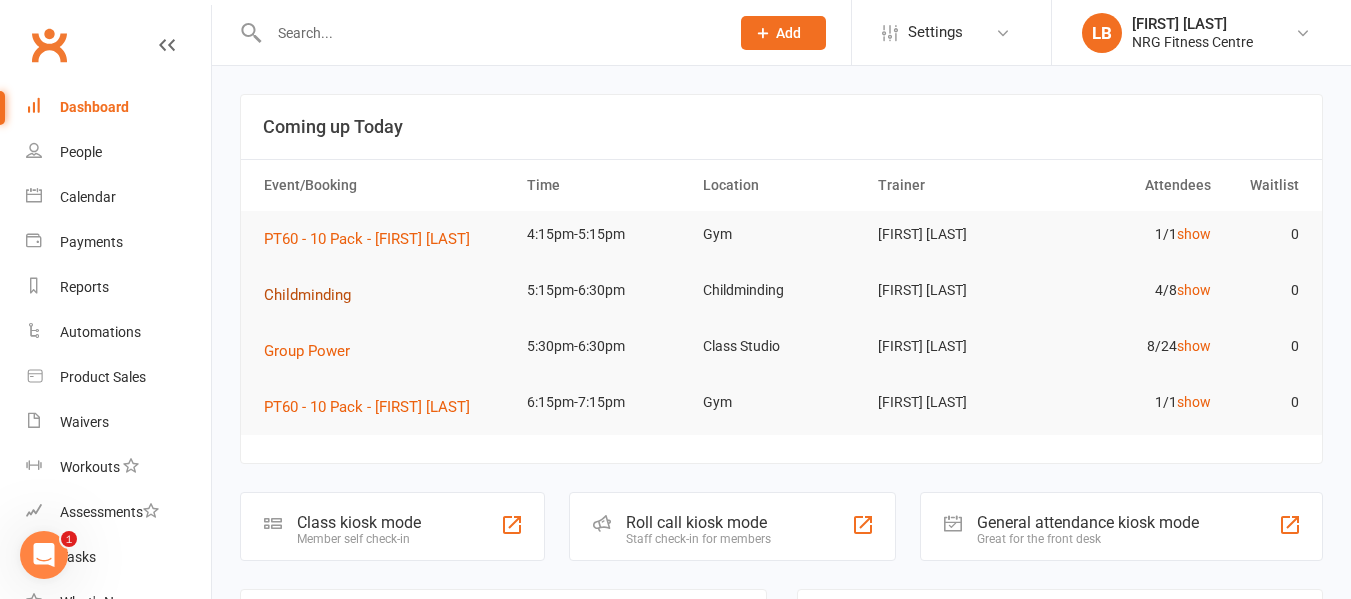 click on "Childminding" at bounding box center (307, 295) 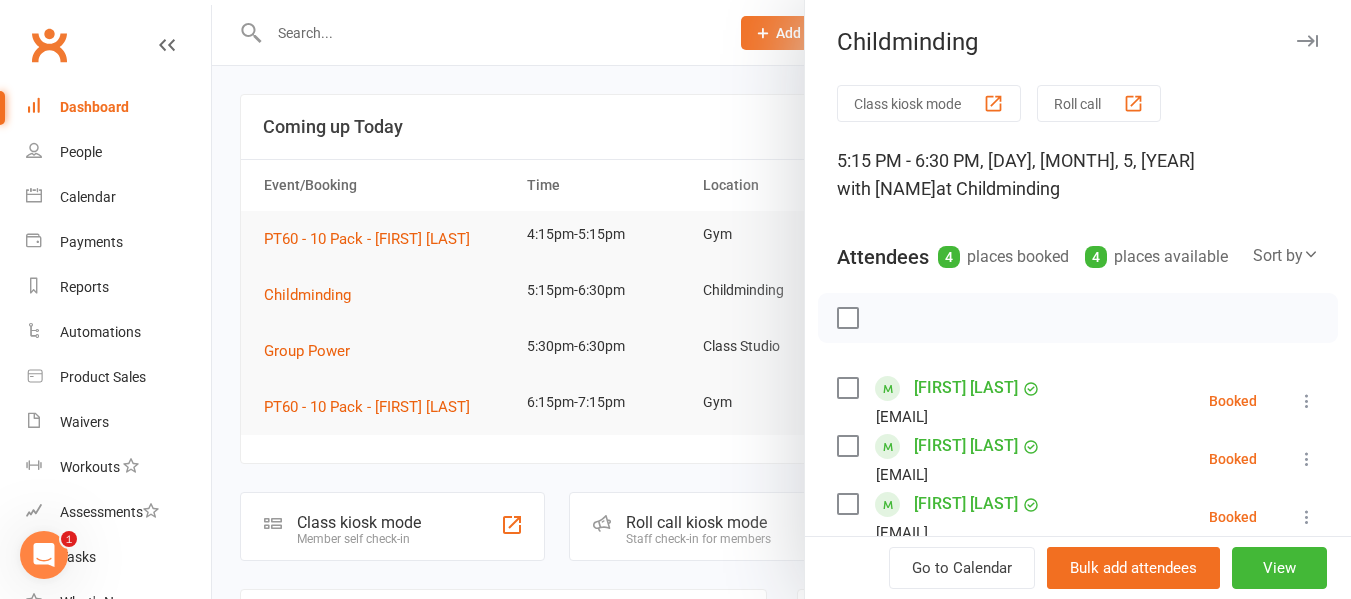 click on "George Death" at bounding box center (966, 388) 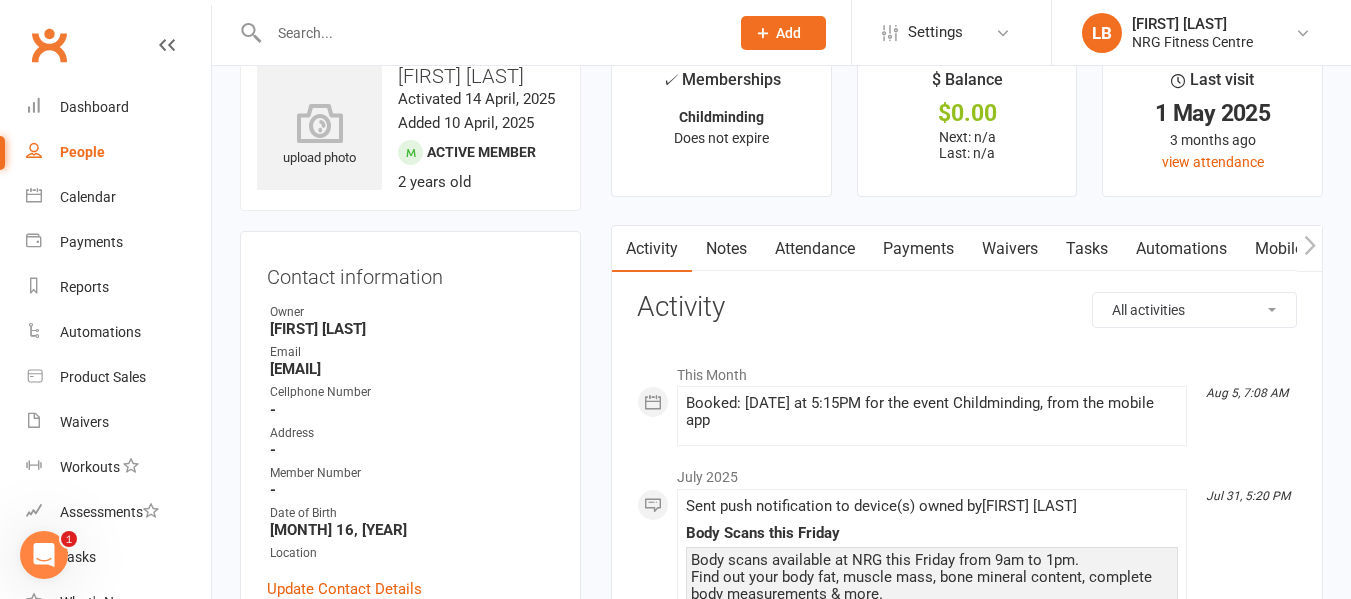 scroll, scrollTop: 0, scrollLeft: 0, axis: both 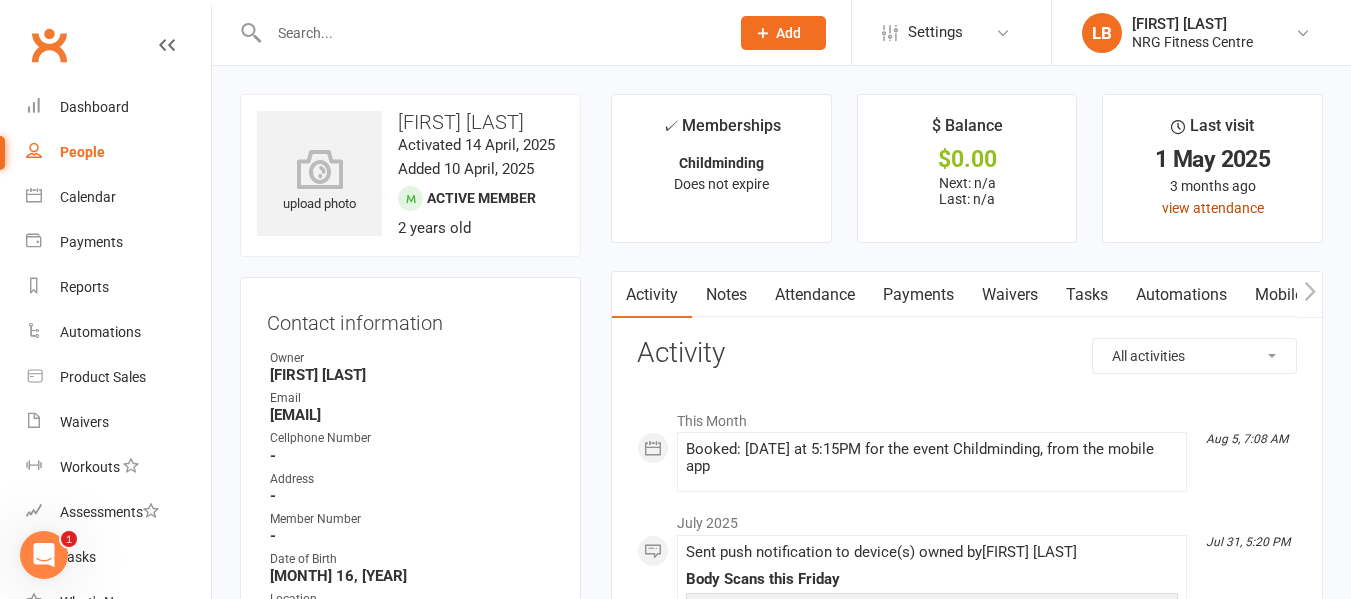 click on "view attendance" at bounding box center (1213, 208) 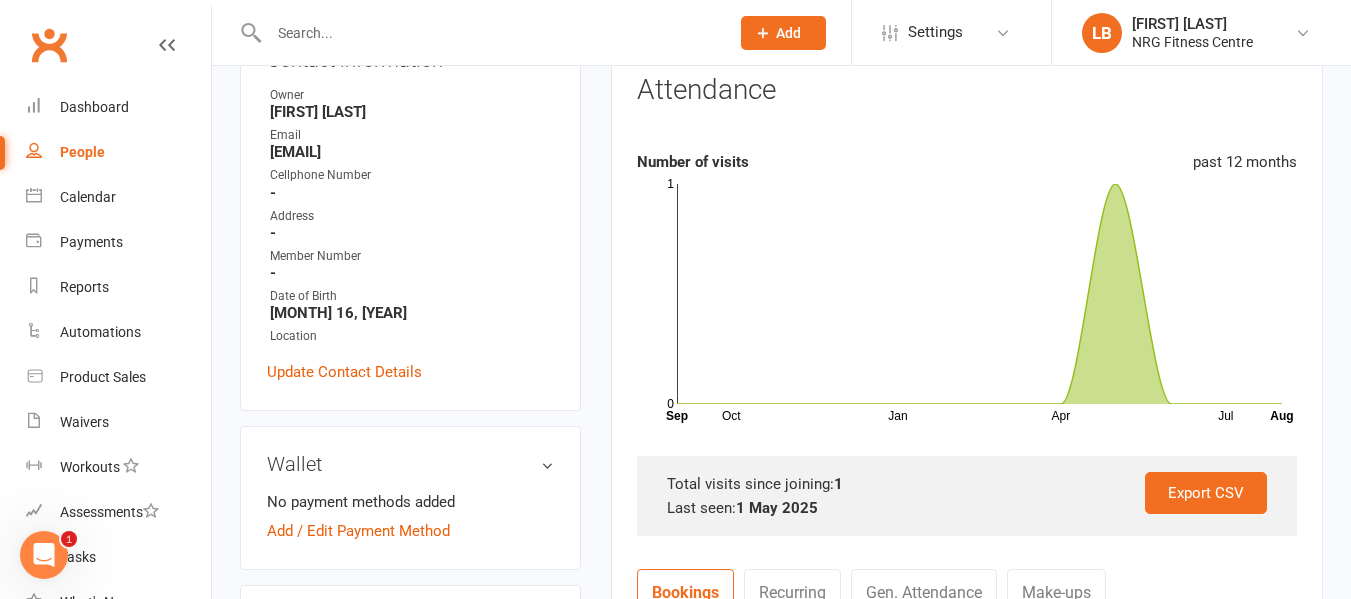 scroll, scrollTop: 0, scrollLeft: 0, axis: both 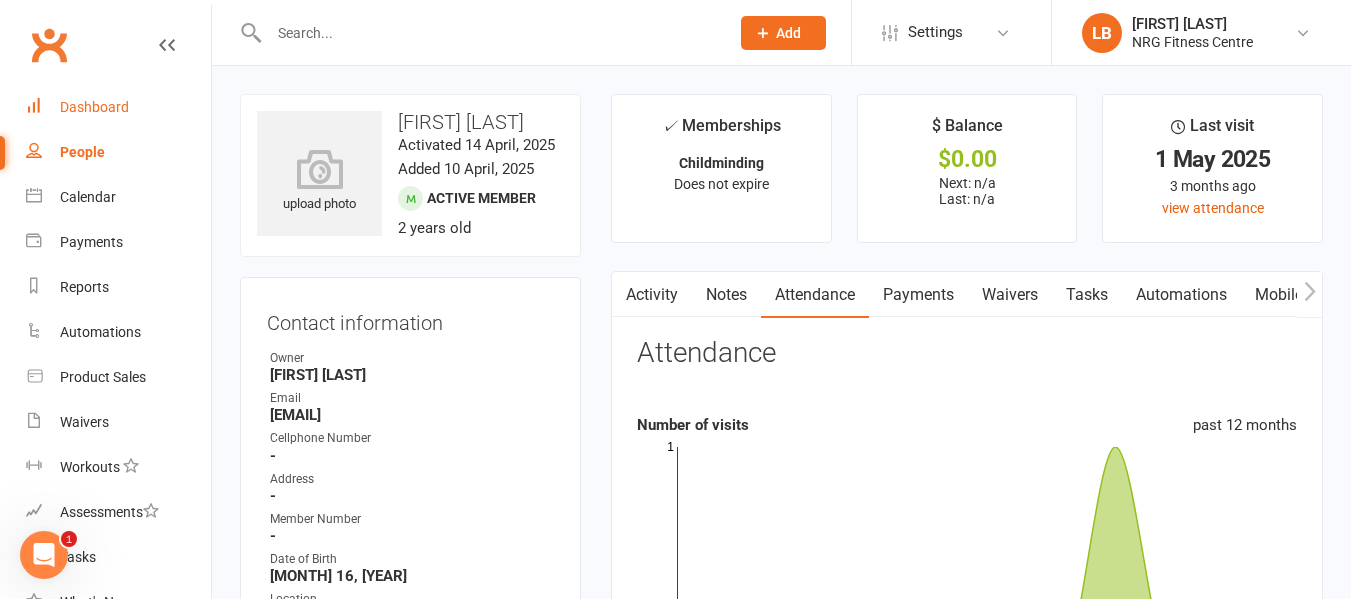 click on "Dashboard" at bounding box center [94, 107] 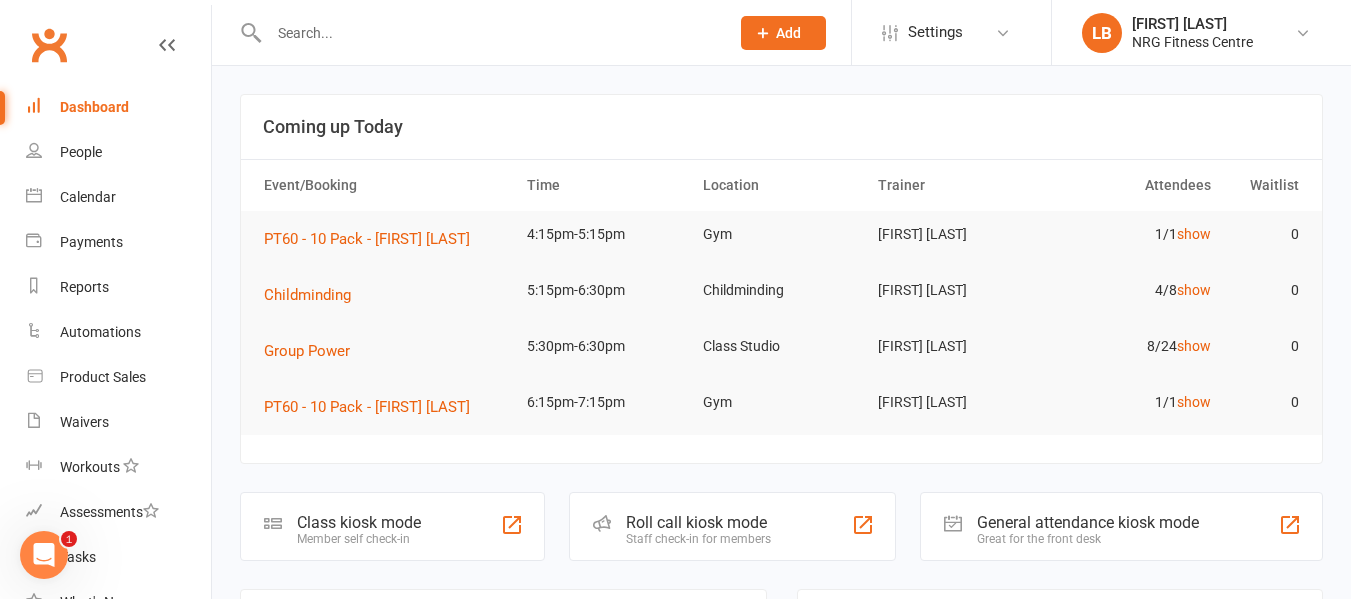 click at bounding box center [489, 33] 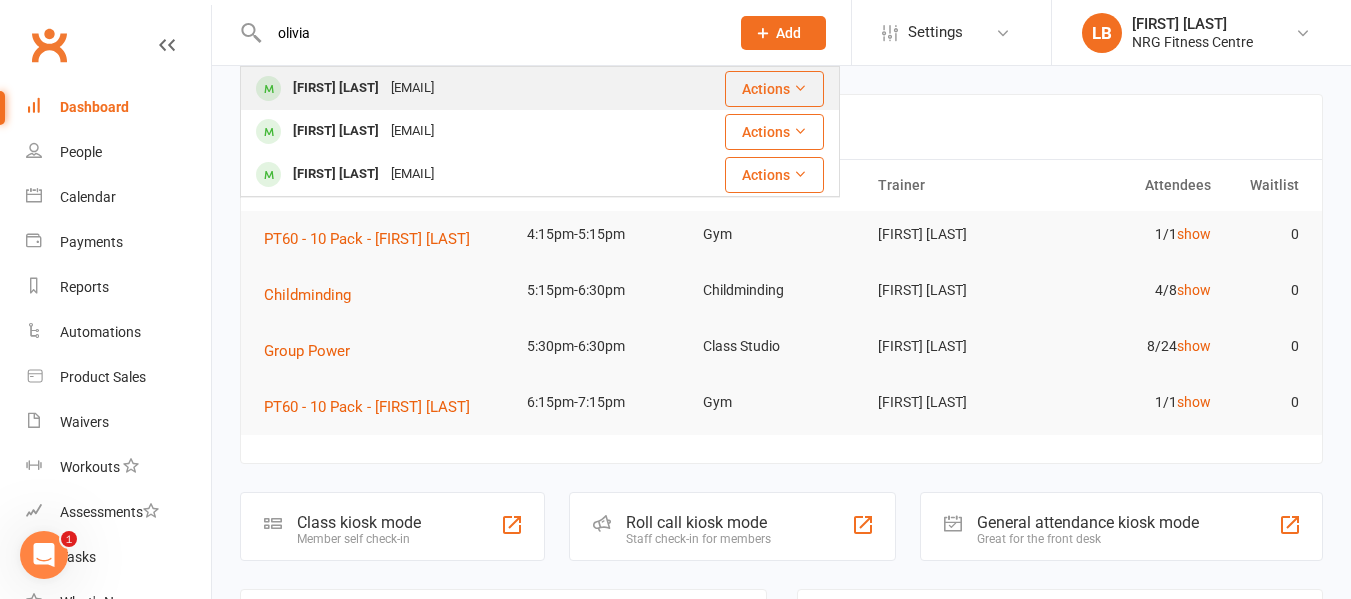 type on "olivia" 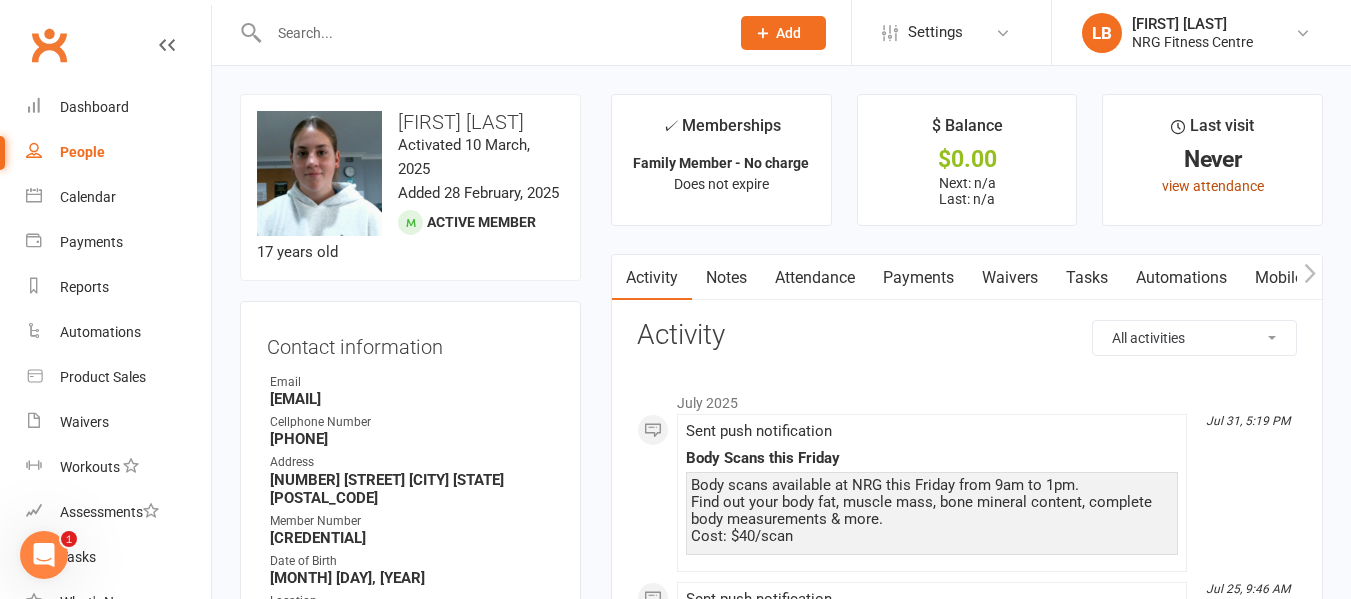 click on "view attendance" at bounding box center (1213, 186) 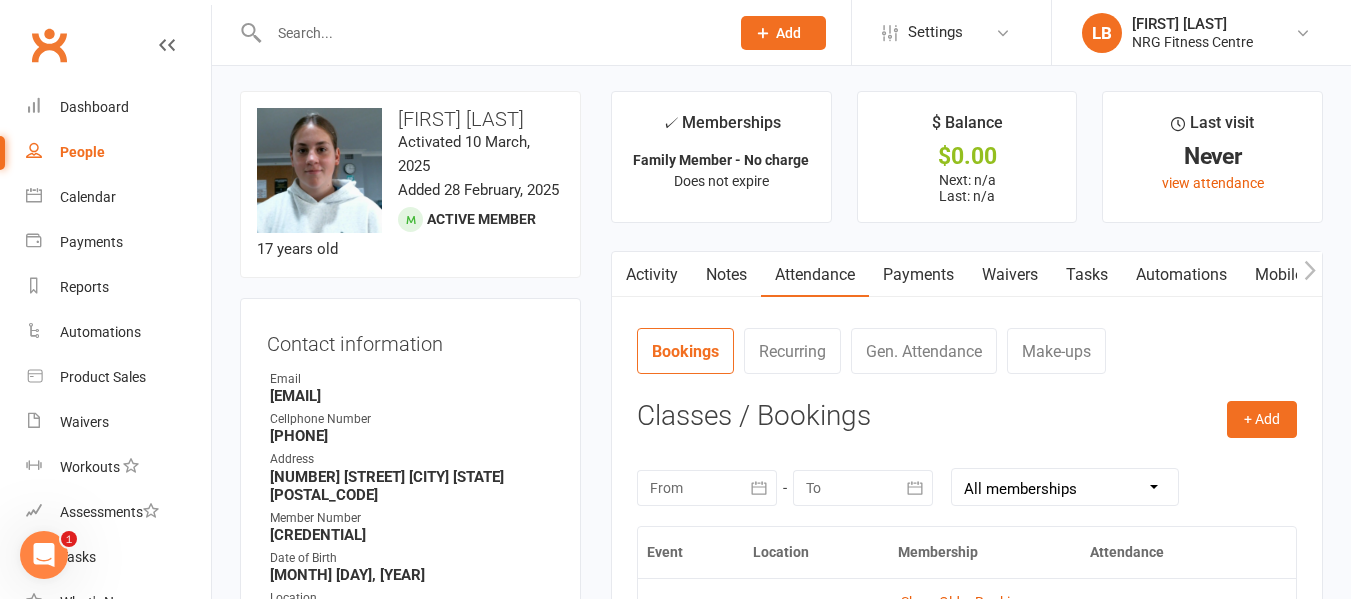 scroll, scrollTop: 0, scrollLeft: 0, axis: both 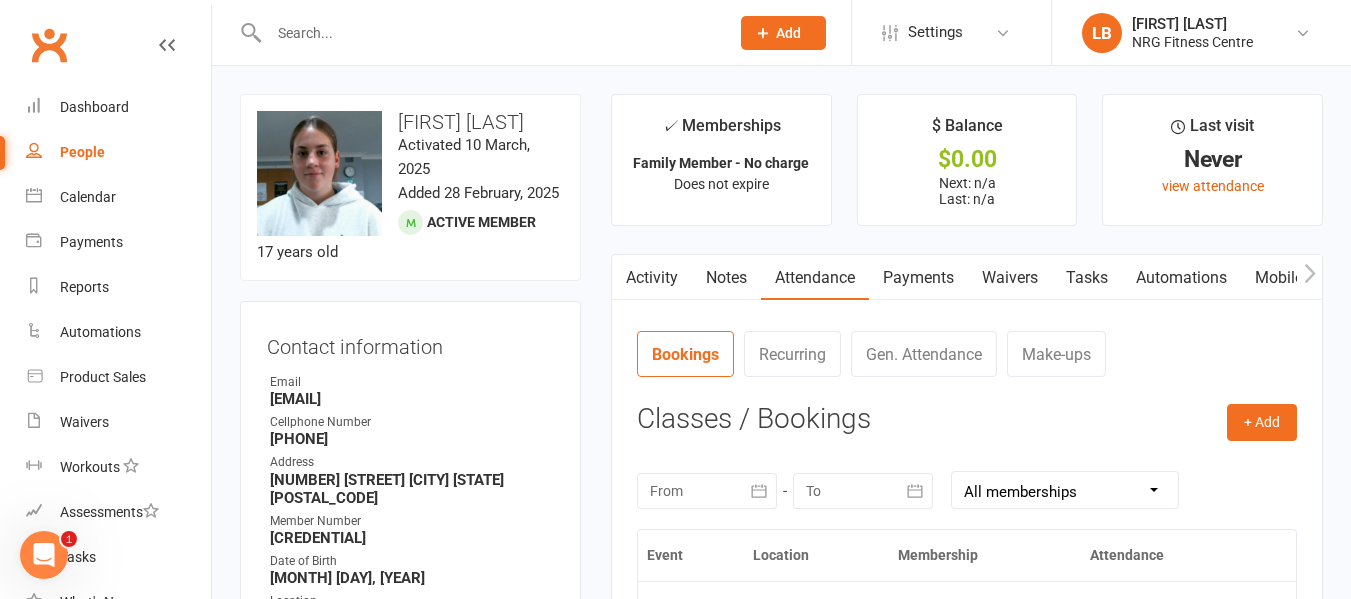 click at bounding box center (624, 277) 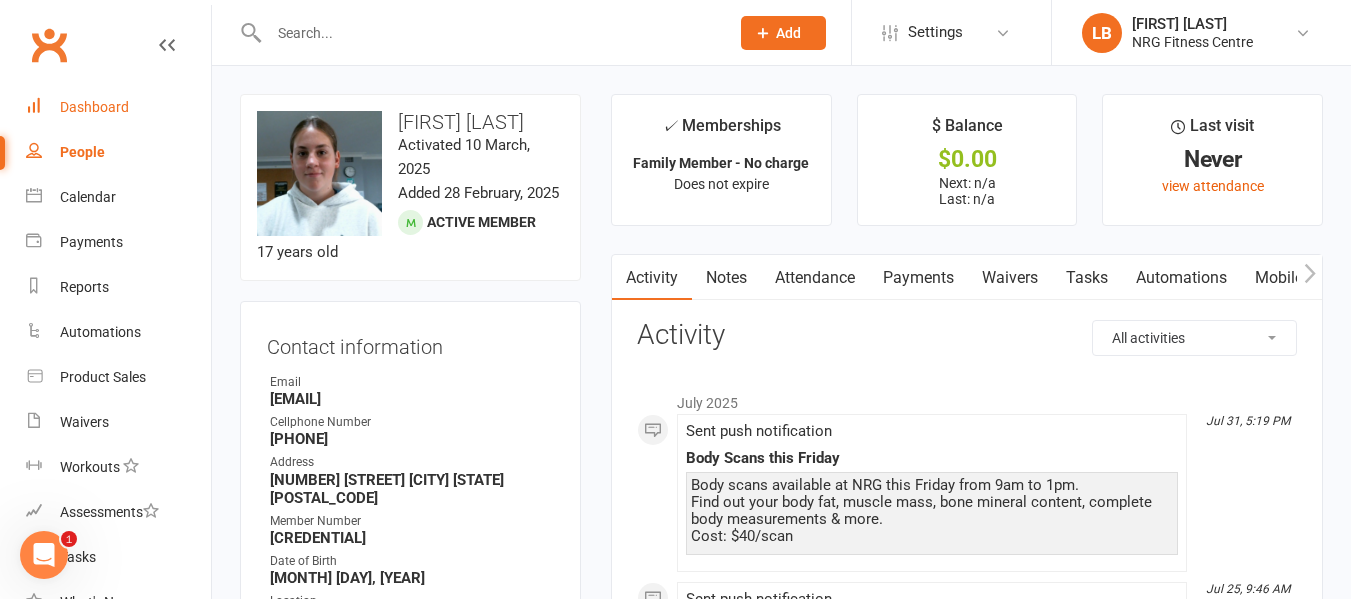 click on "Dashboard" at bounding box center (118, 107) 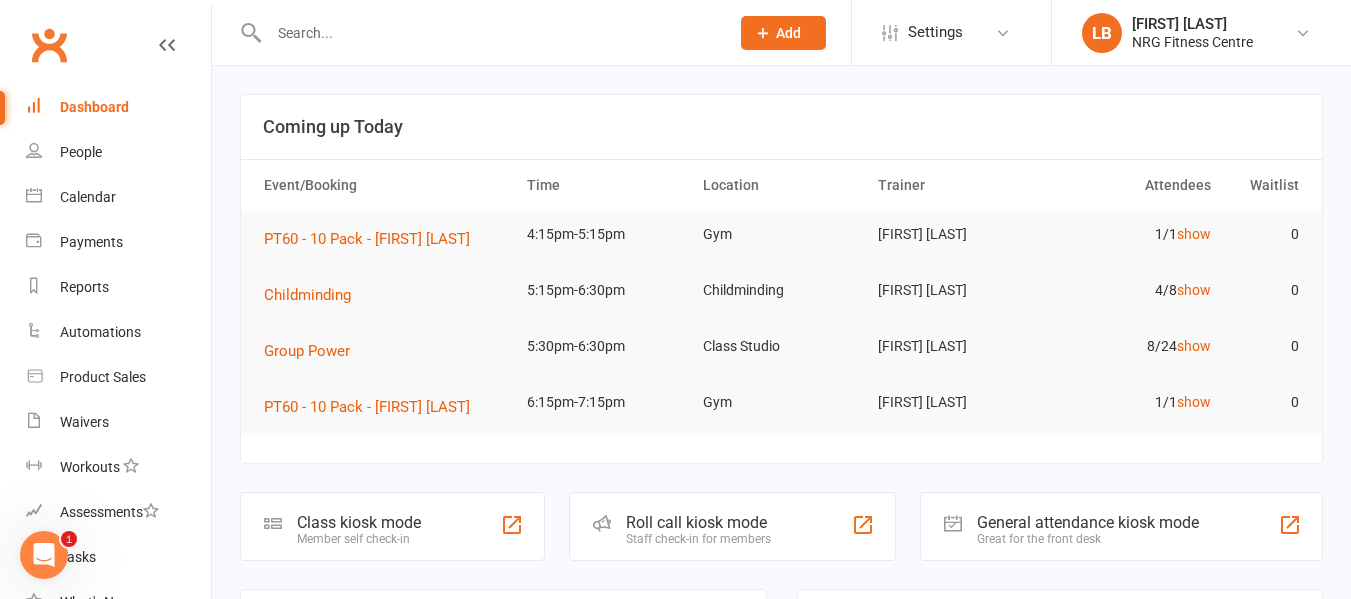 click at bounding box center (489, 33) 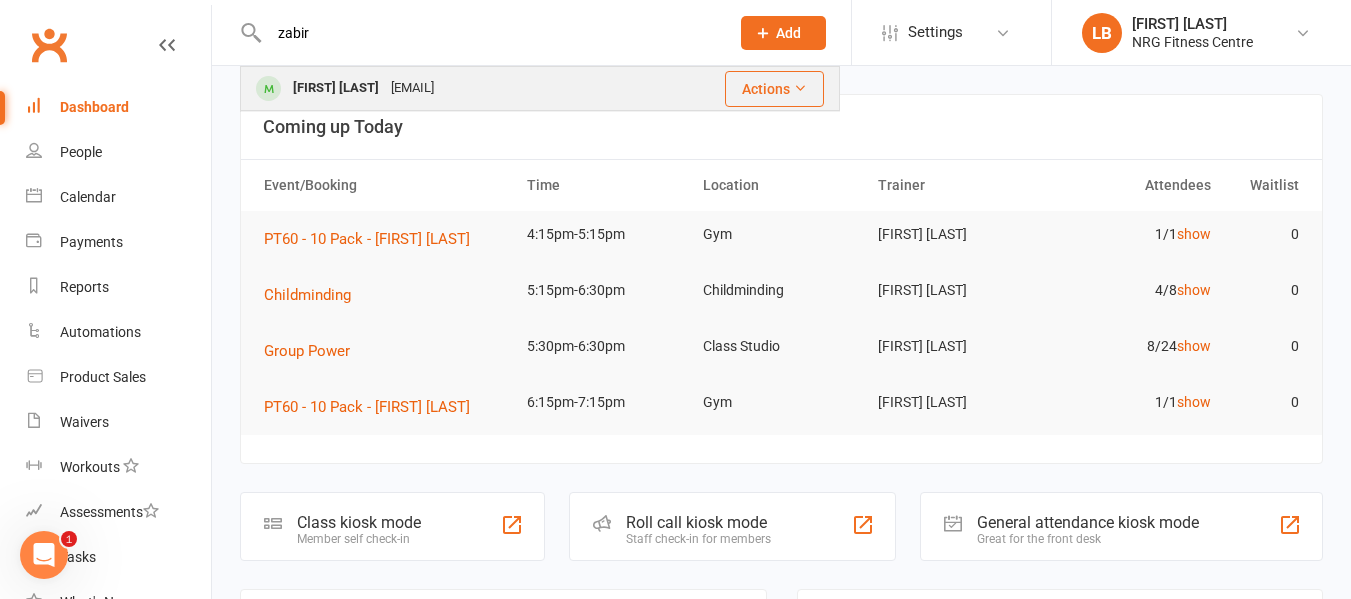 type on "zabir" 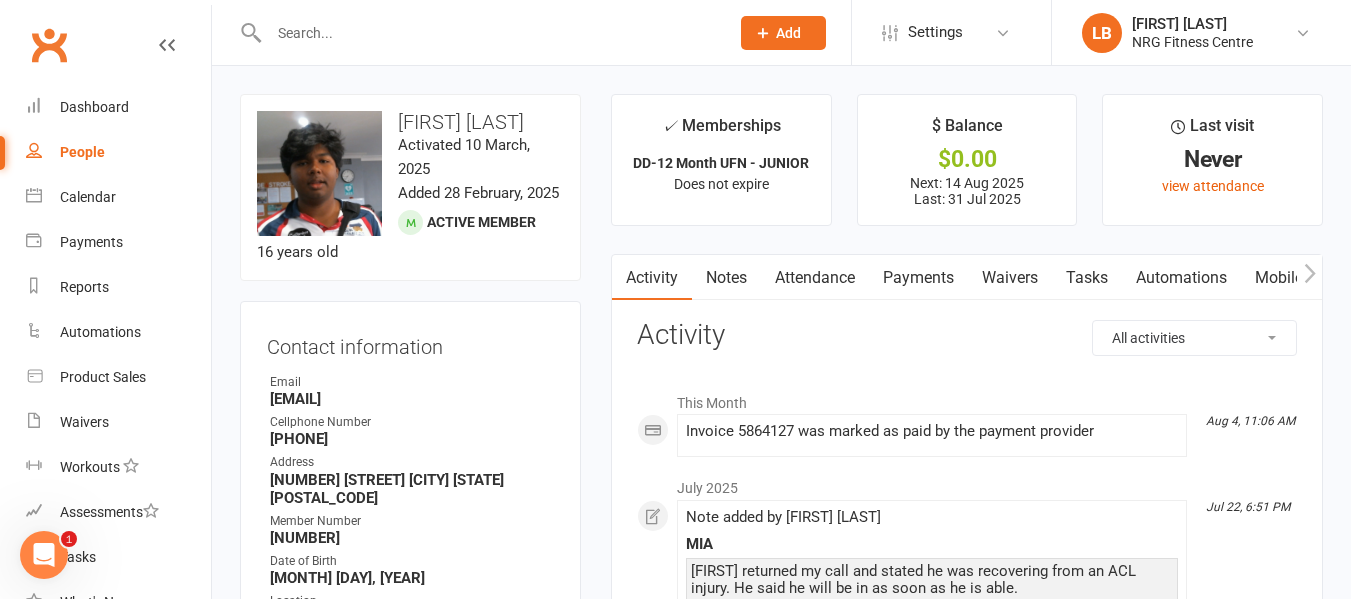 click at bounding box center [489, 33] 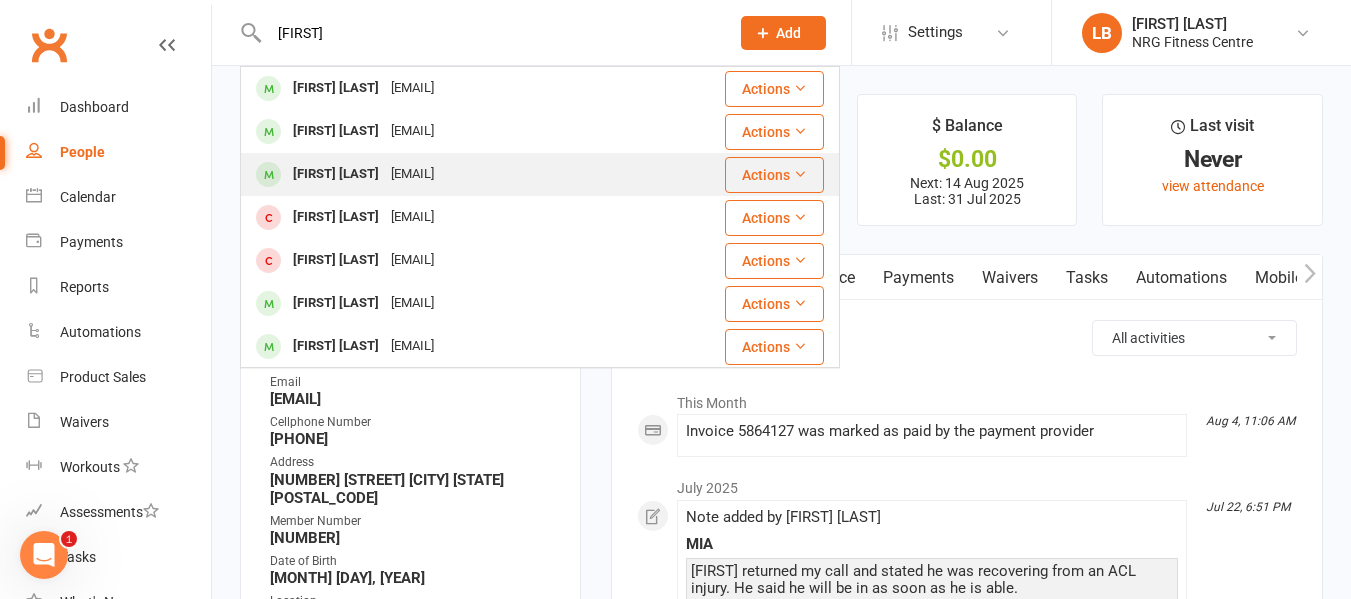 type on "richard" 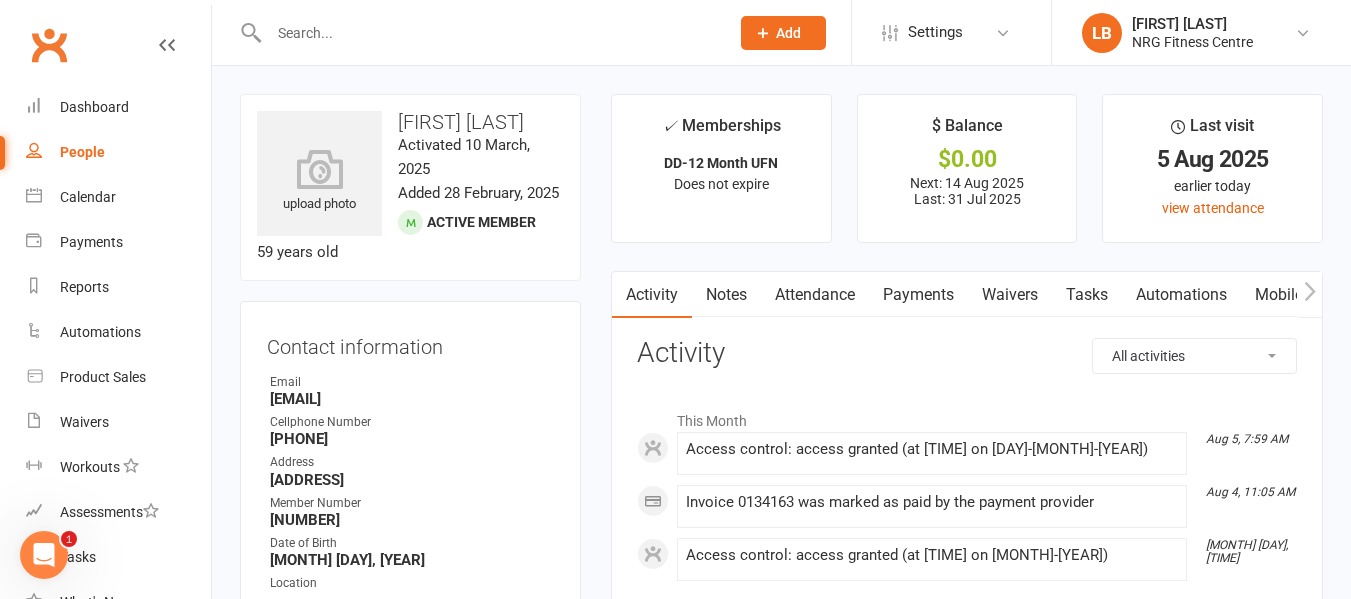 click at bounding box center [489, 33] 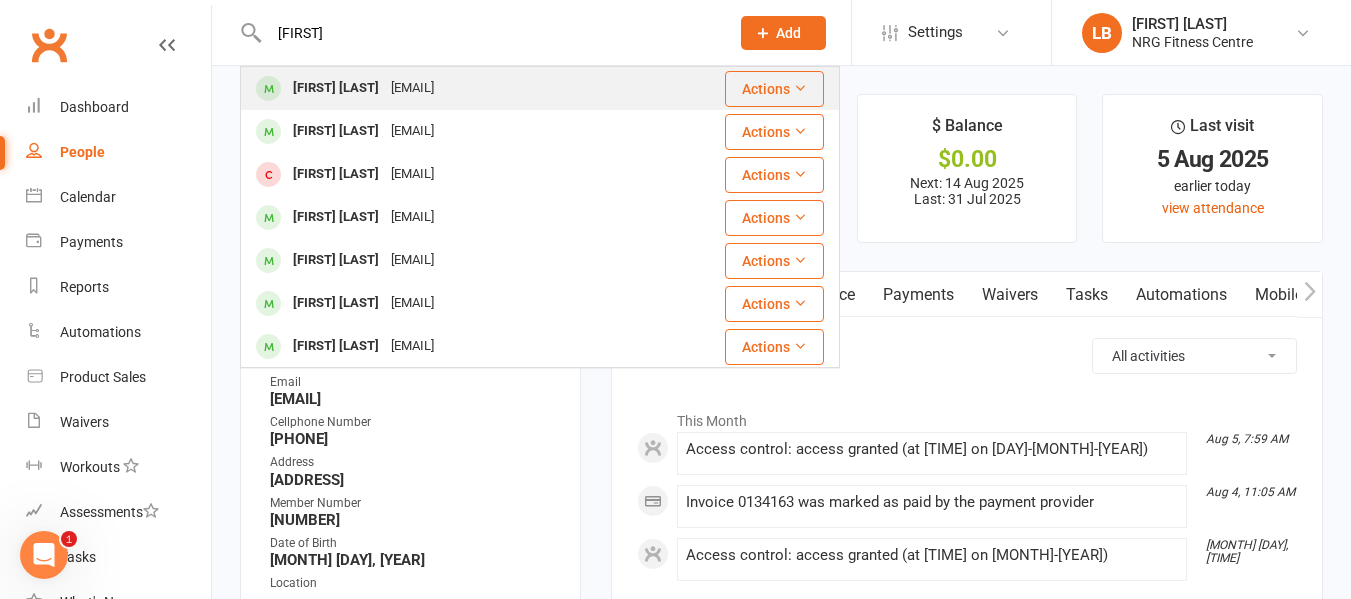 type on "torren" 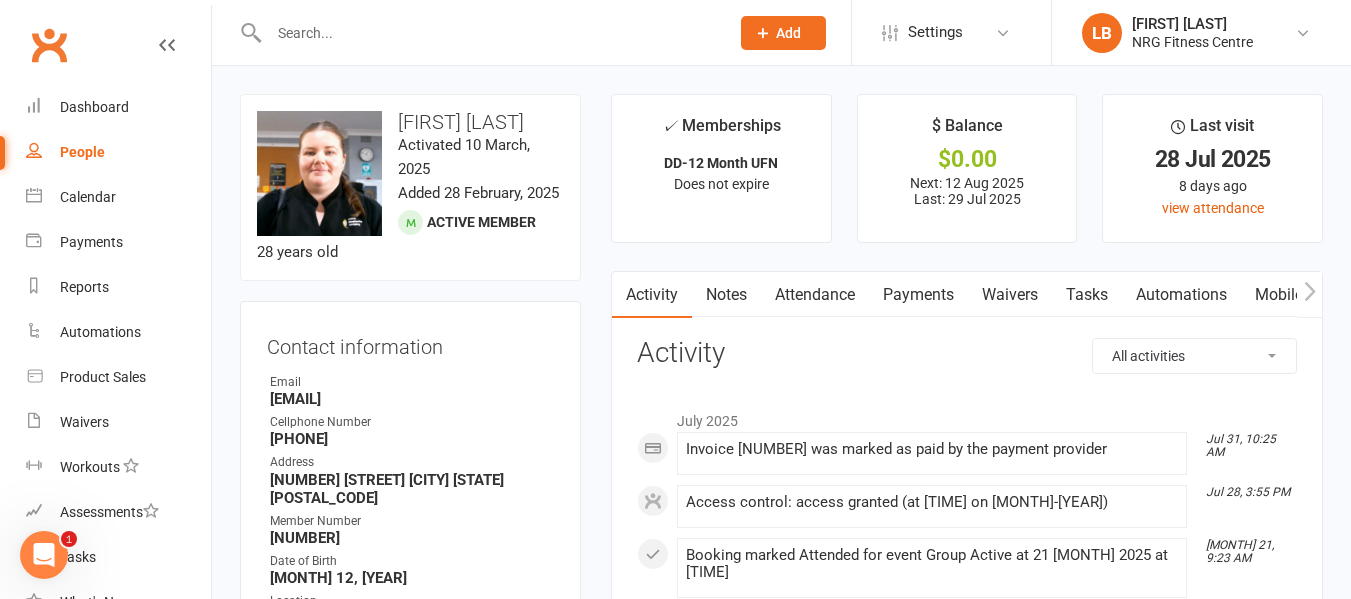 click at bounding box center [489, 33] 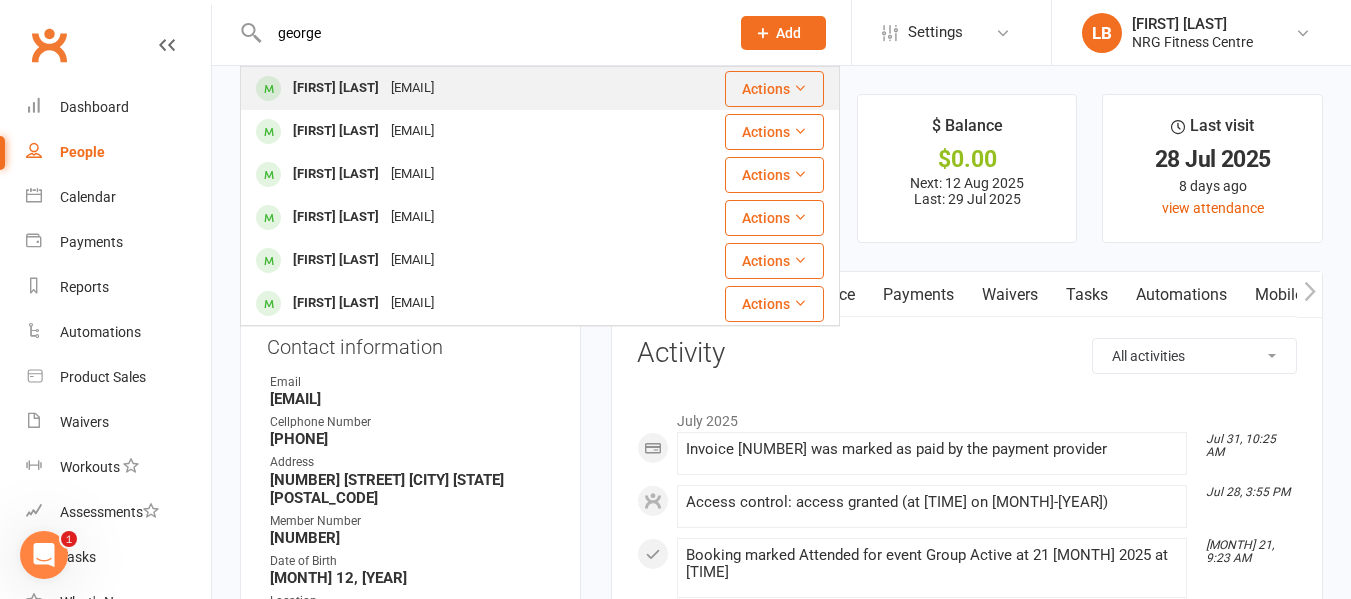 type on "george" 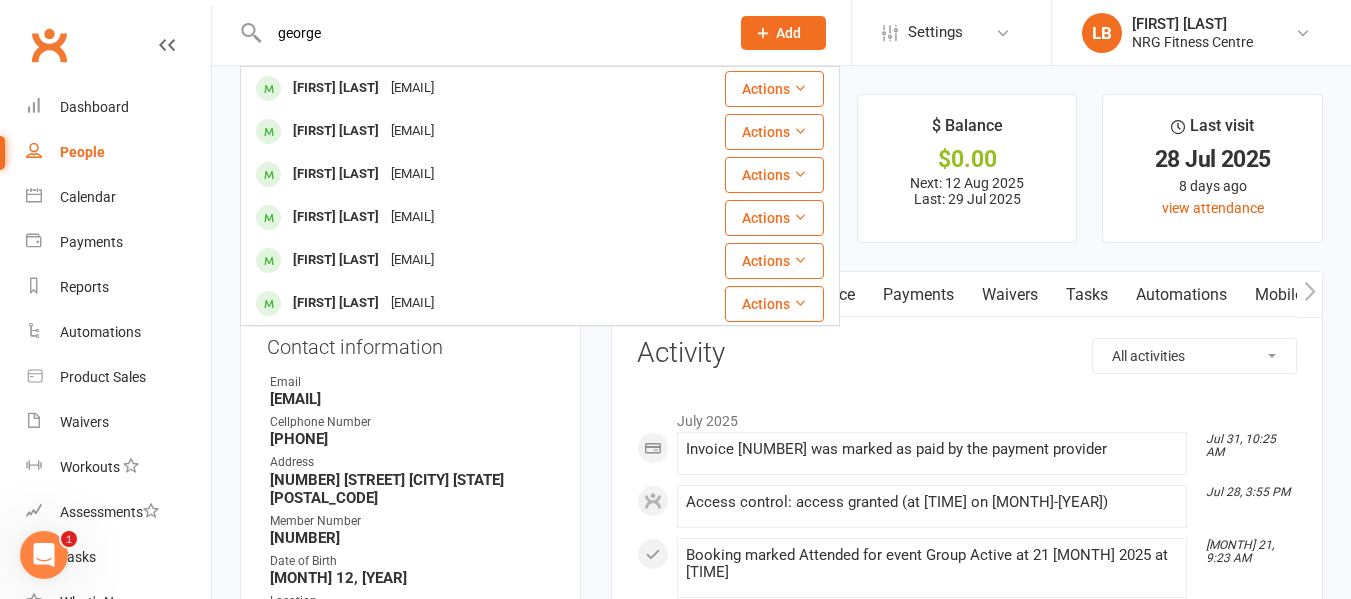 type 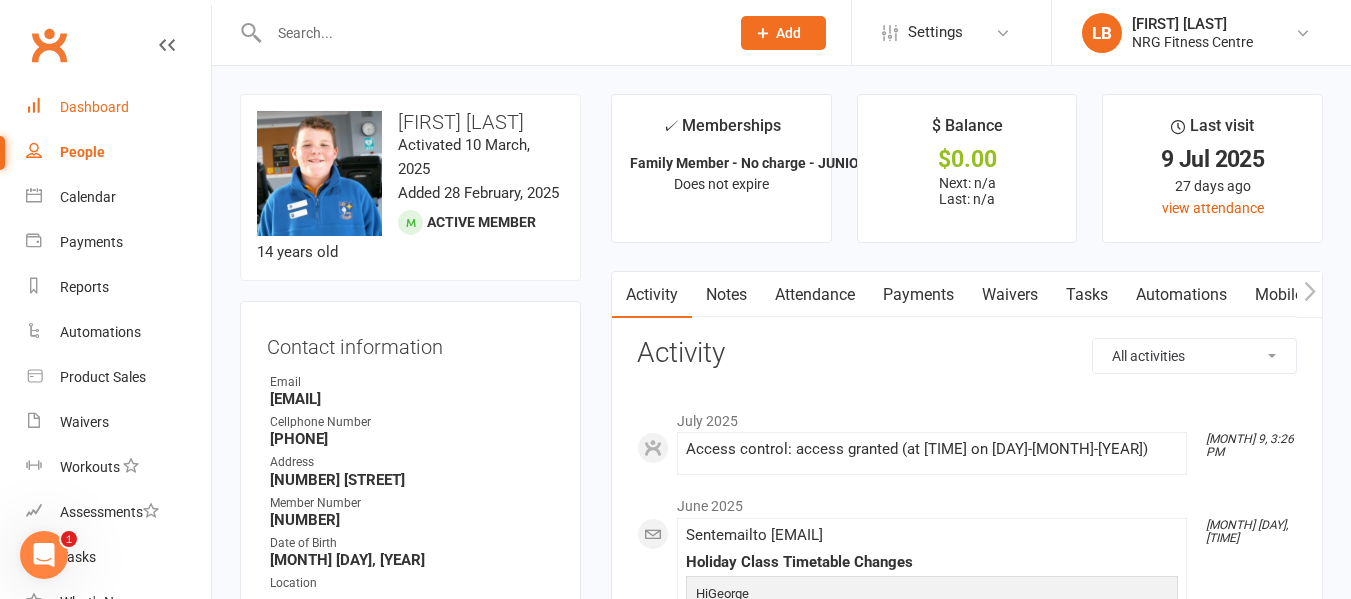 click on "Dashboard" at bounding box center [94, 107] 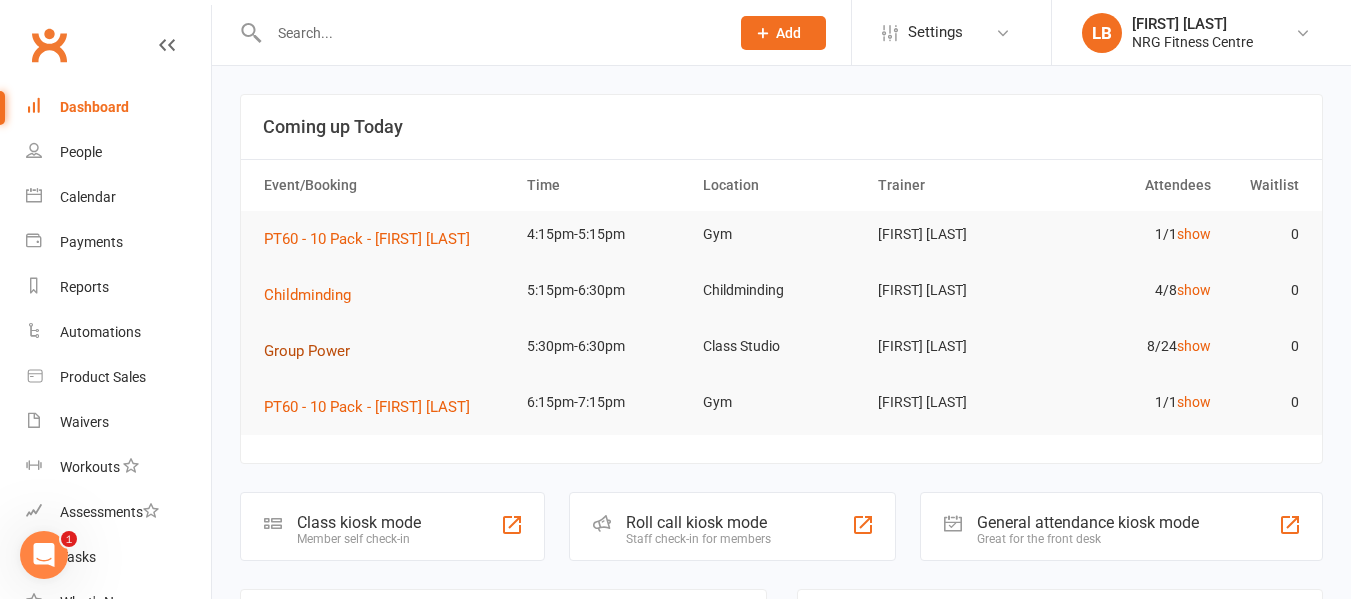 click on "Group Power" at bounding box center [314, 351] 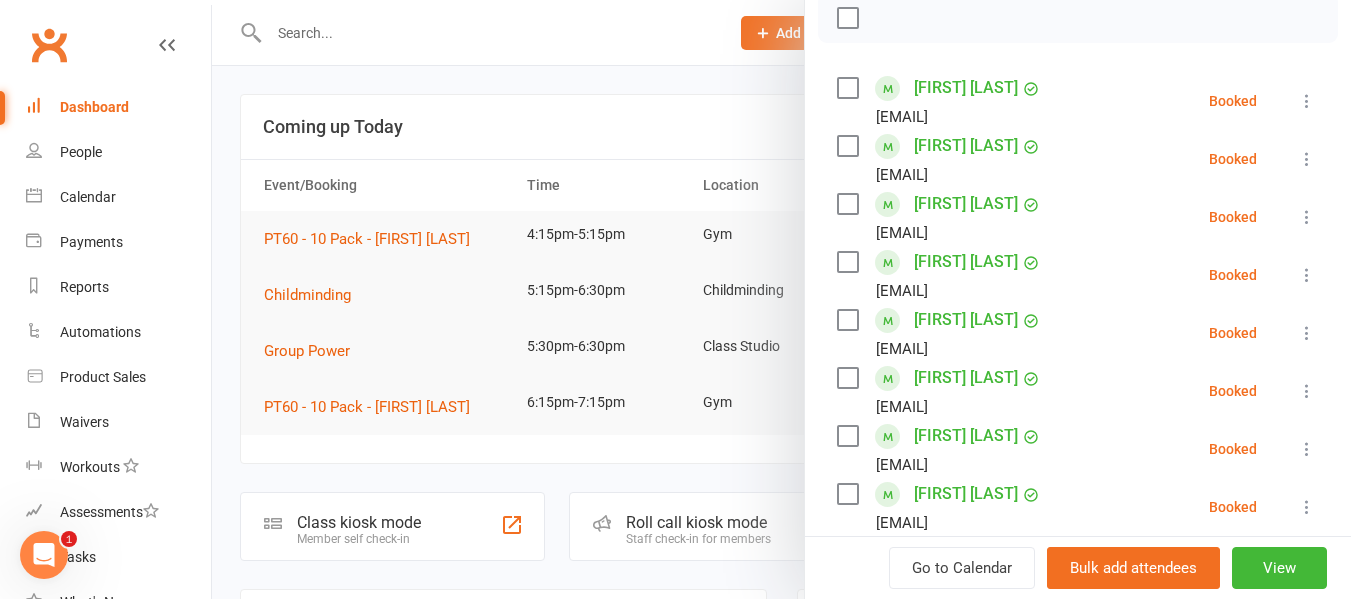 scroll, scrollTop: 400, scrollLeft: 0, axis: vertical 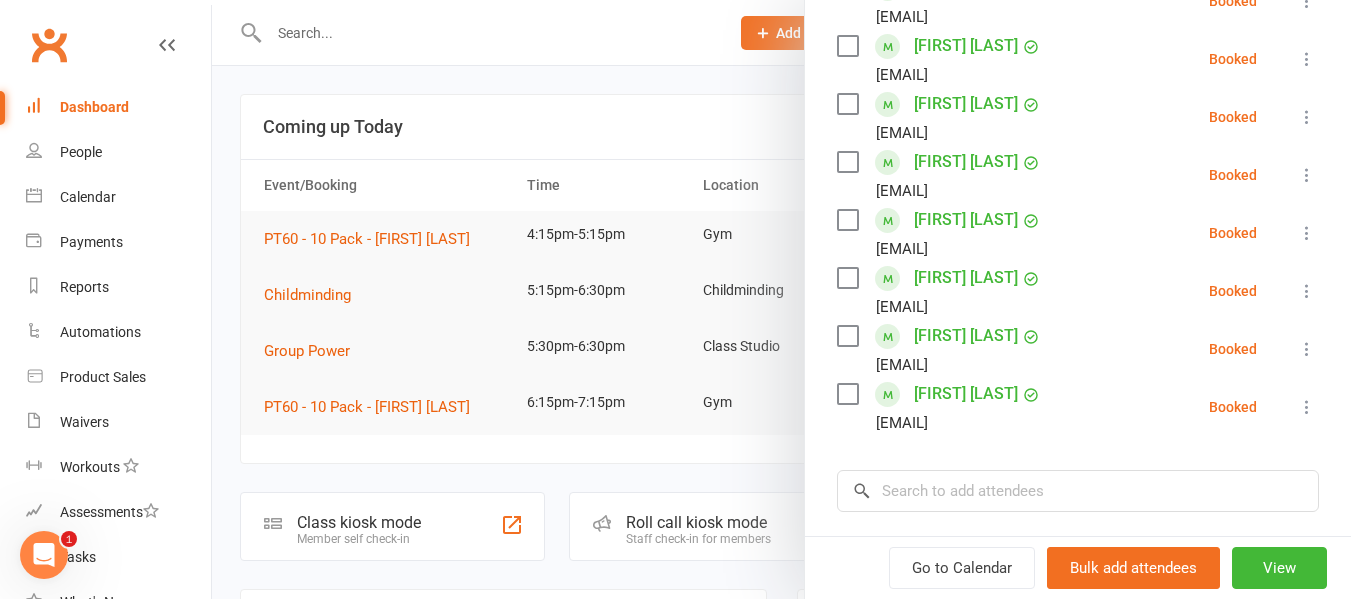click at bounding box center (781, 299) 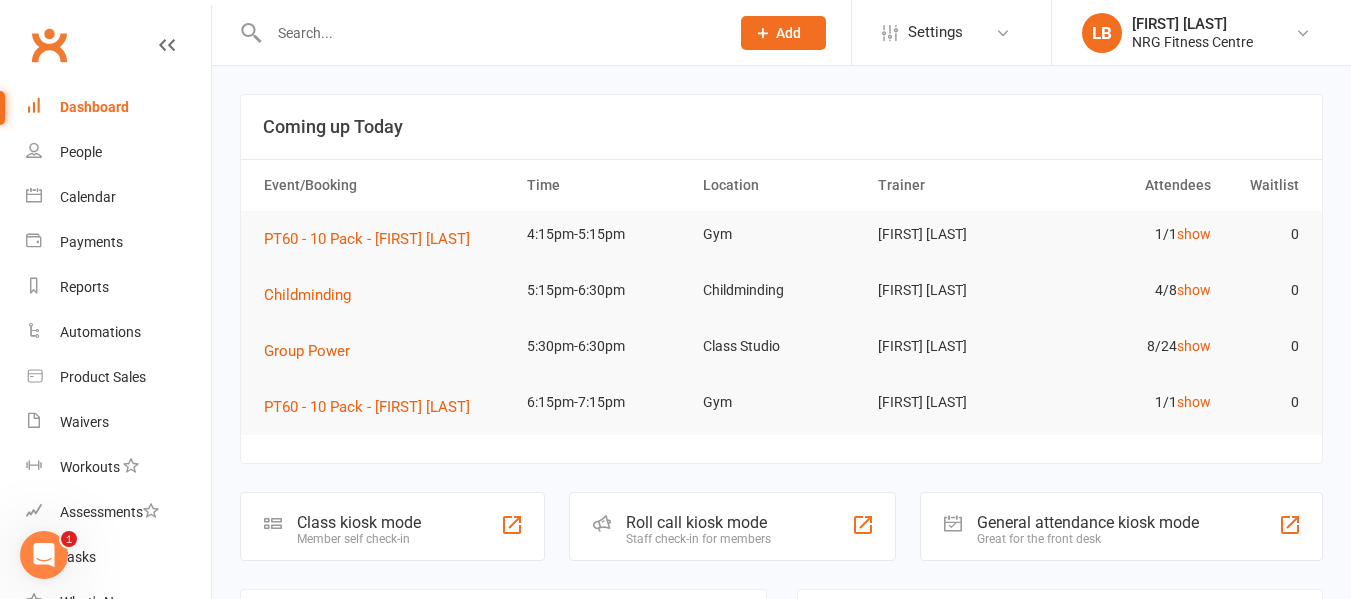 click on "General attendance kiosk mode" 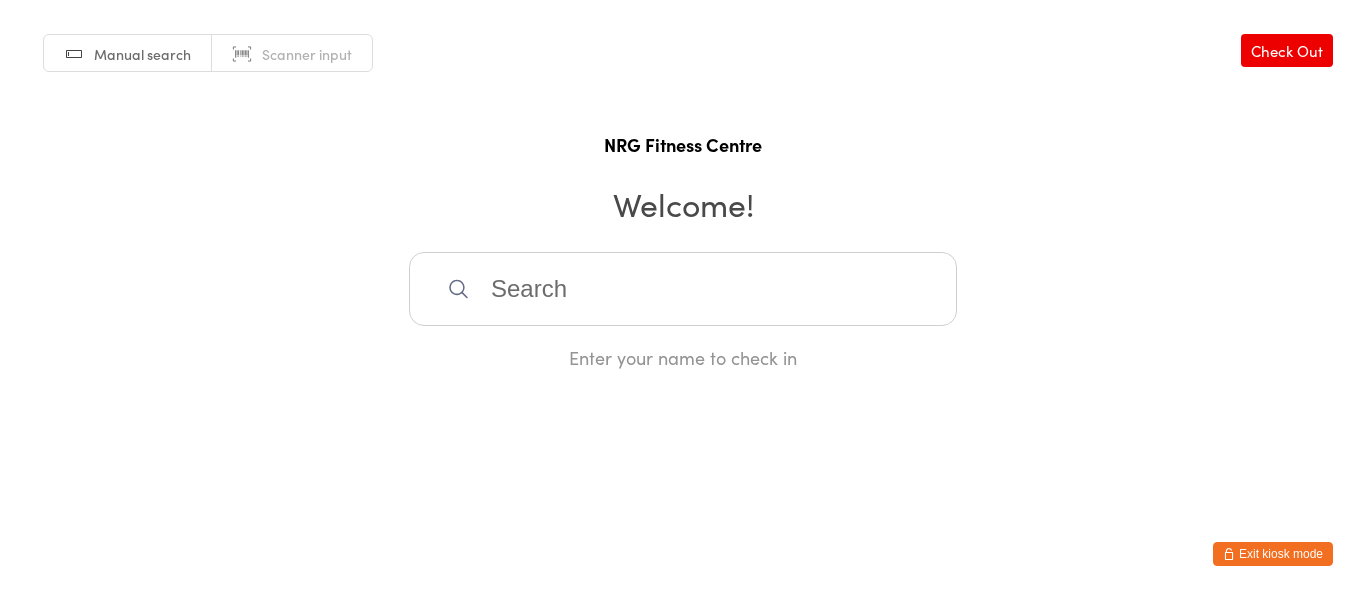 scroll, scrollTop: 0, scrollLeft: 0, axis: both 